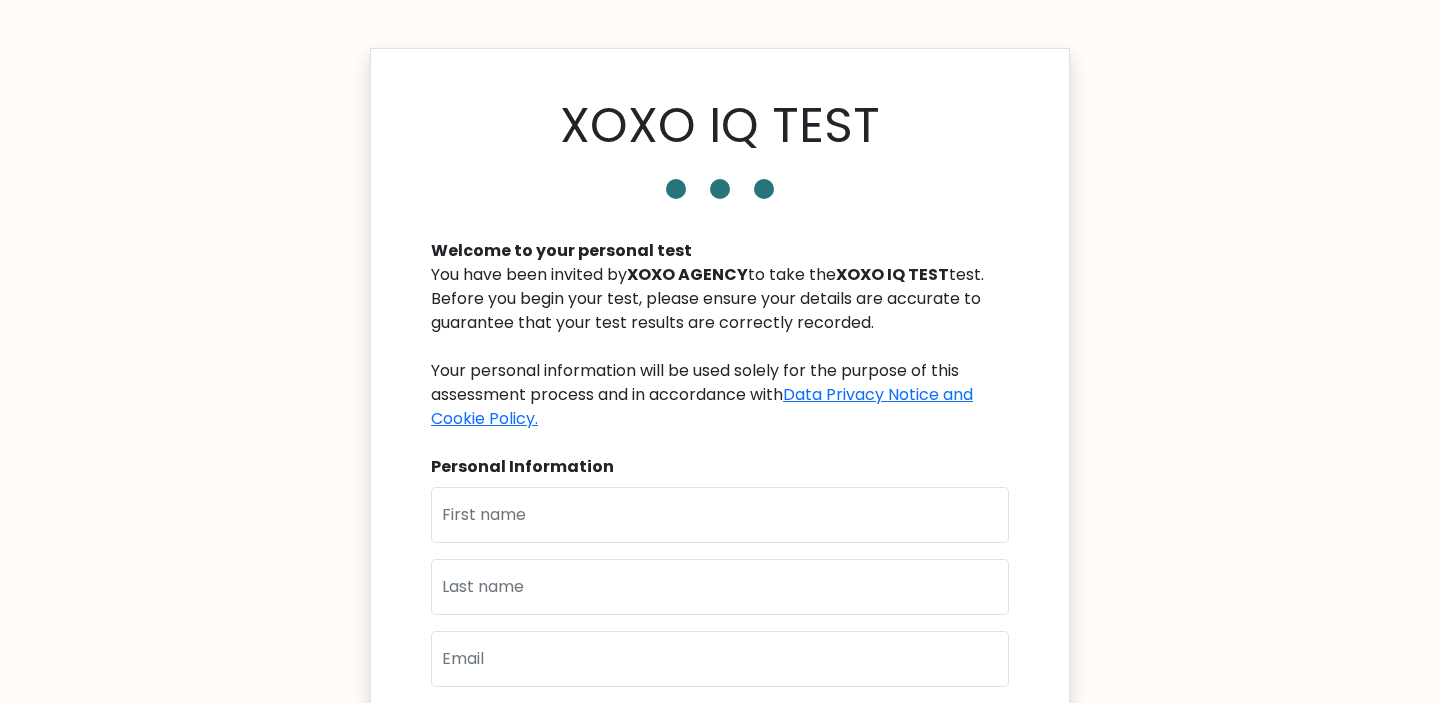 scroll, scrollTop: 0, scrollLeft: 0, axis: both 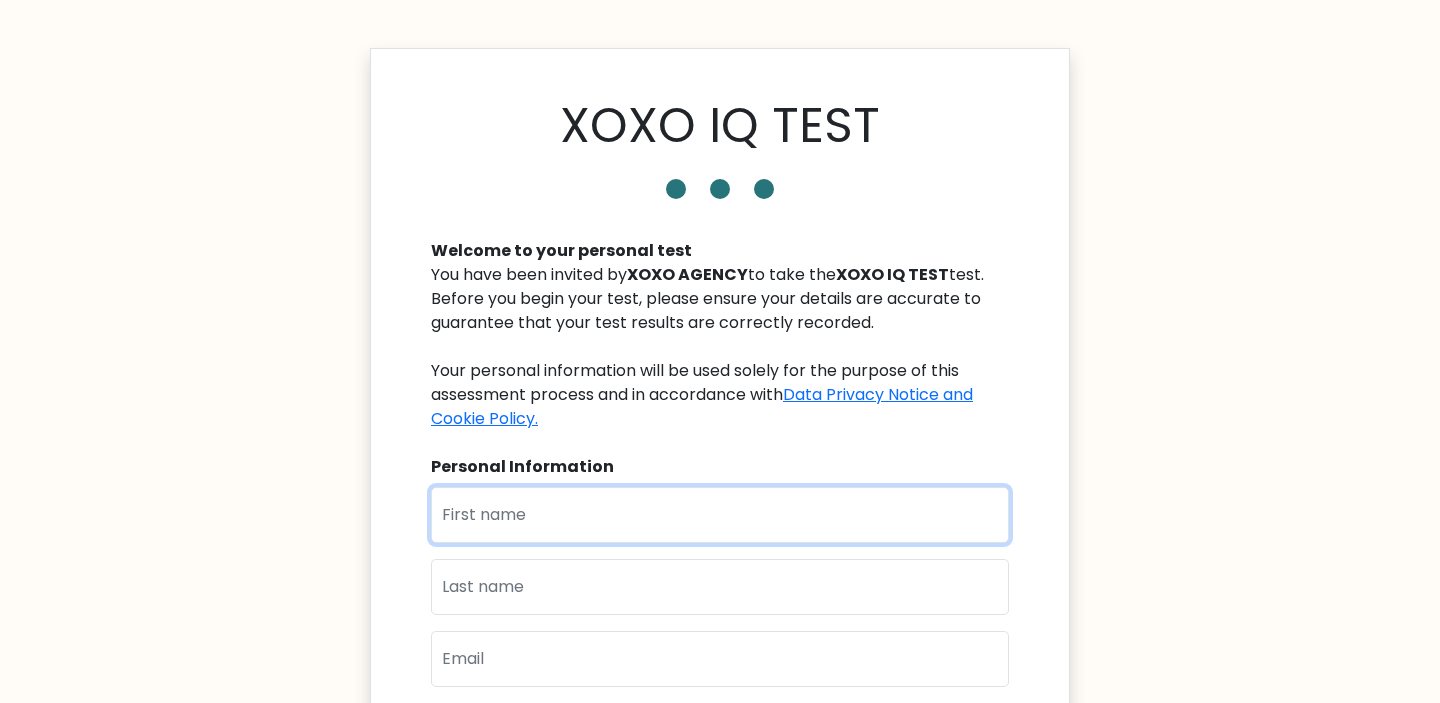 click at bounding box center (720, 515) 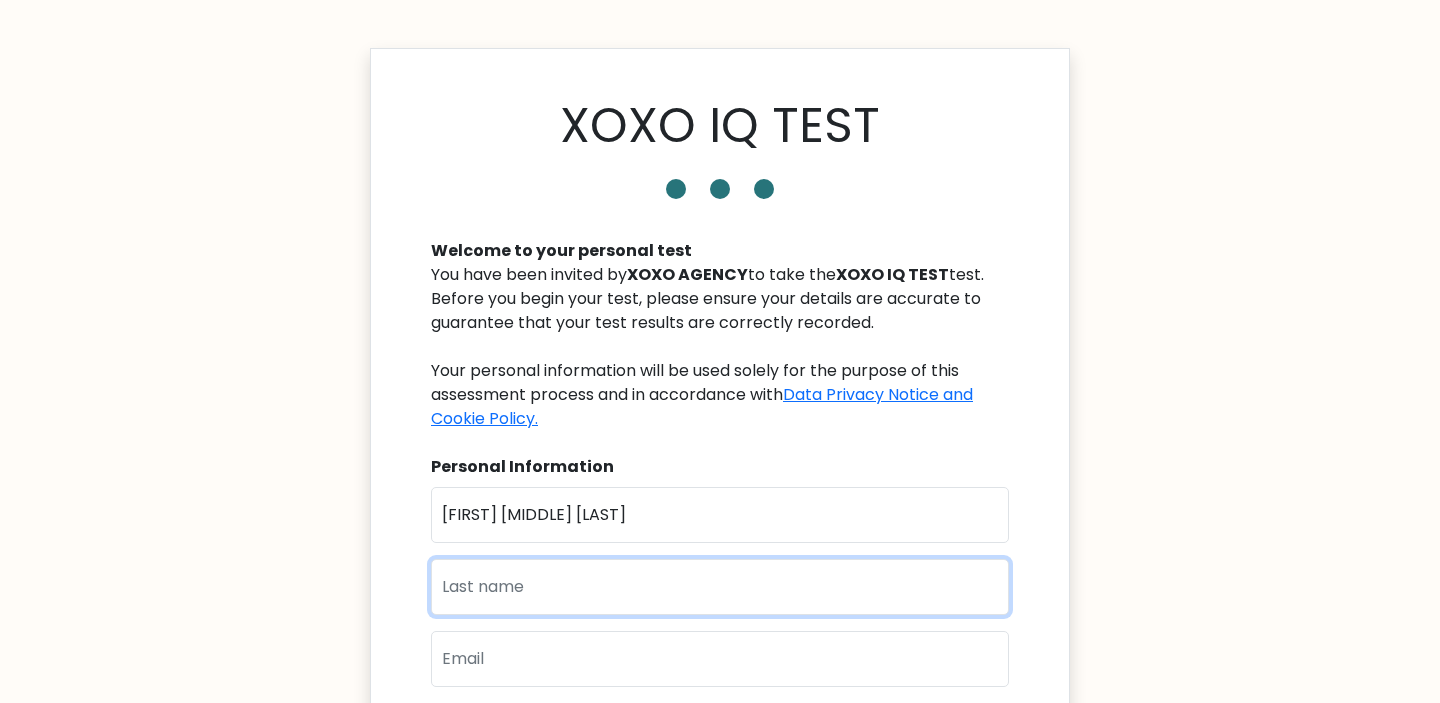 click at bounding box center [720, 587] 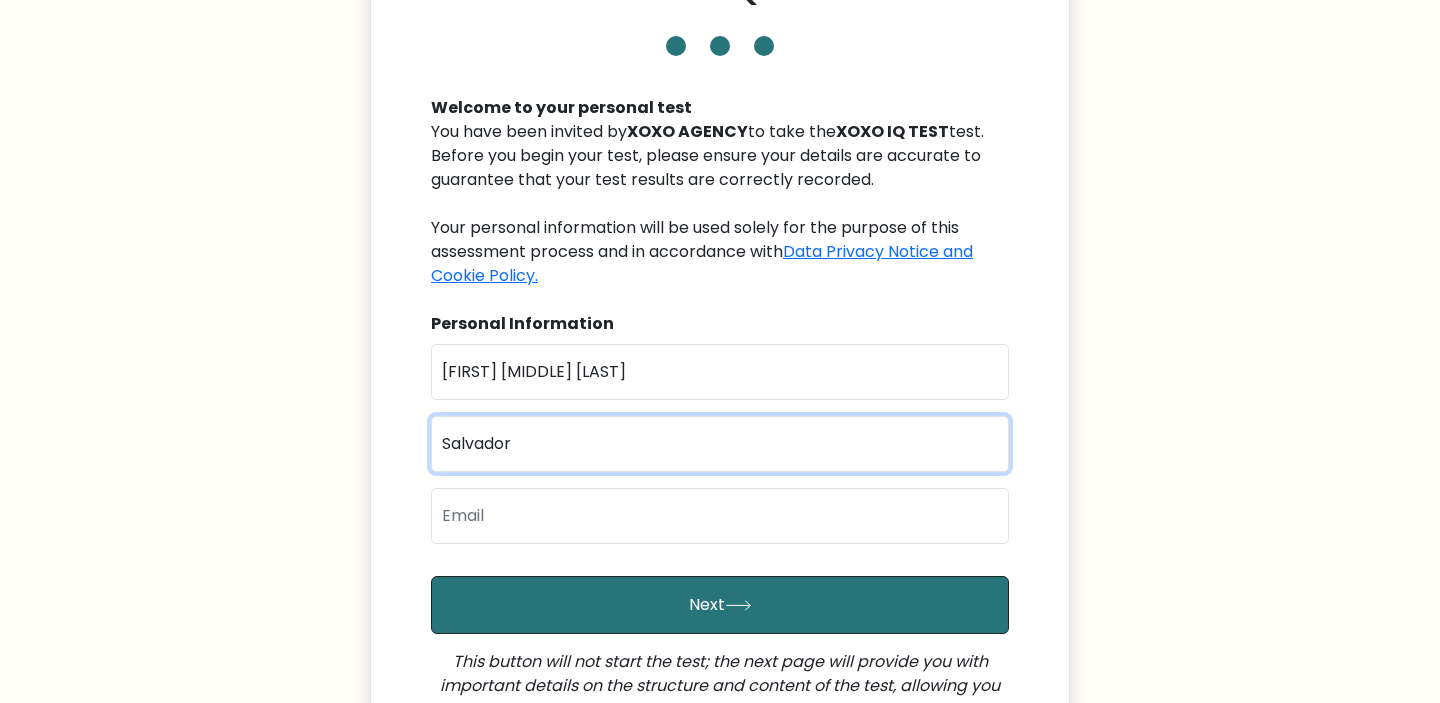 scroll, scrollTop: 169, scrollLeft: 0, axis: vertical 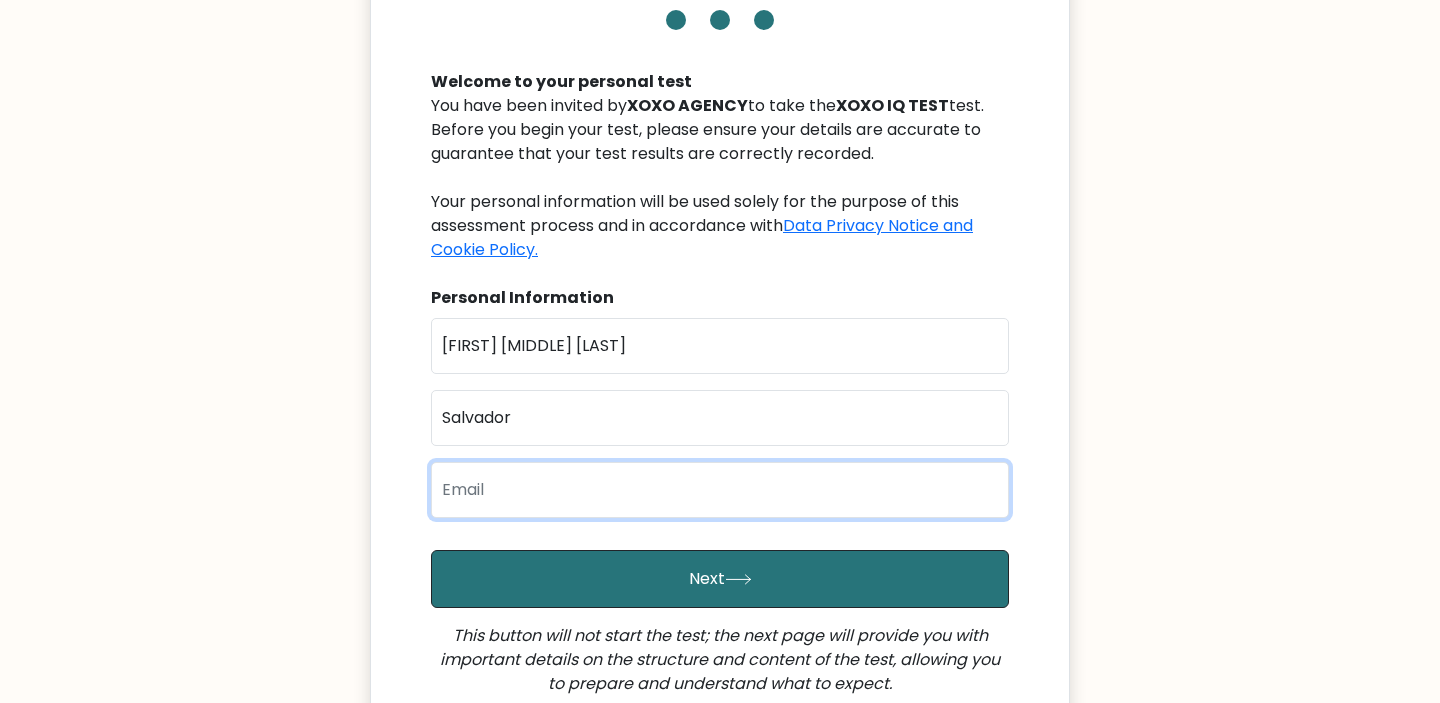 click at bounding box center [720, 490] 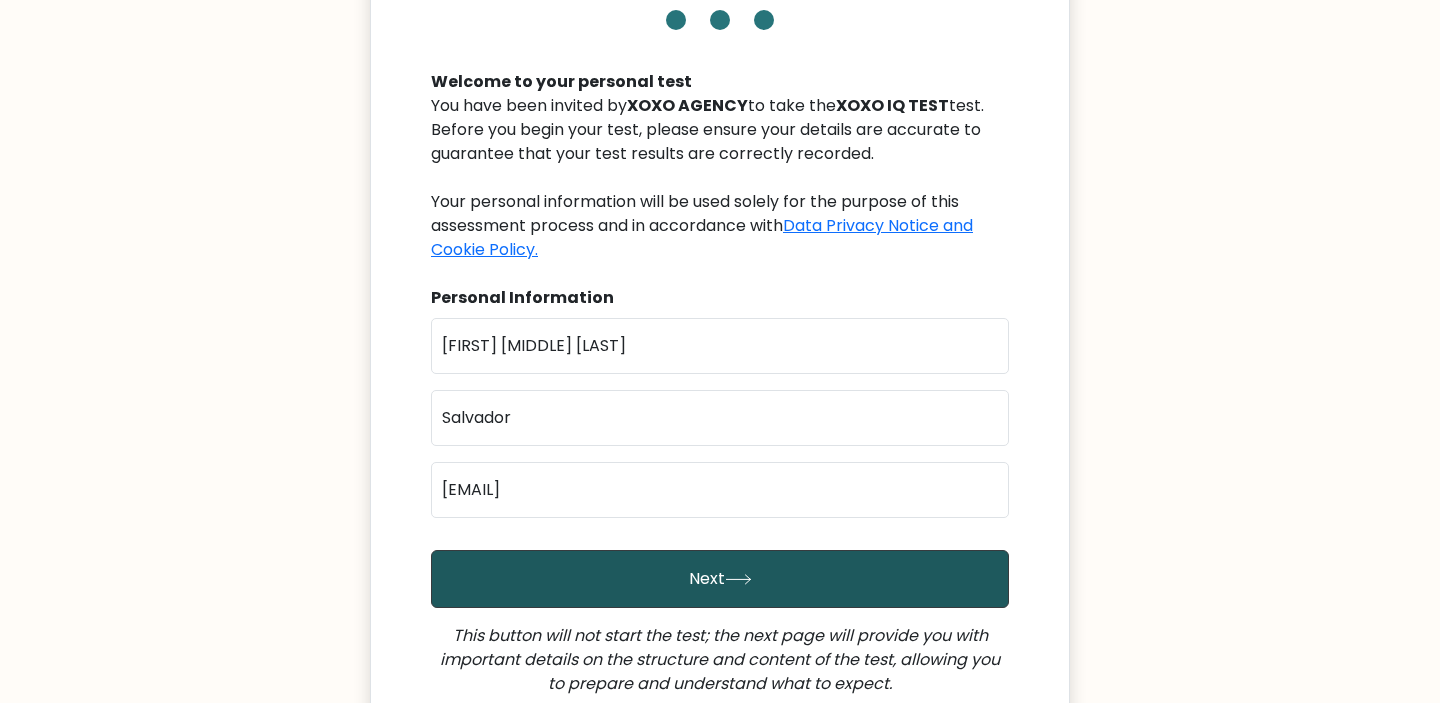 click on "Next" at bounding box center [720, 579] 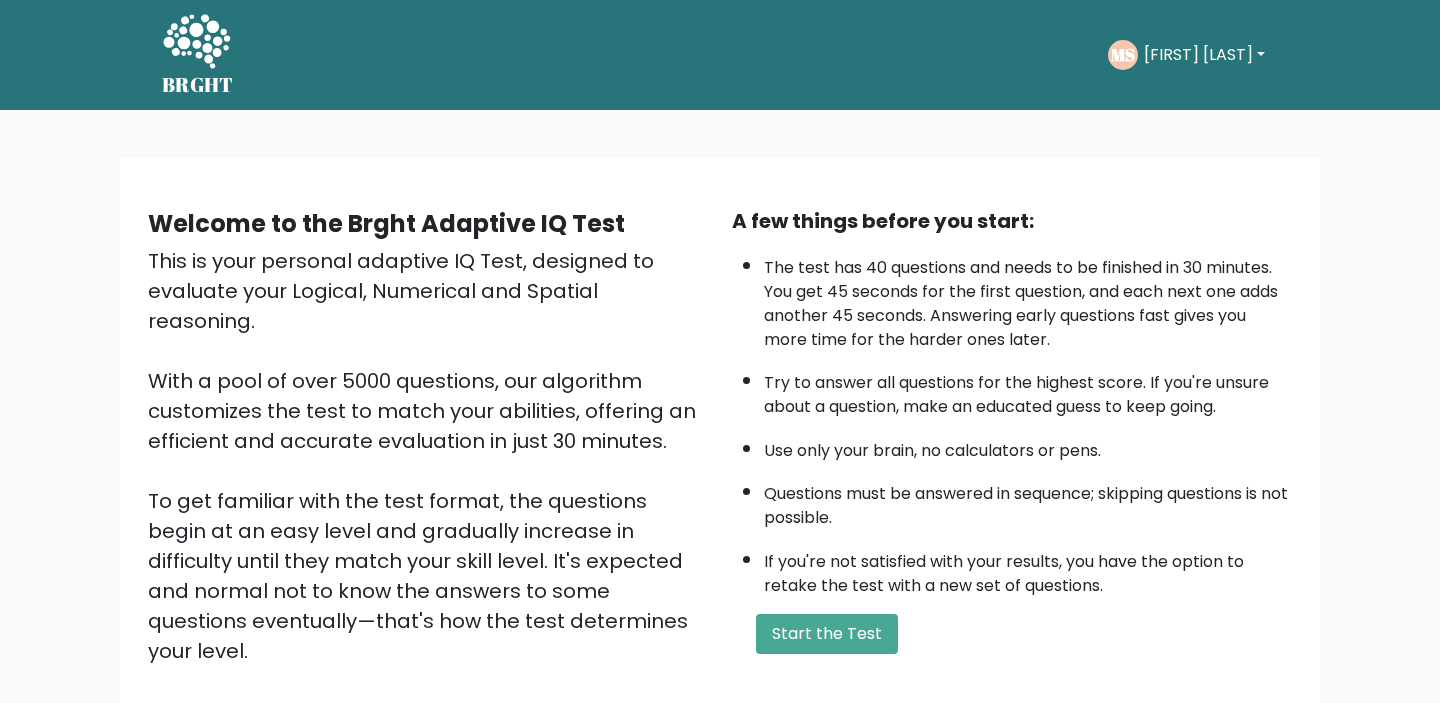 scroll, scrollTop: 0, scrollLeft: 0, axis: both 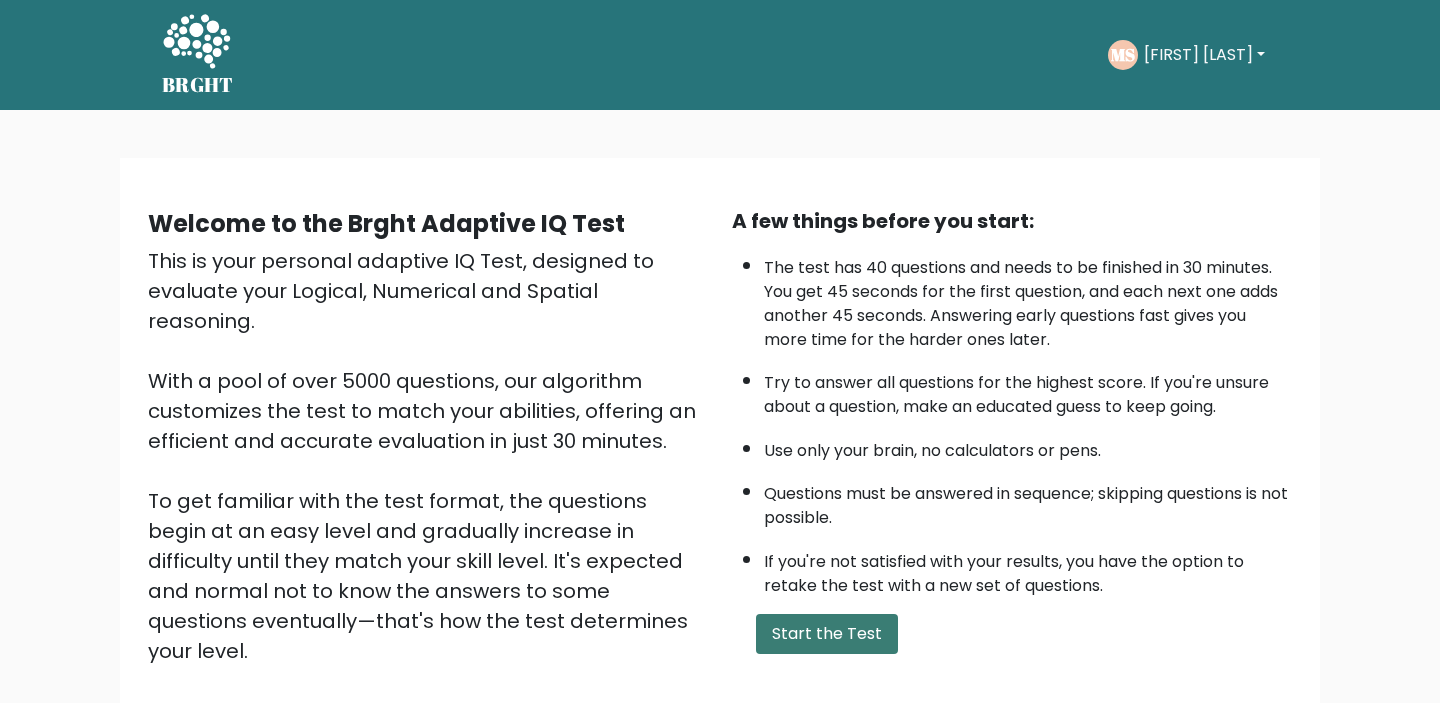 click on "Start the Test" at bounding box center [827, 634] 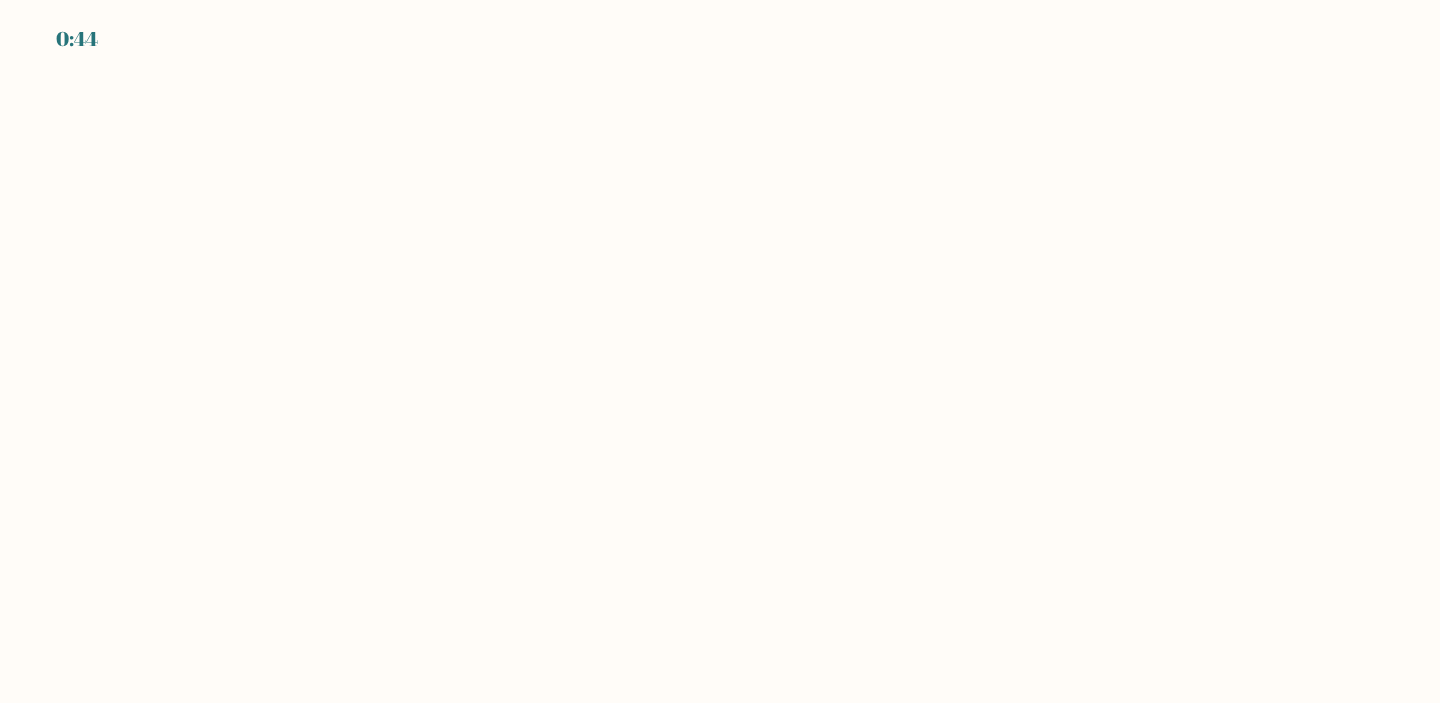 scroll, scrollTop: 0, scrollLeft: 0, axis: both 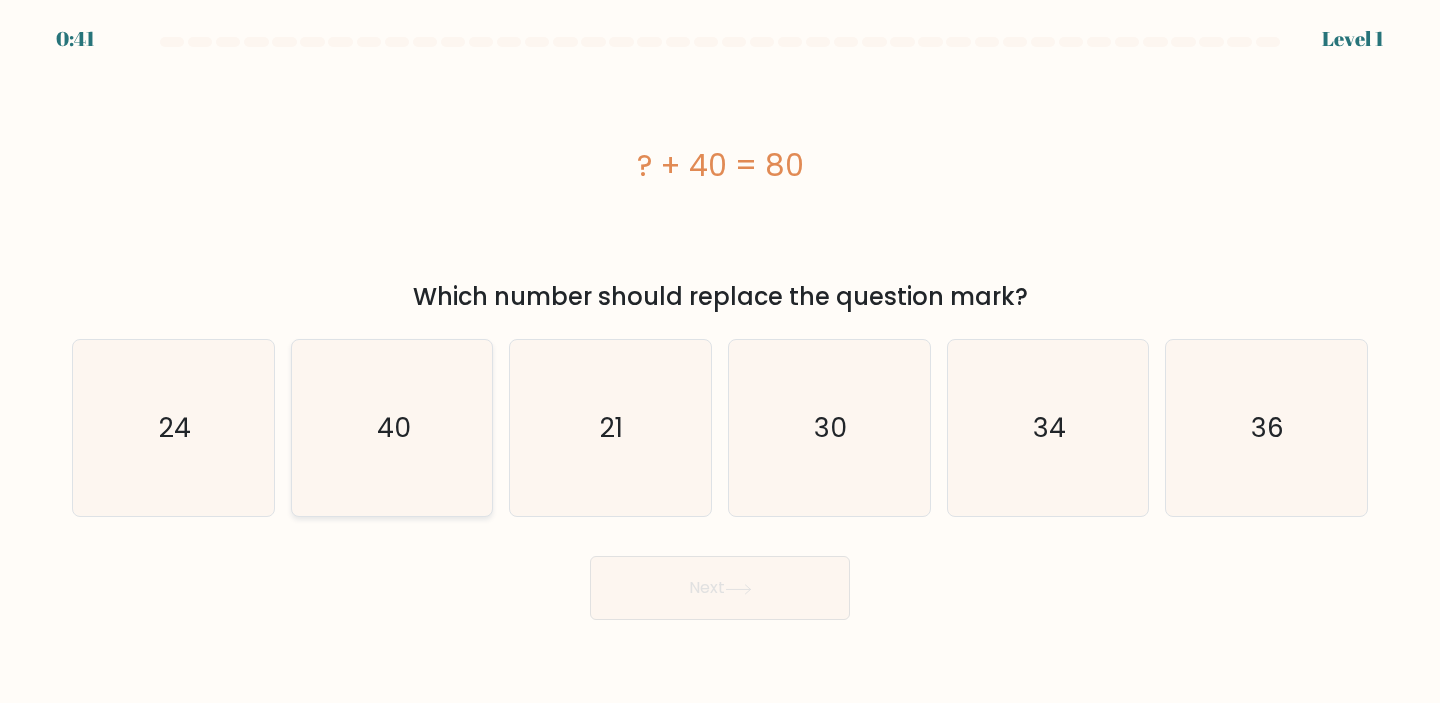 click on "40" 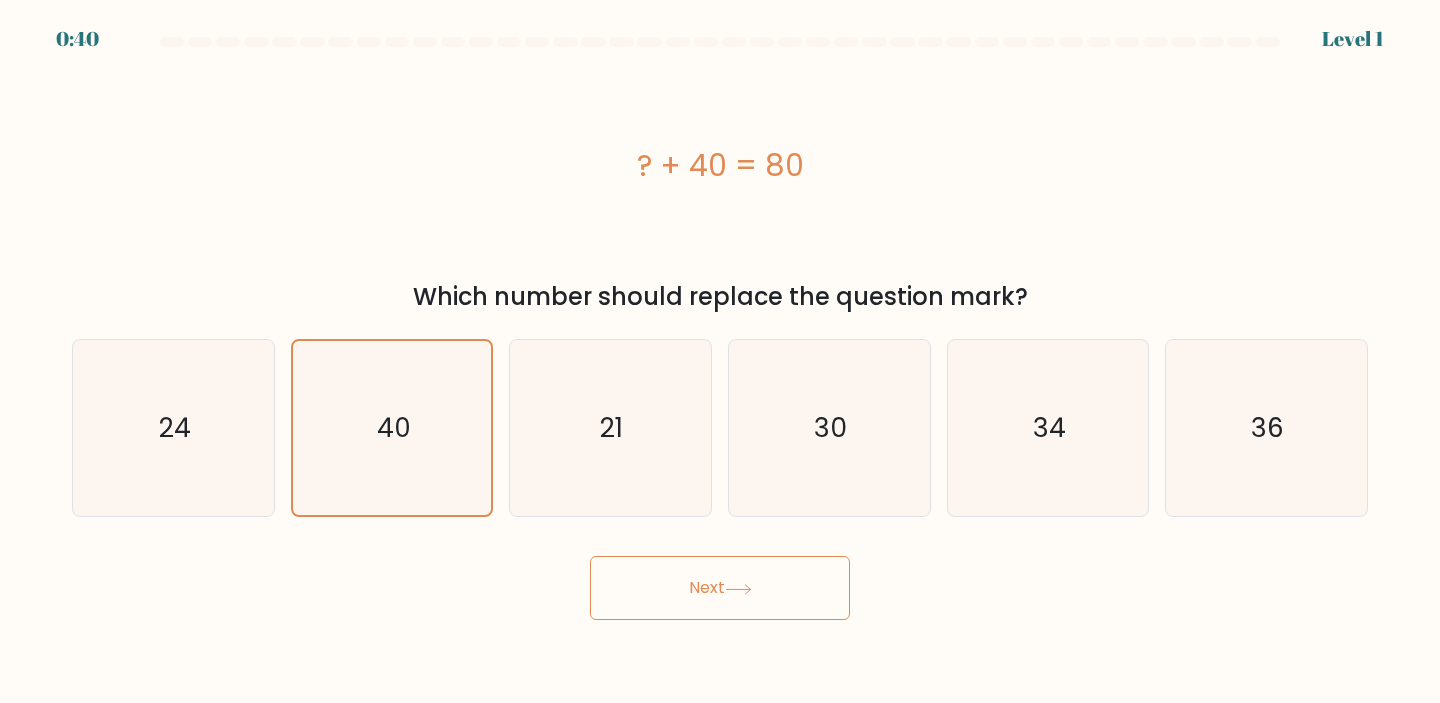click on "Next" at bounding box center [720, 588] 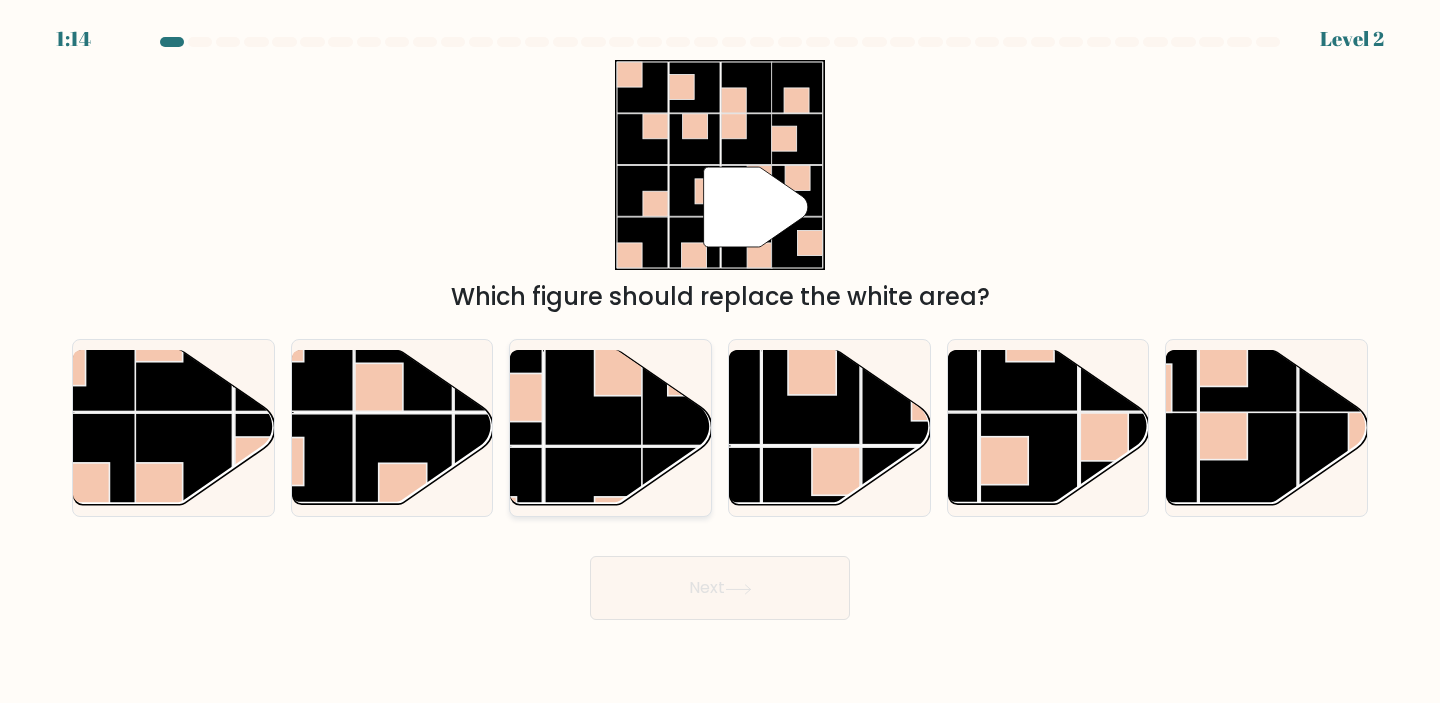 click 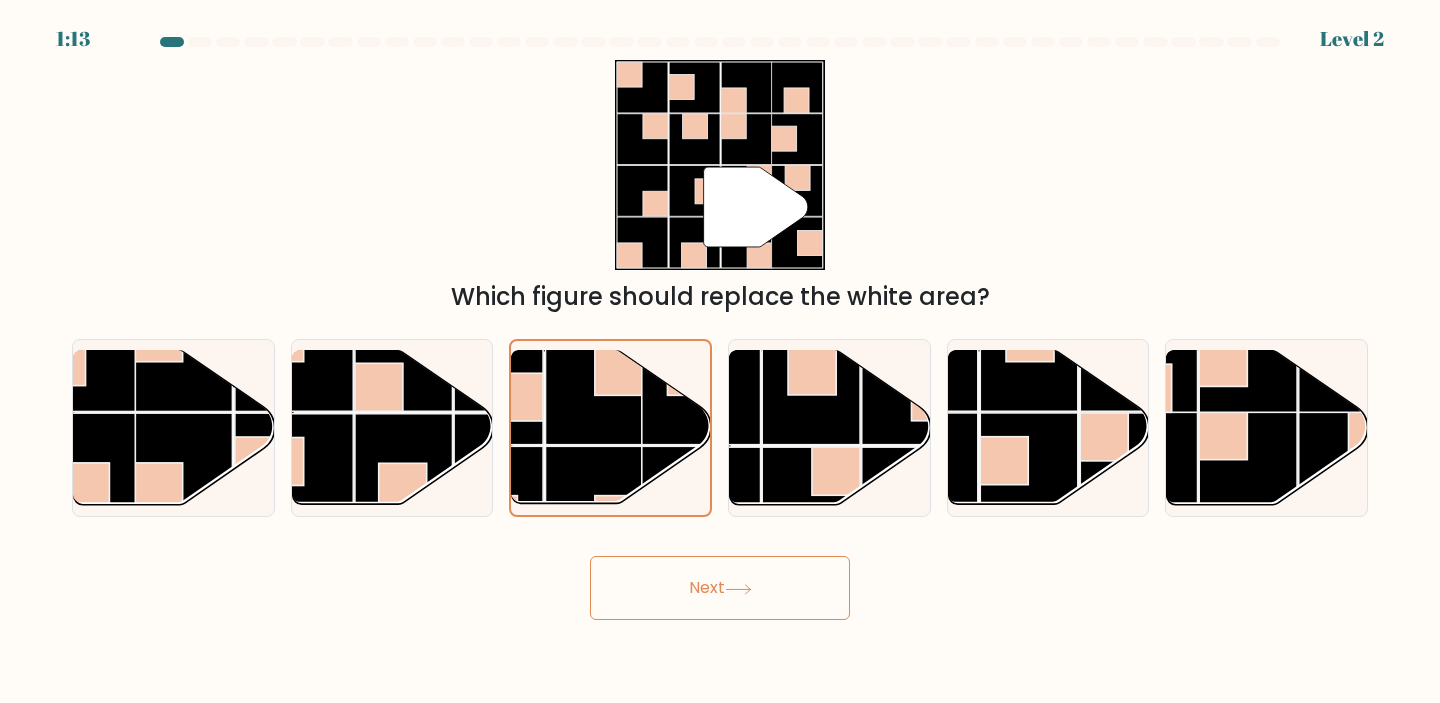 click on "Next" at bounding box center (720, 588) 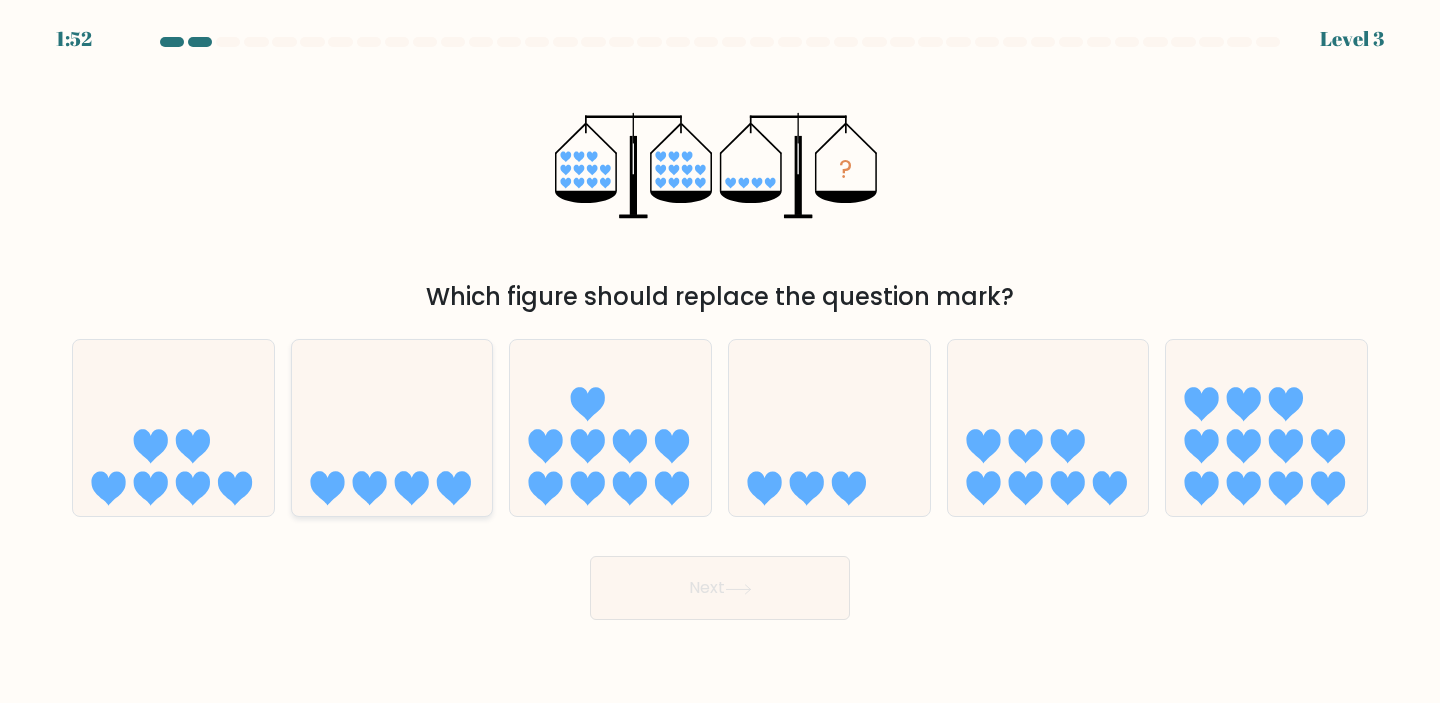 click 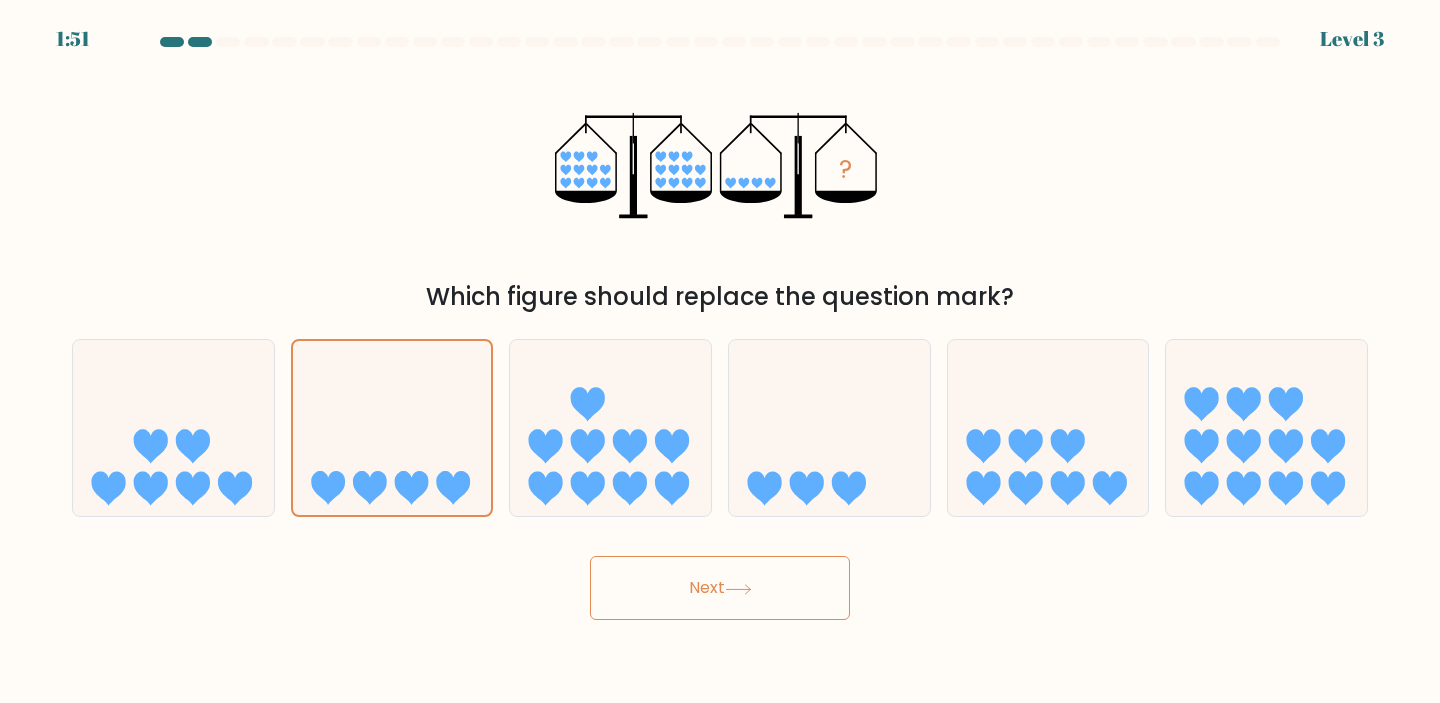 click on "Next" at bounding box center [720, 588] 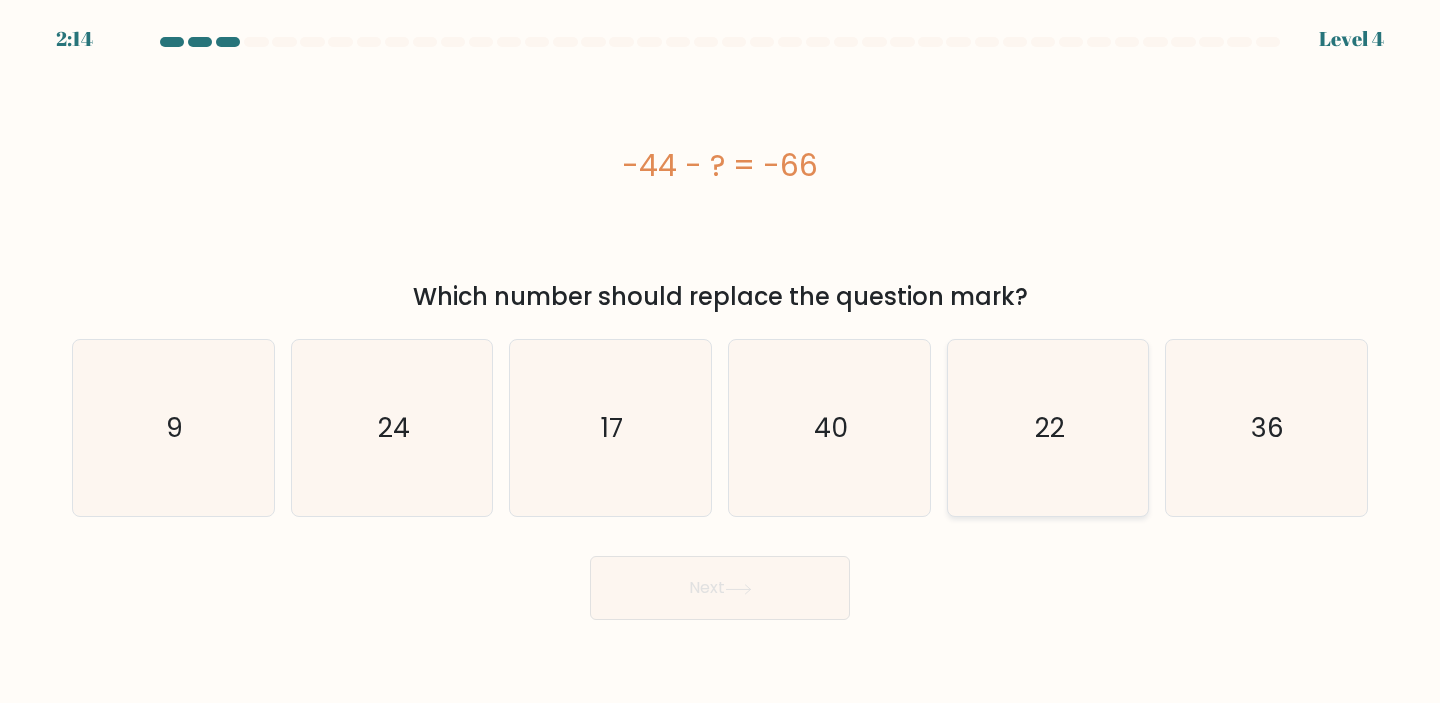 click on "22" 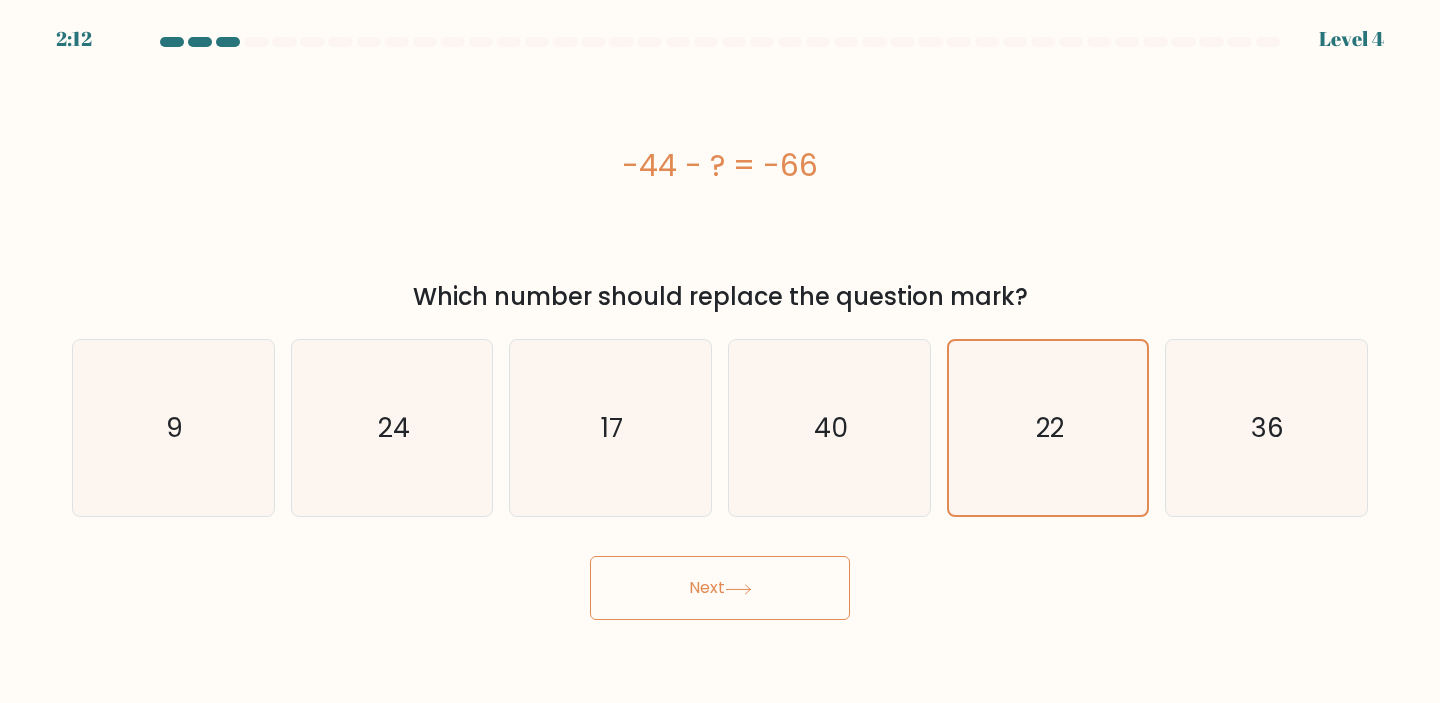 click on "Next" at bounding box center (720, 588) 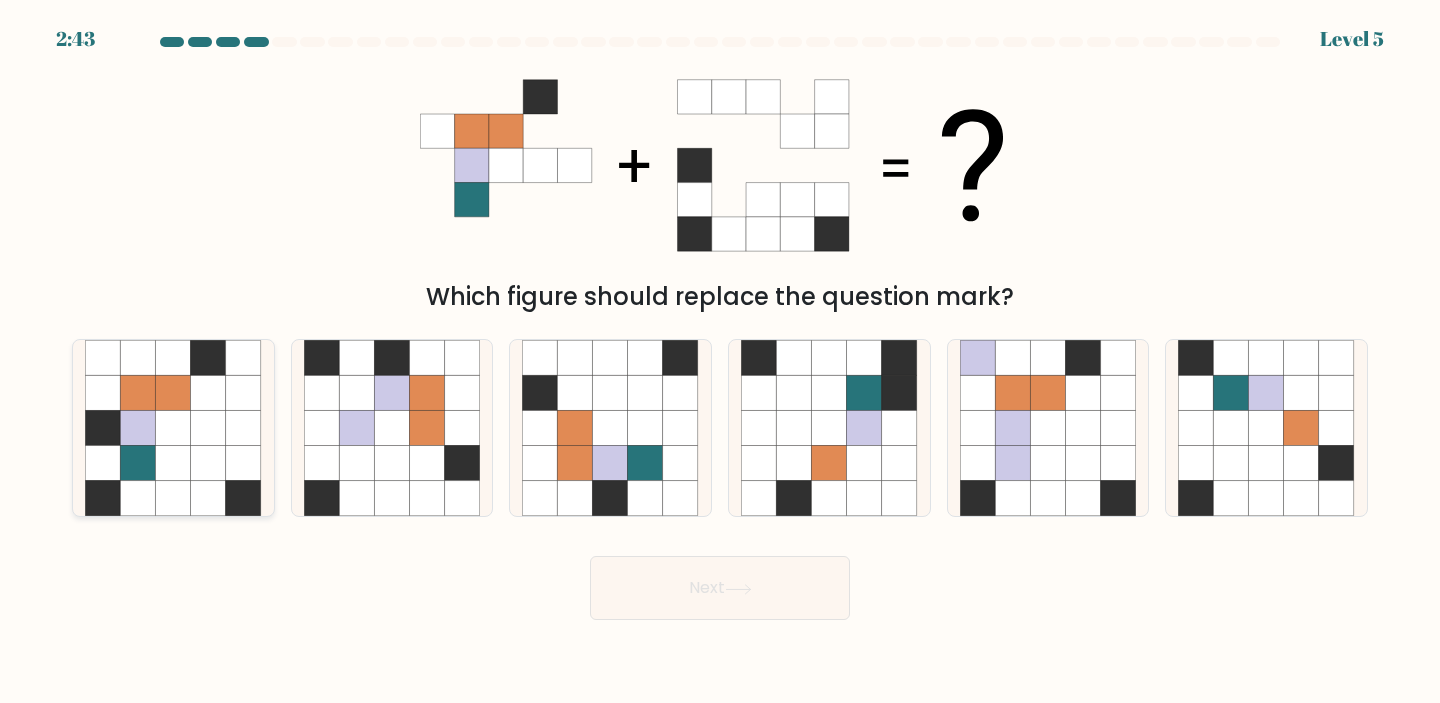 click 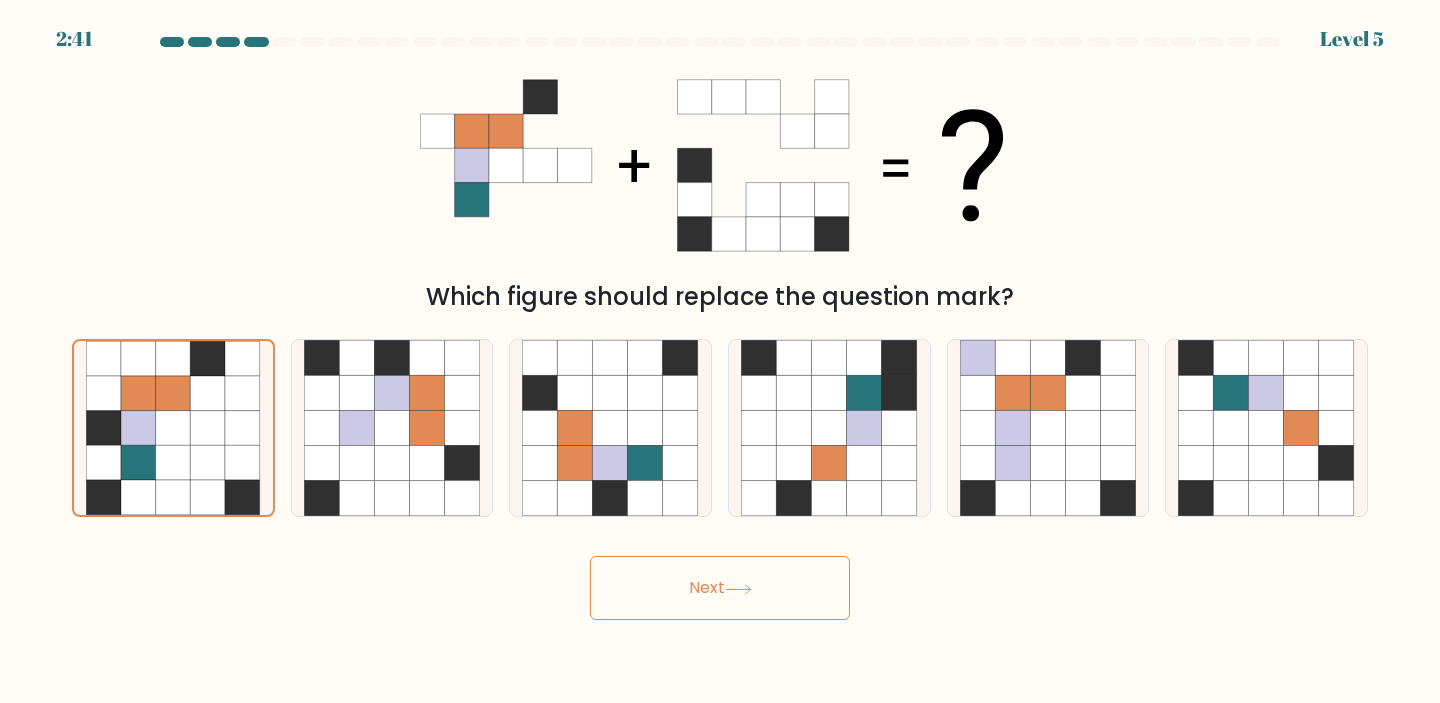 click on "Next" at bounding box center (720, 588) 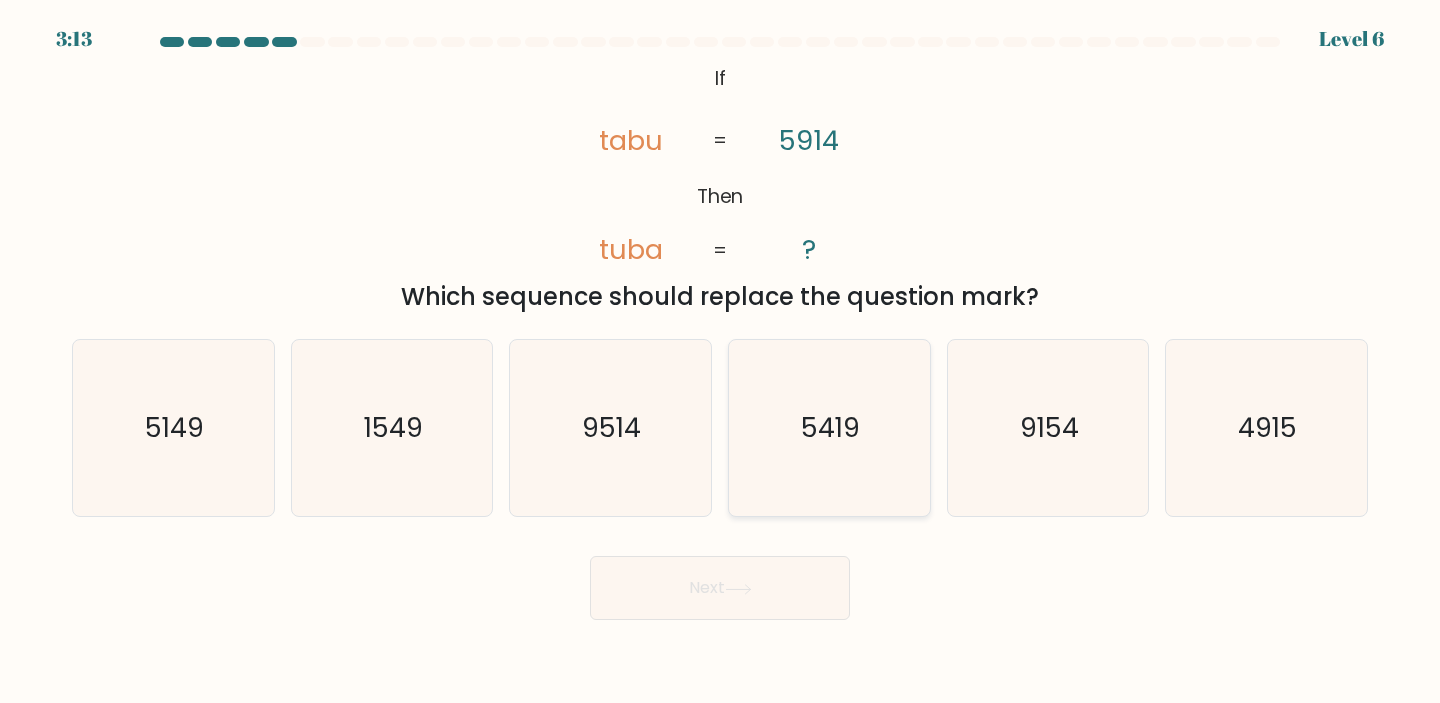click on "5419" 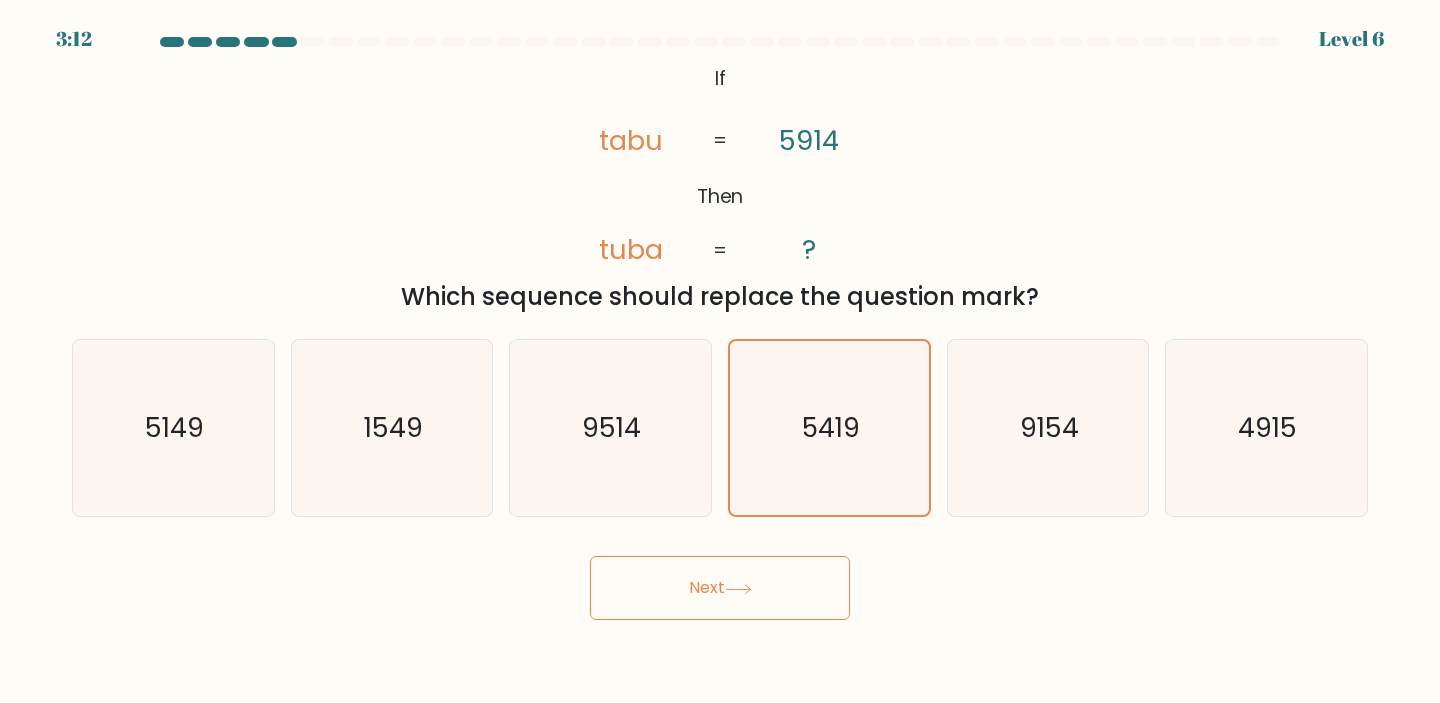 click on "Next" at bounding box center [720, 588] 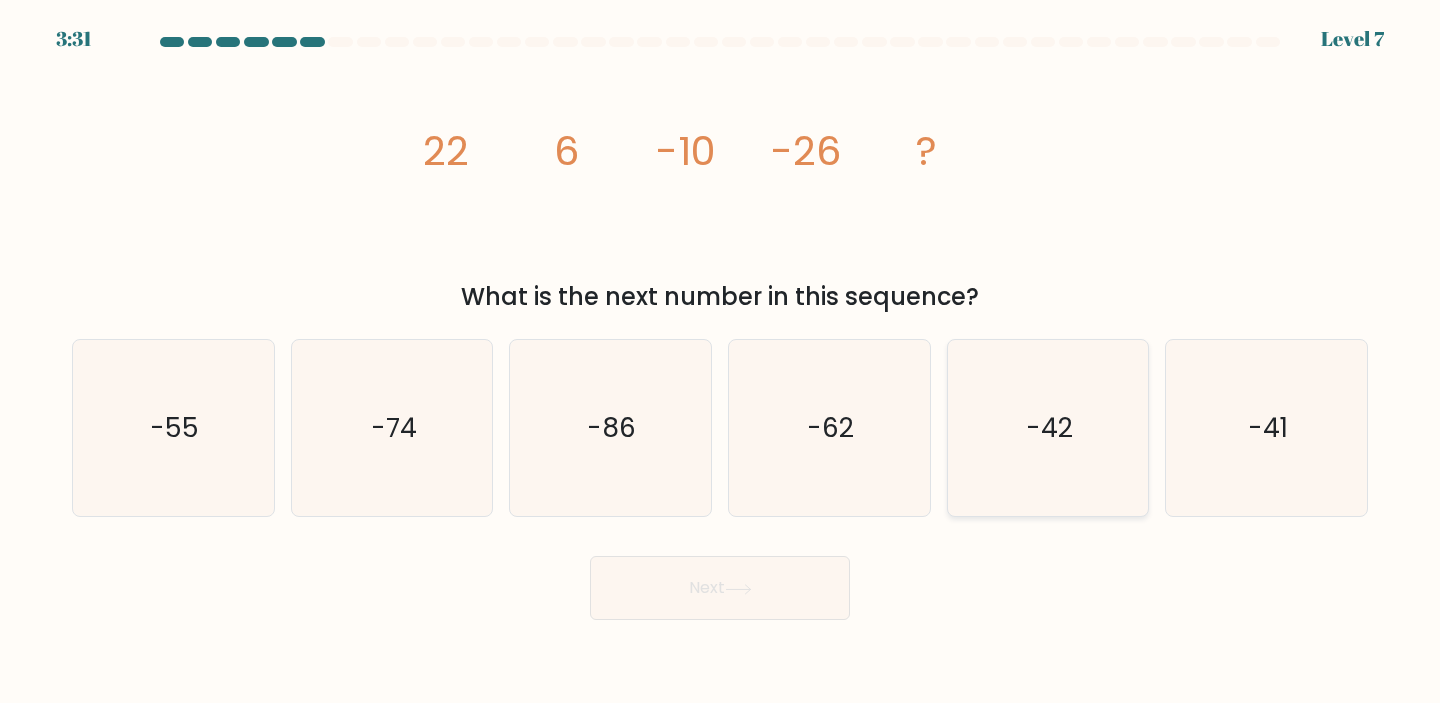 click on "-42" 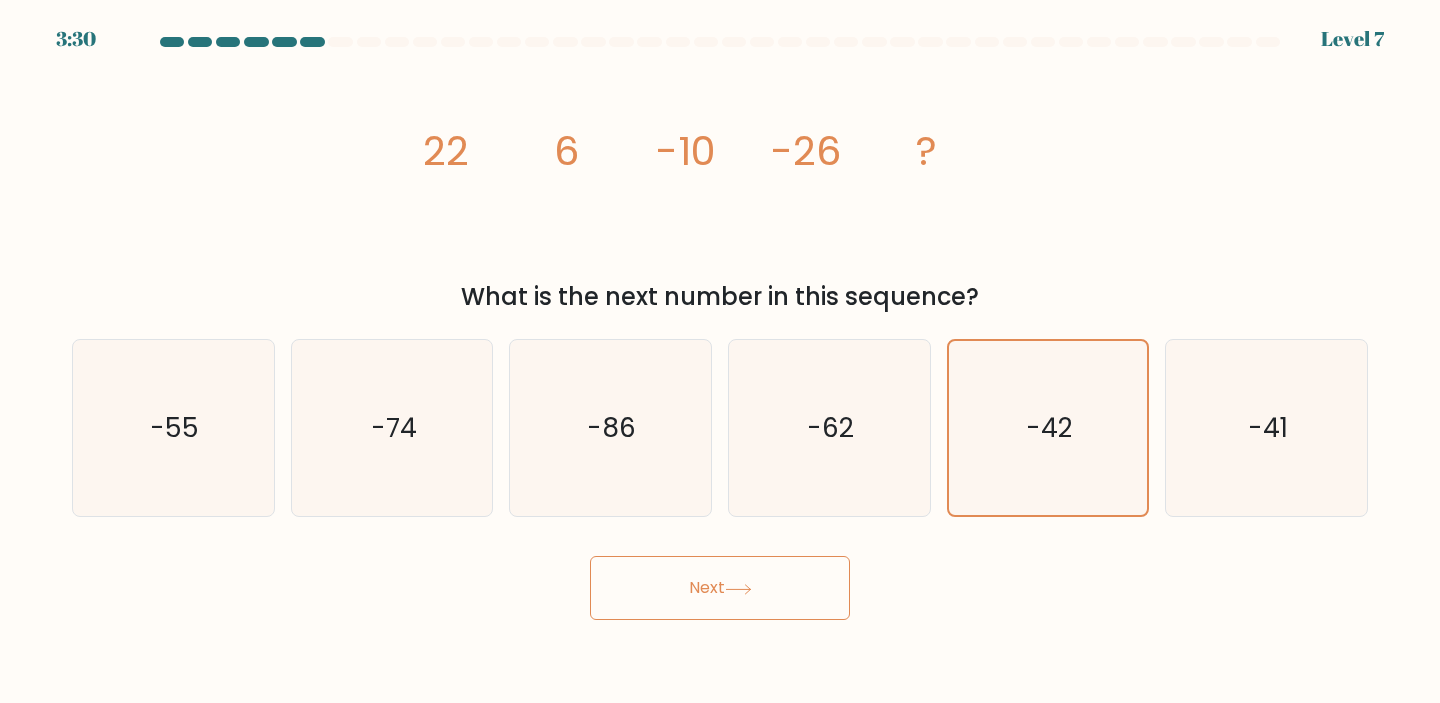 click on "Next" at bounding box center [720, 588] 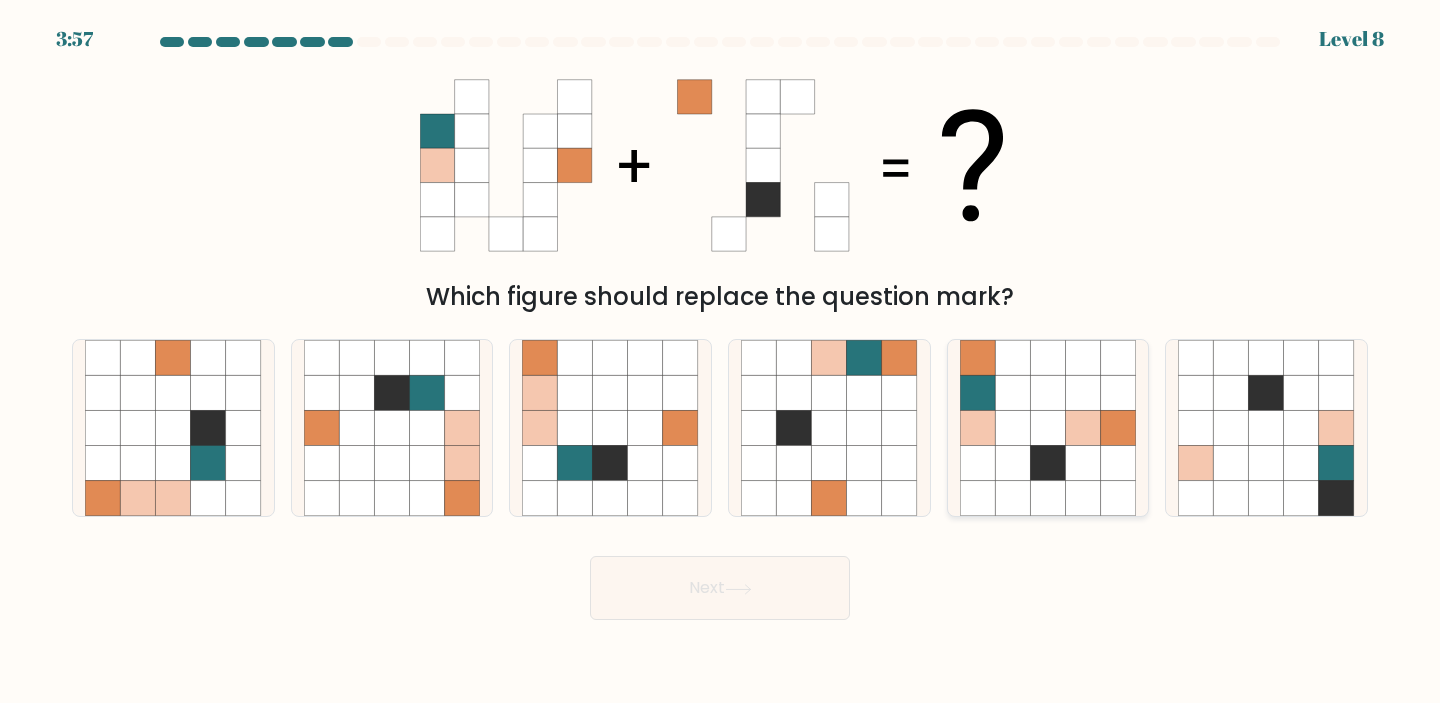 click 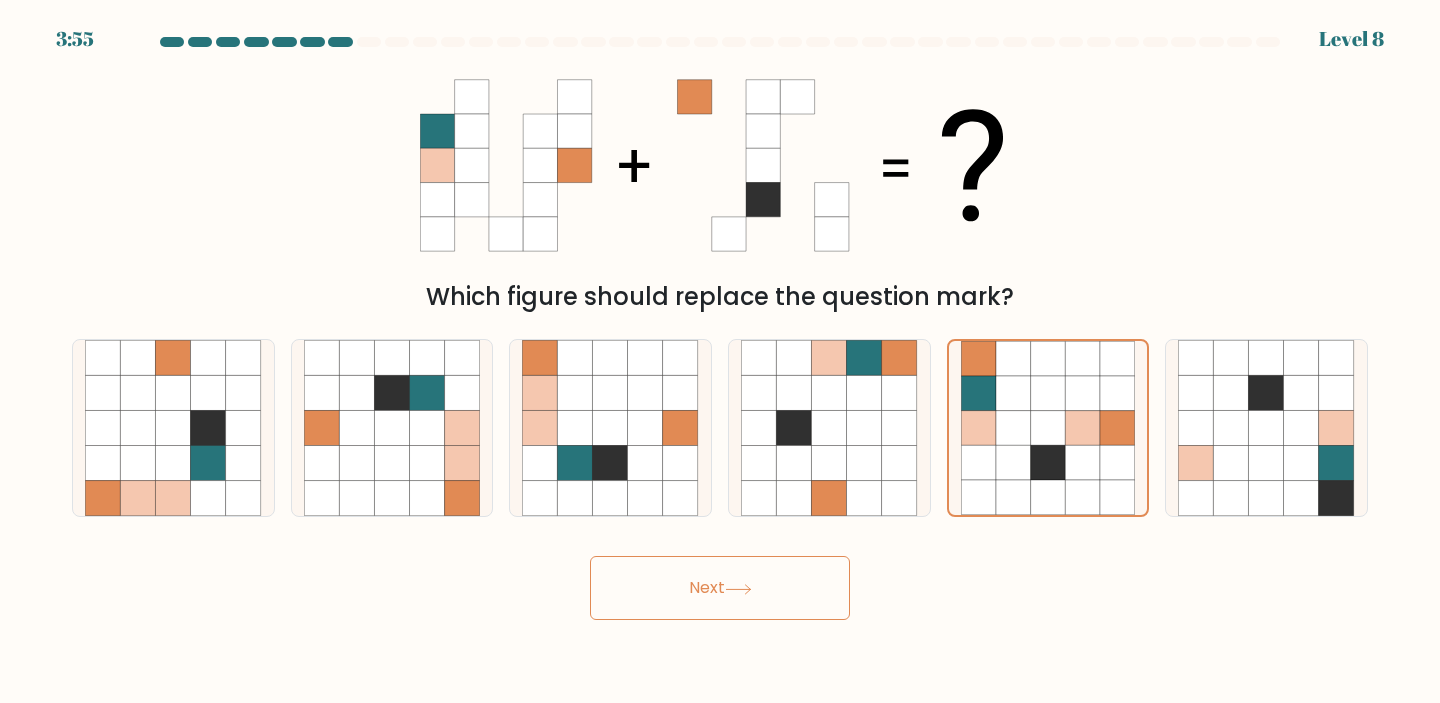 click on "Next" at bounding box center (720, 588) 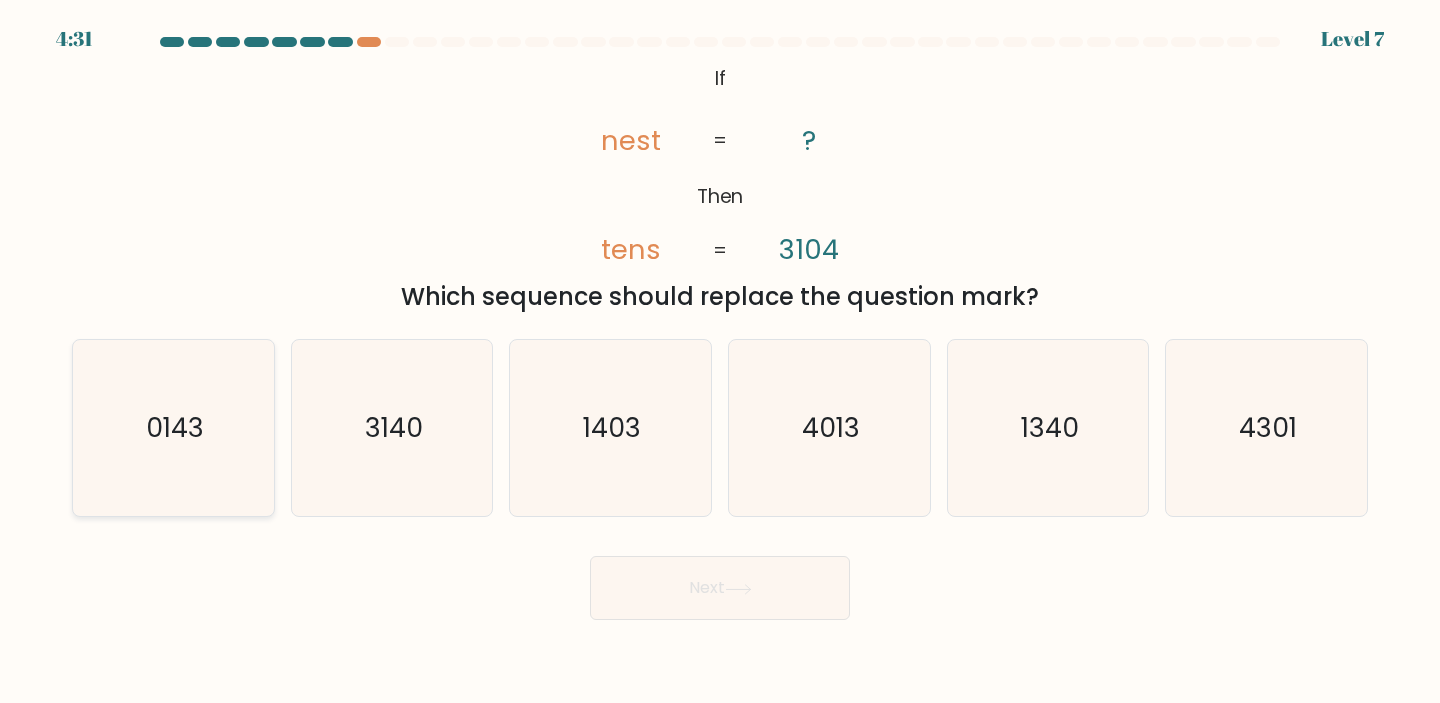 click on "0143" 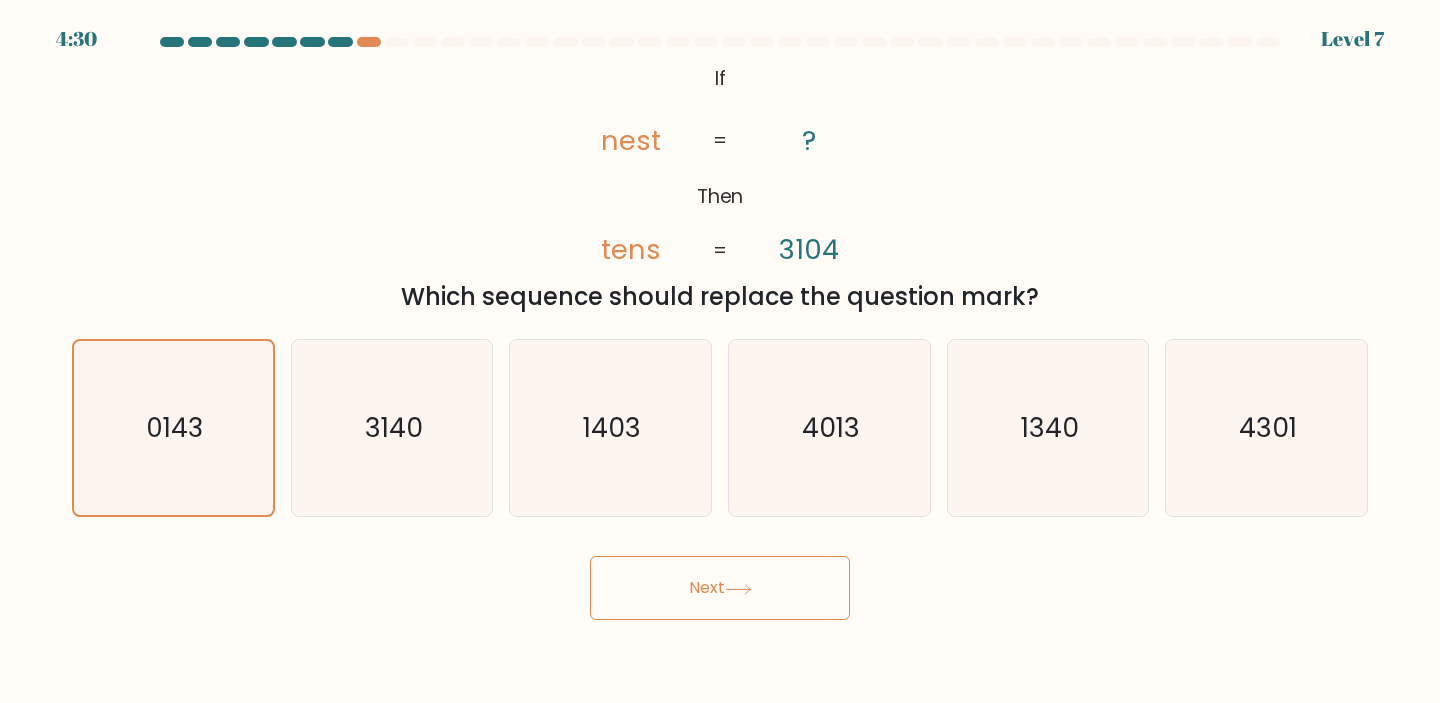 click on "Next" at bounding box center [720, 588] 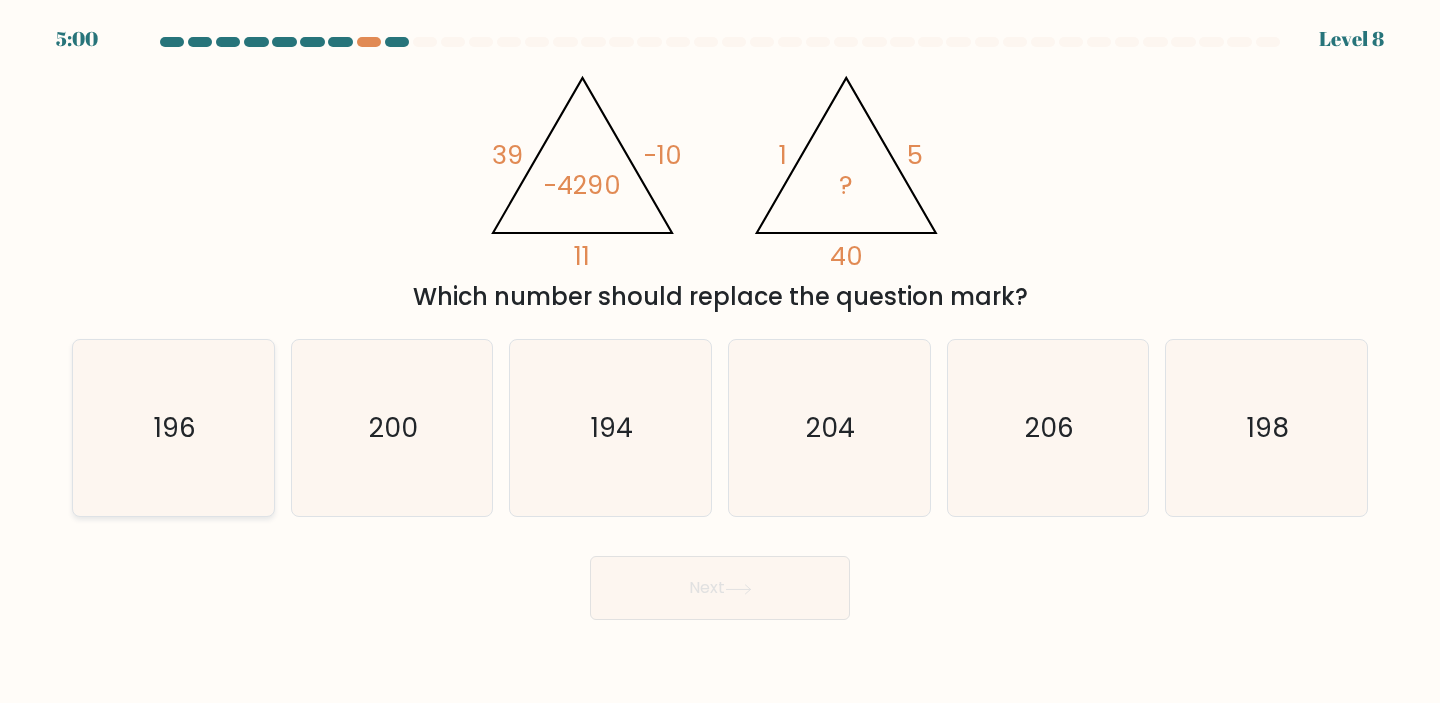 click on "196" 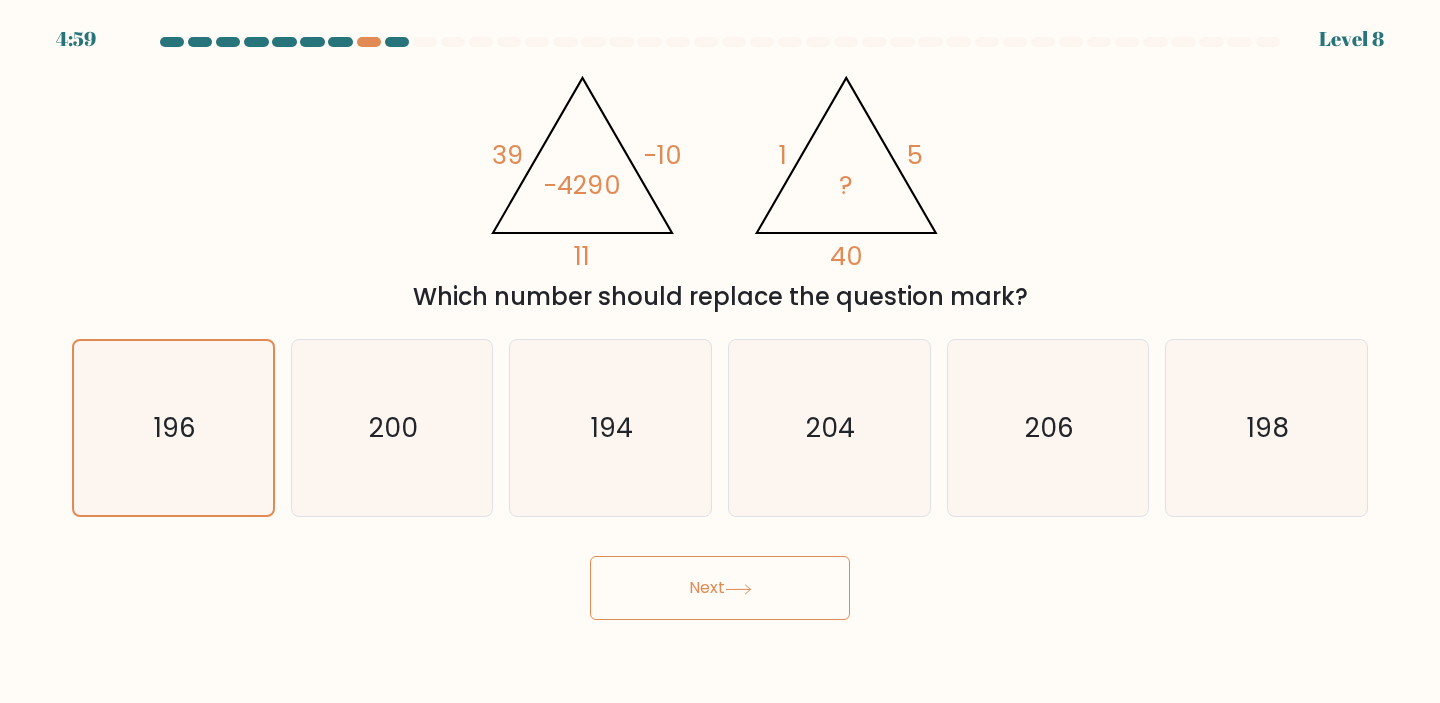 click on "Next" at bounding box center (720, 588) 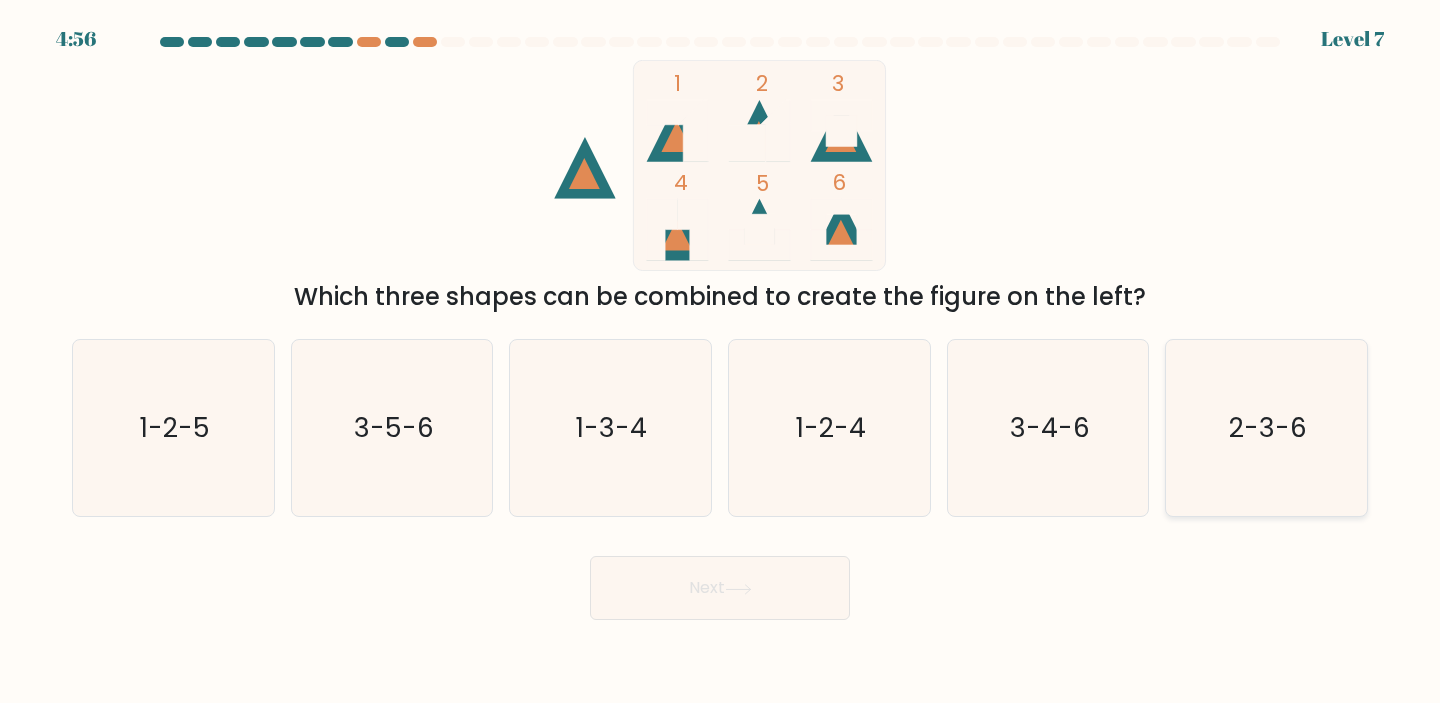 click on "2-3-6" 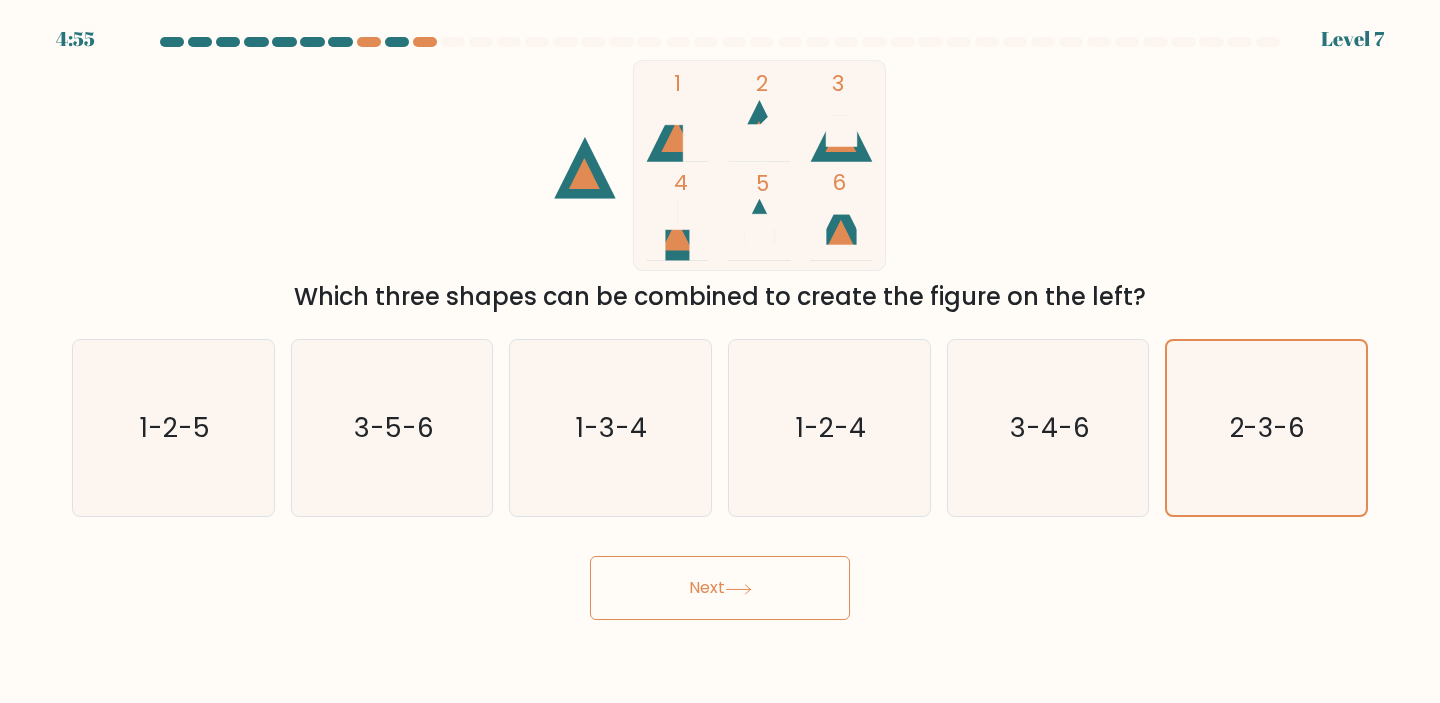 click on "Next" at bounding box center (720, 588) 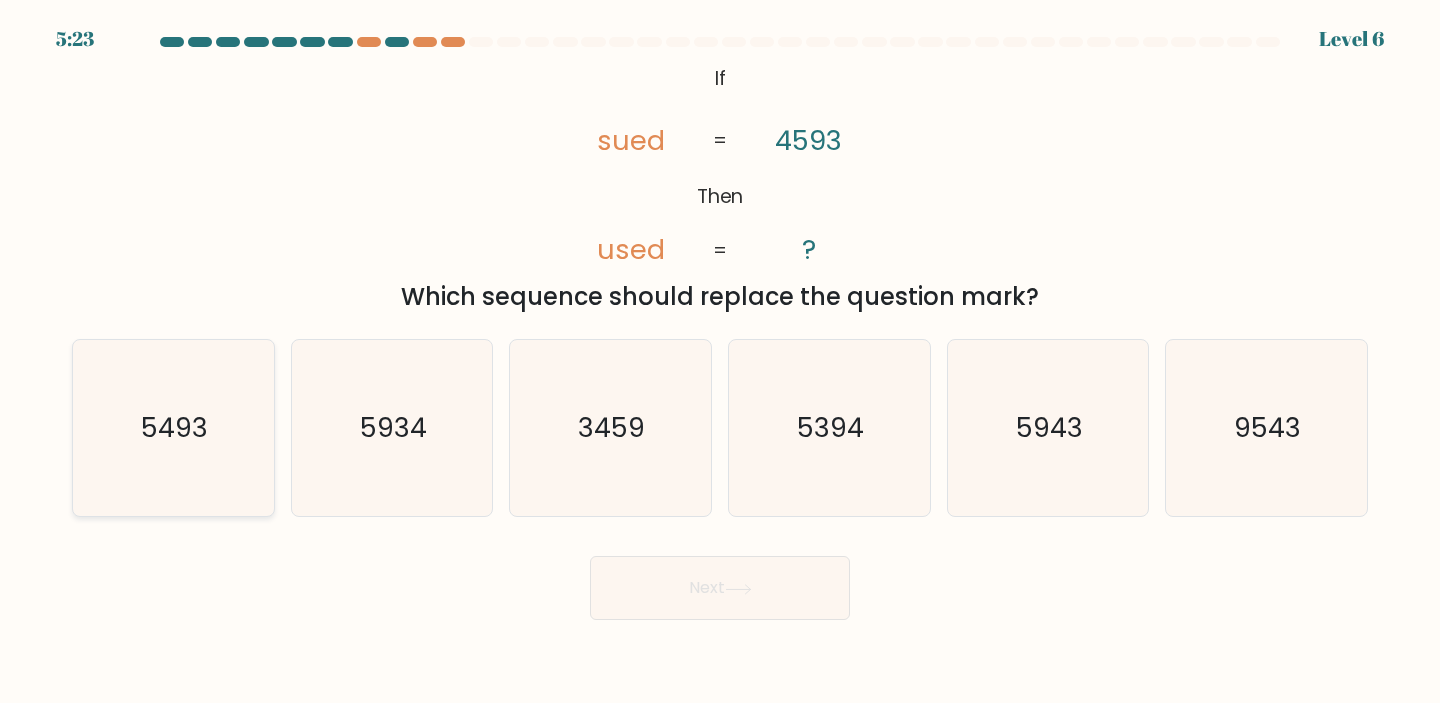 click on "5493" 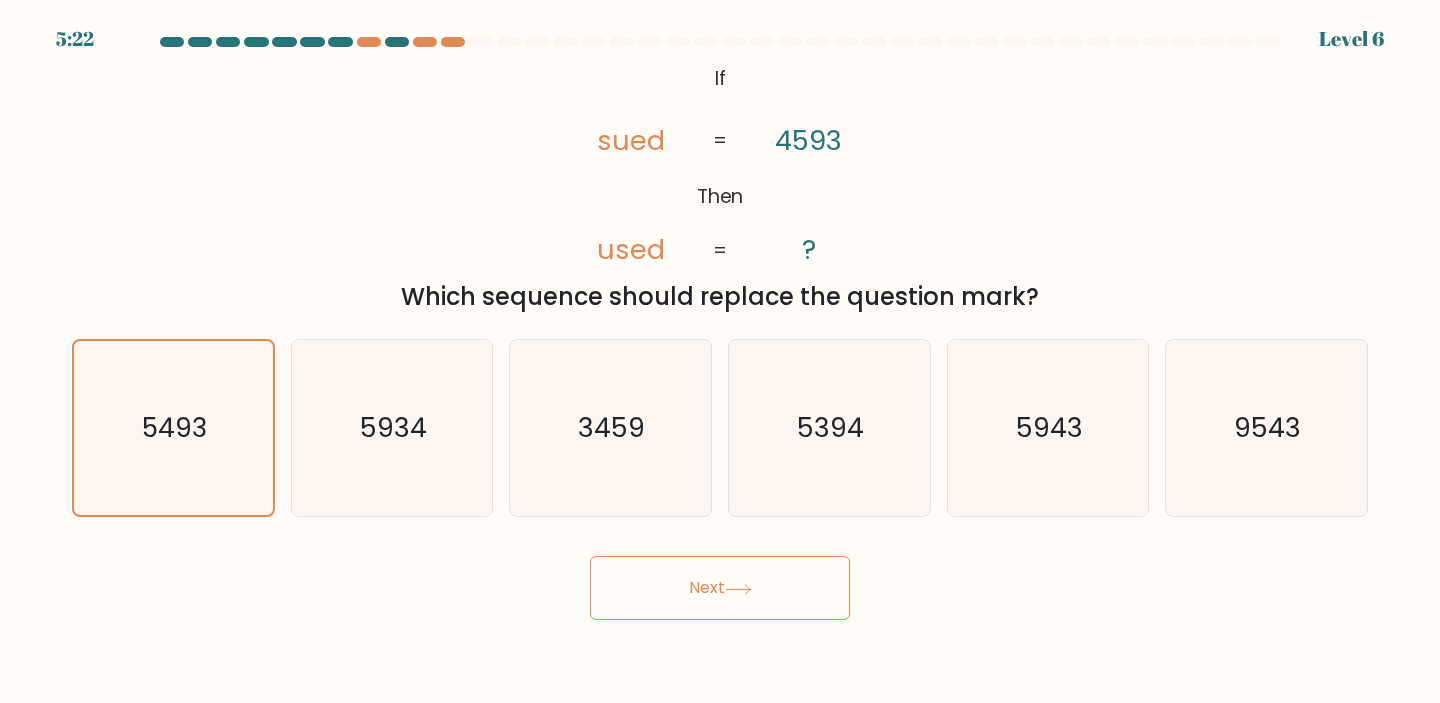 click on "Next" at bounding box center [720, 588] 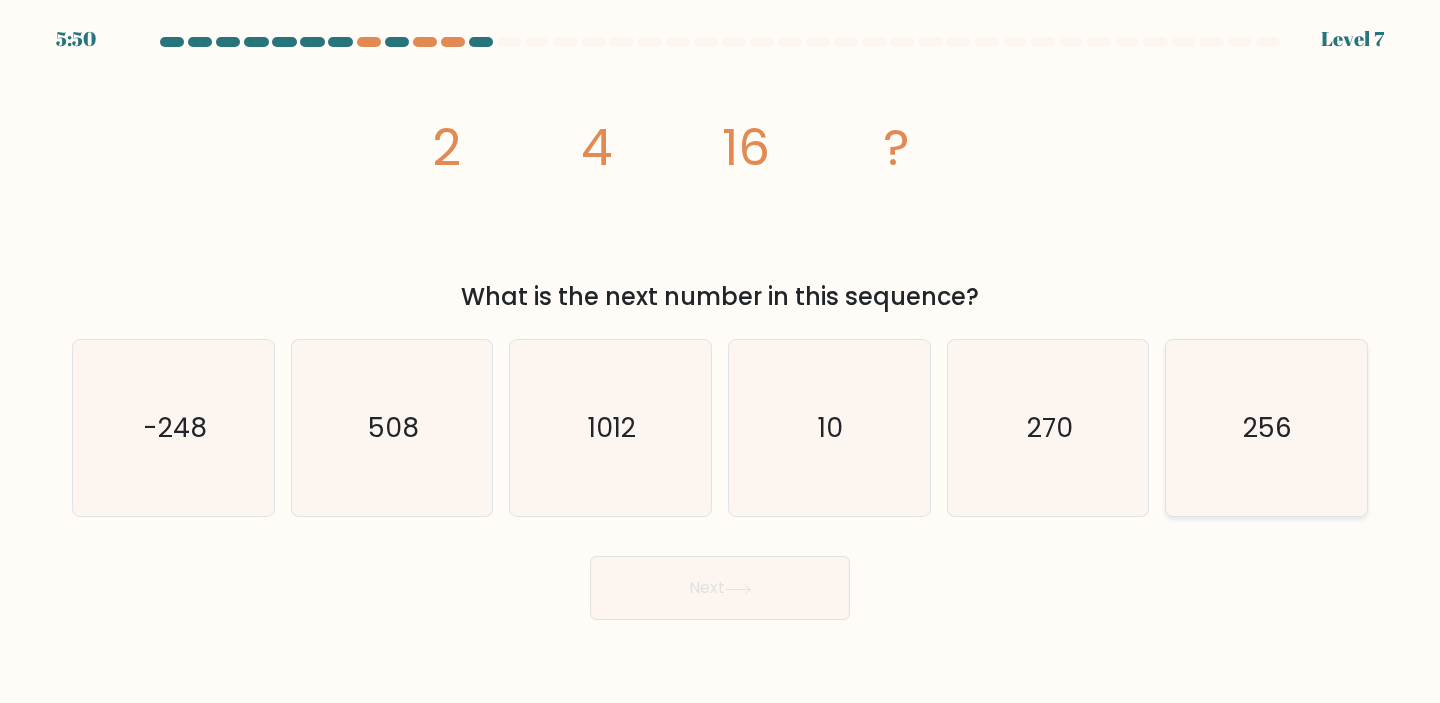 click on "256" 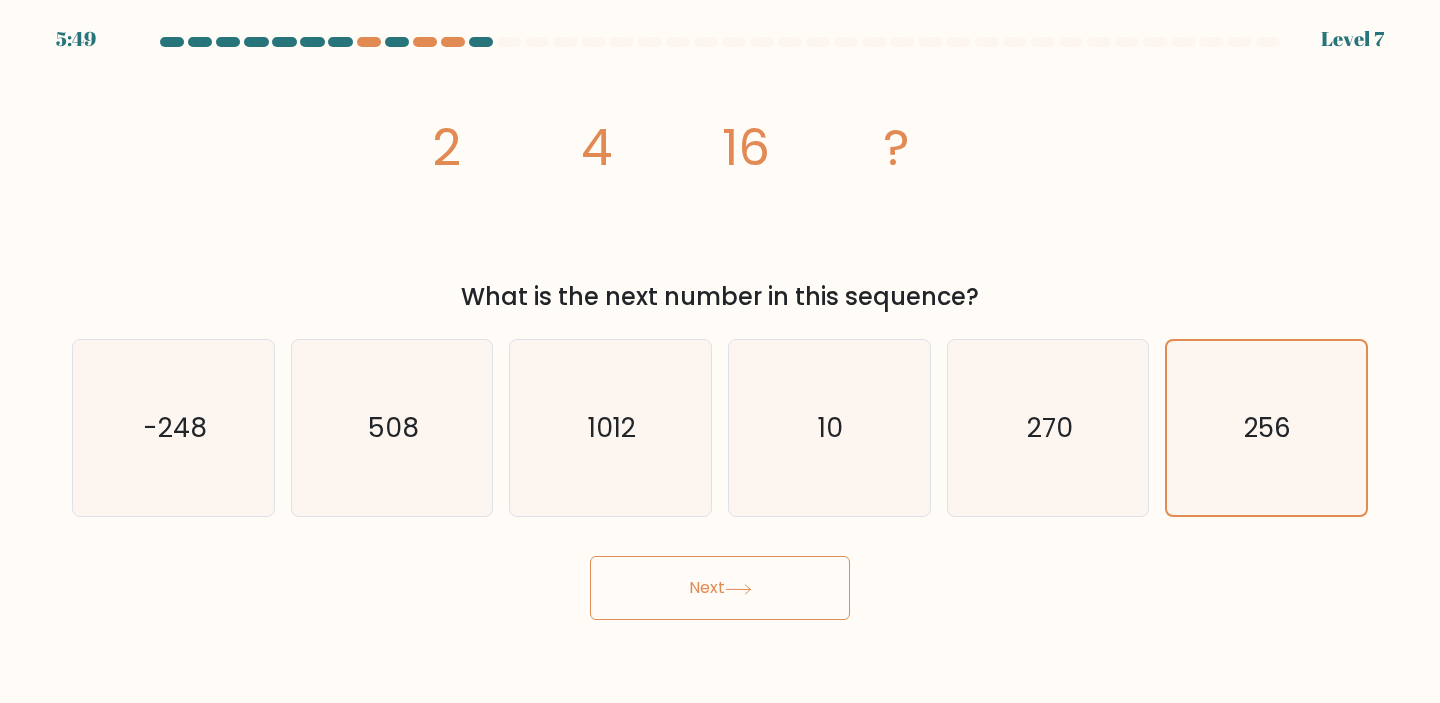 click on "Next" at bounding box center [720, 588] 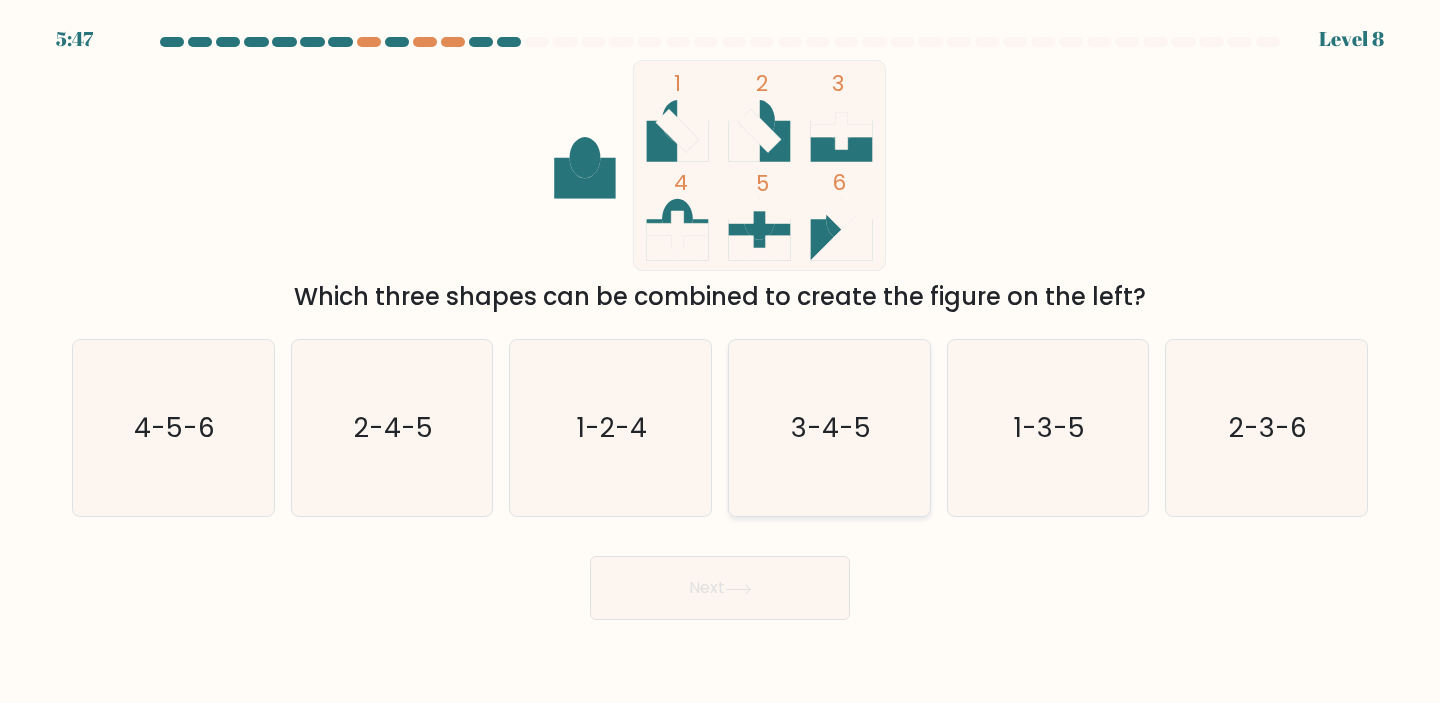 click on "3-4-5" 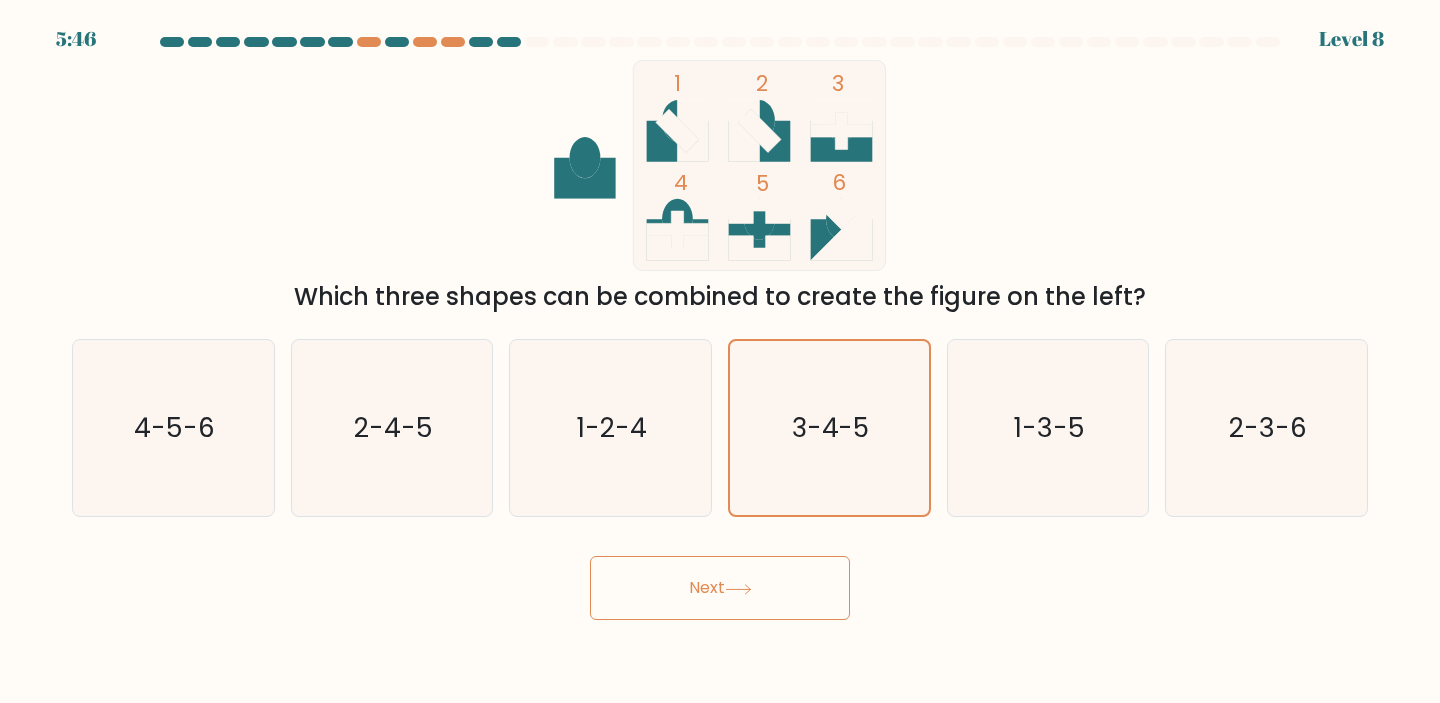click 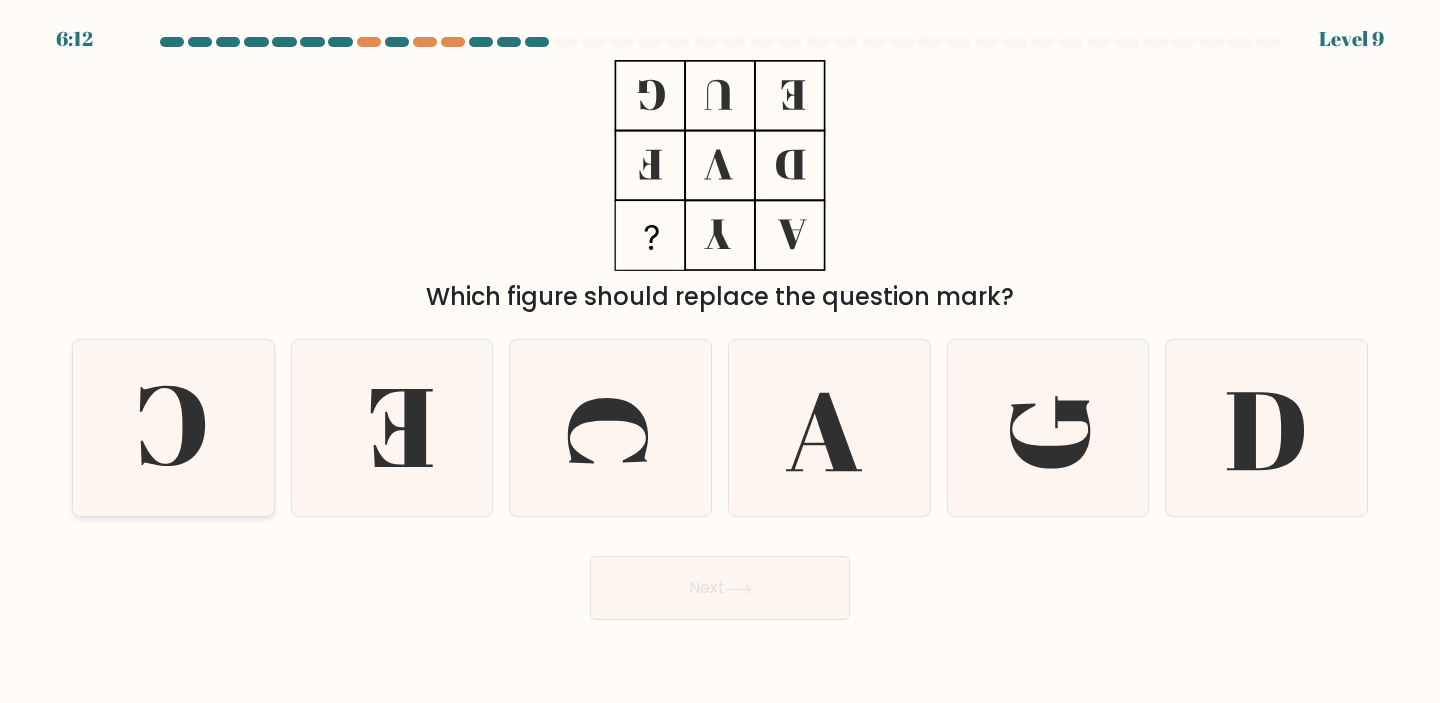 click 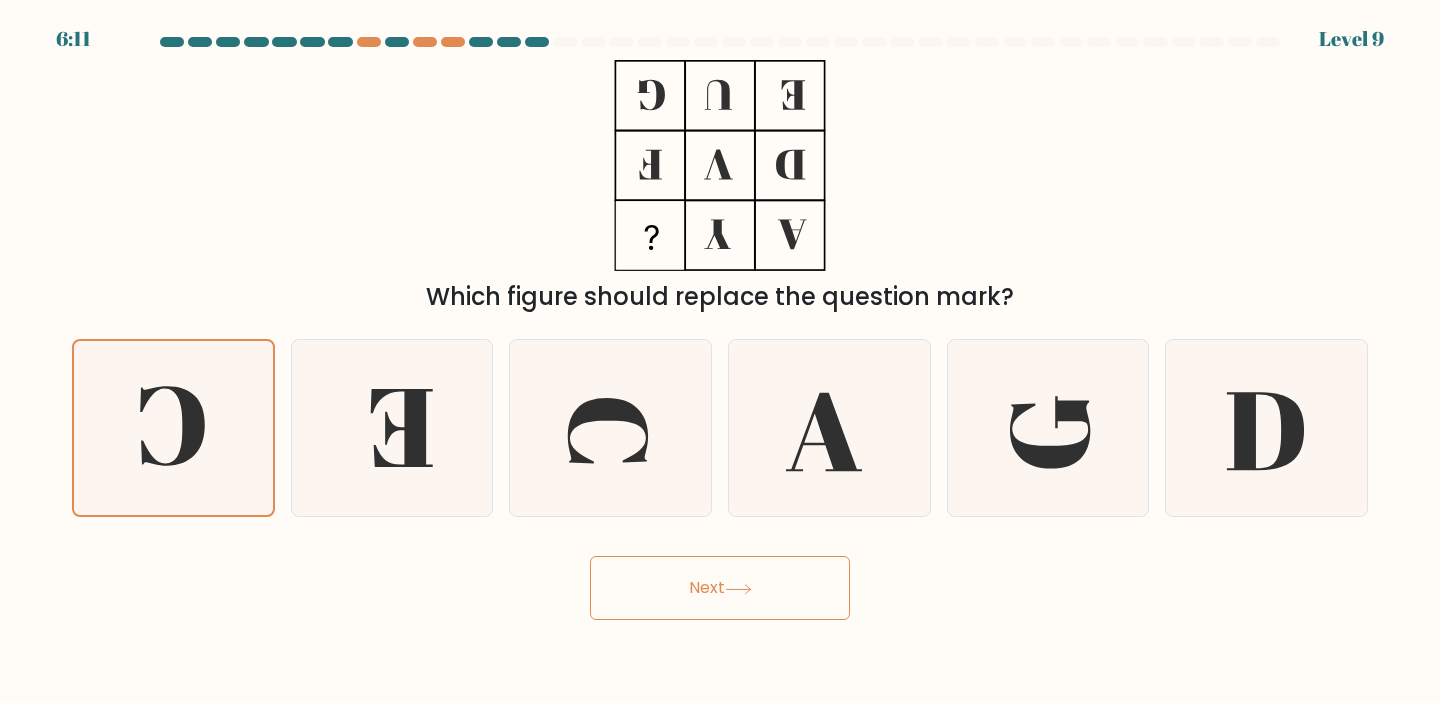 click on "Next" at bounding box center [720, 588] 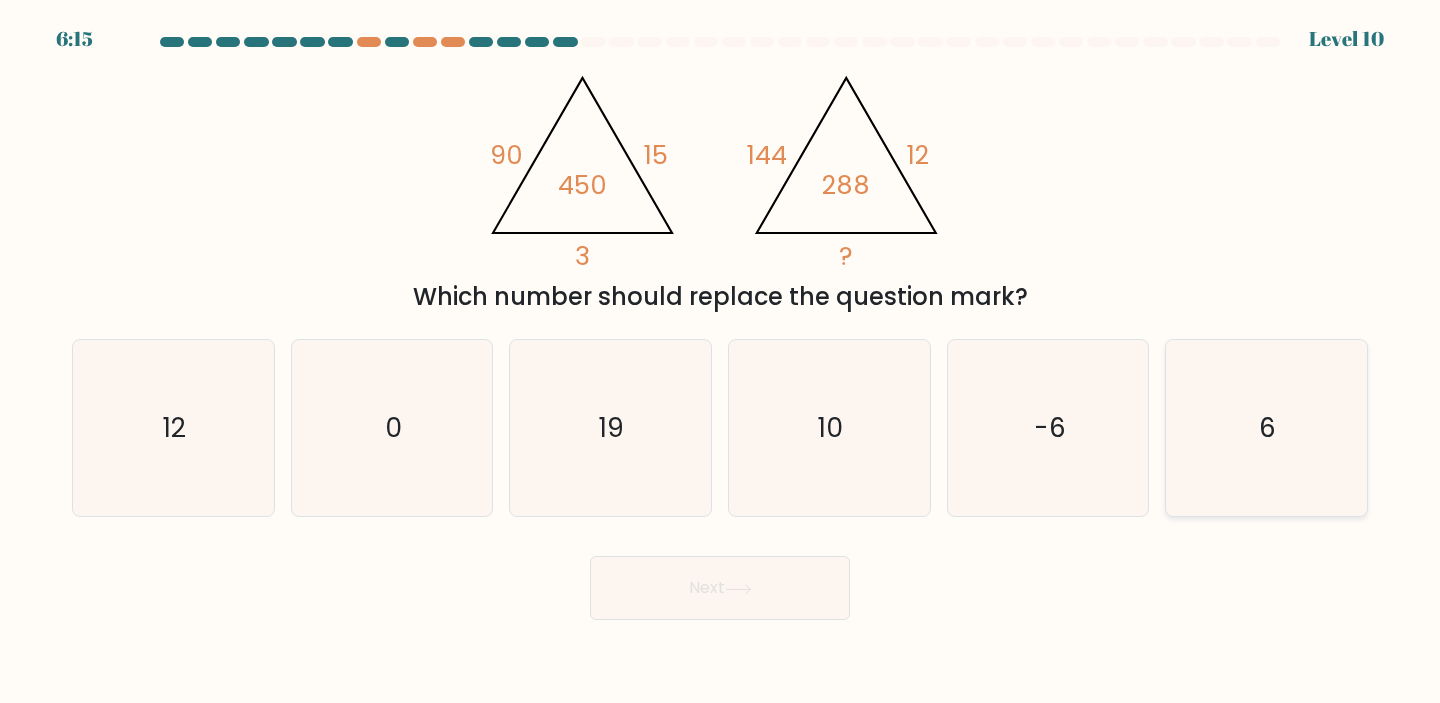 click on "6" 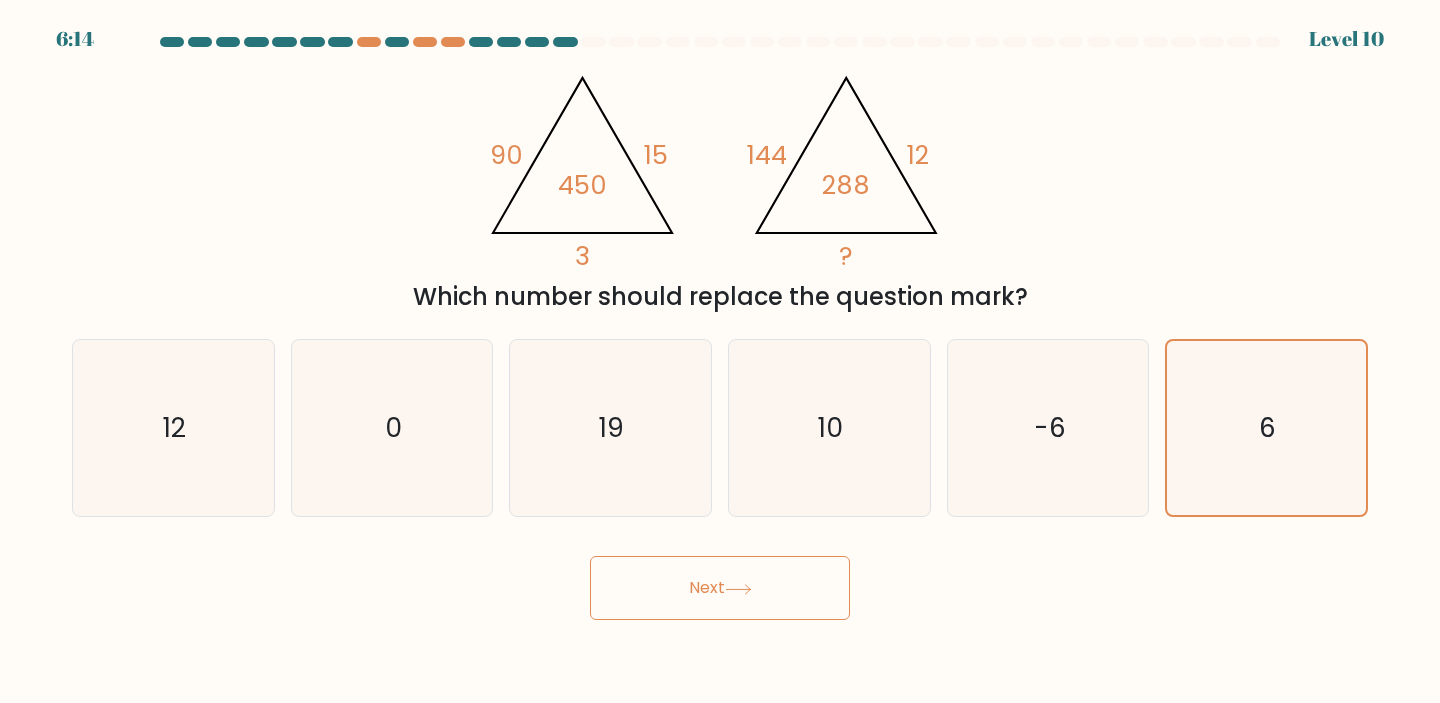 click on "Next" at bounding box center [720, 588] 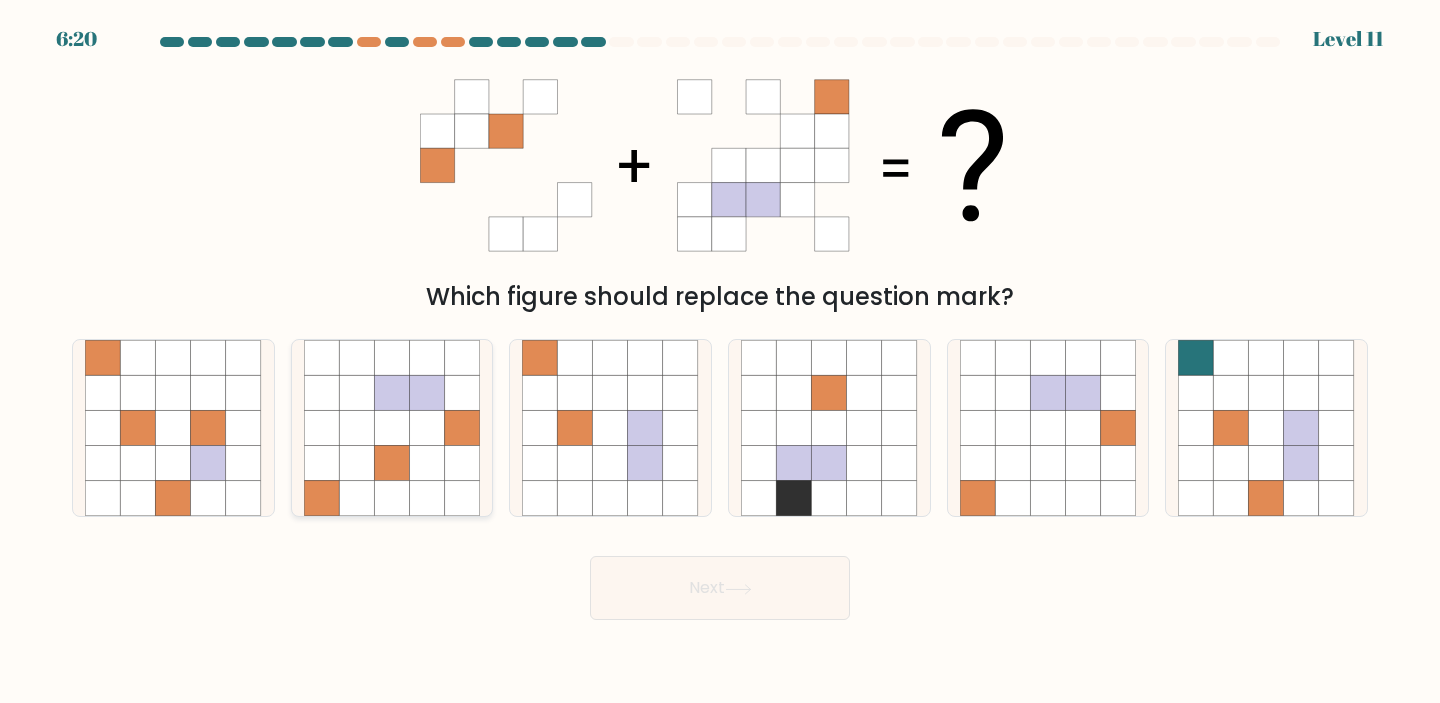 click 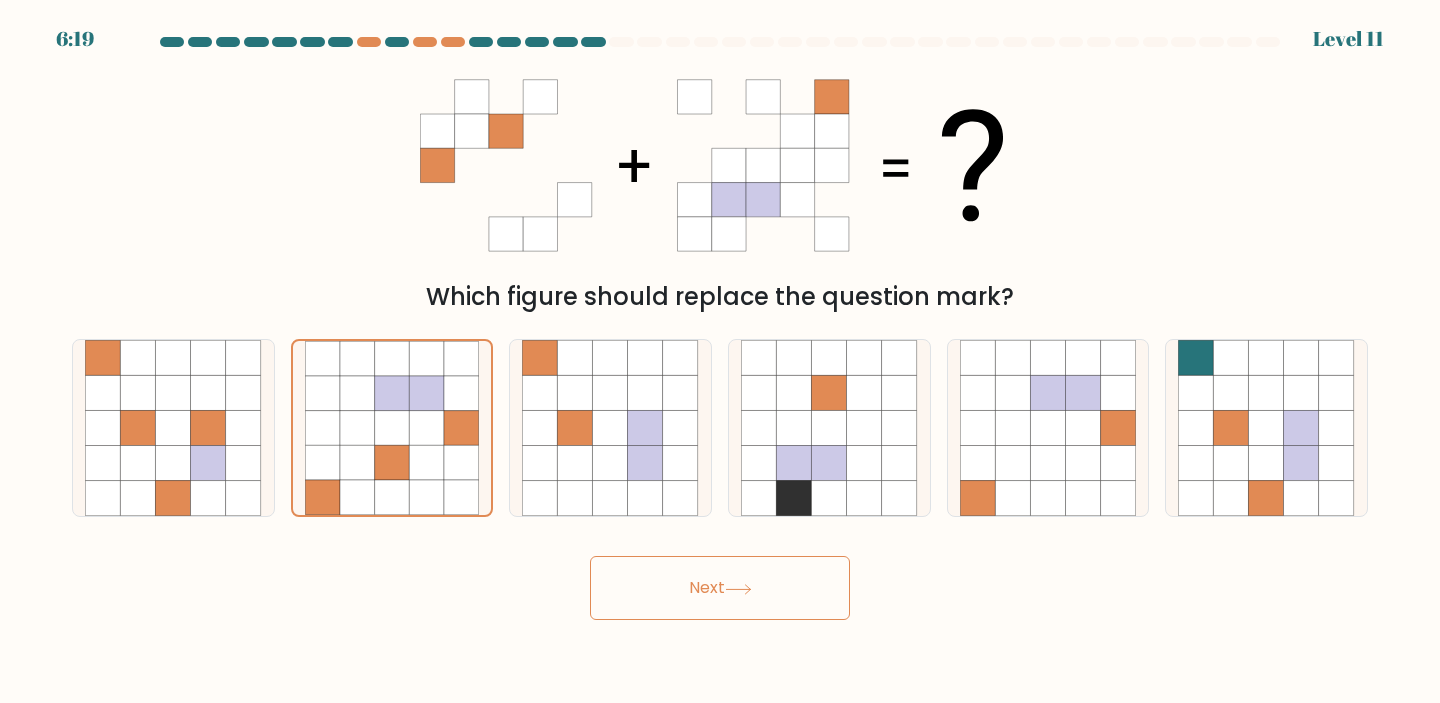 click on "Next" at bounding box center [720, 588] 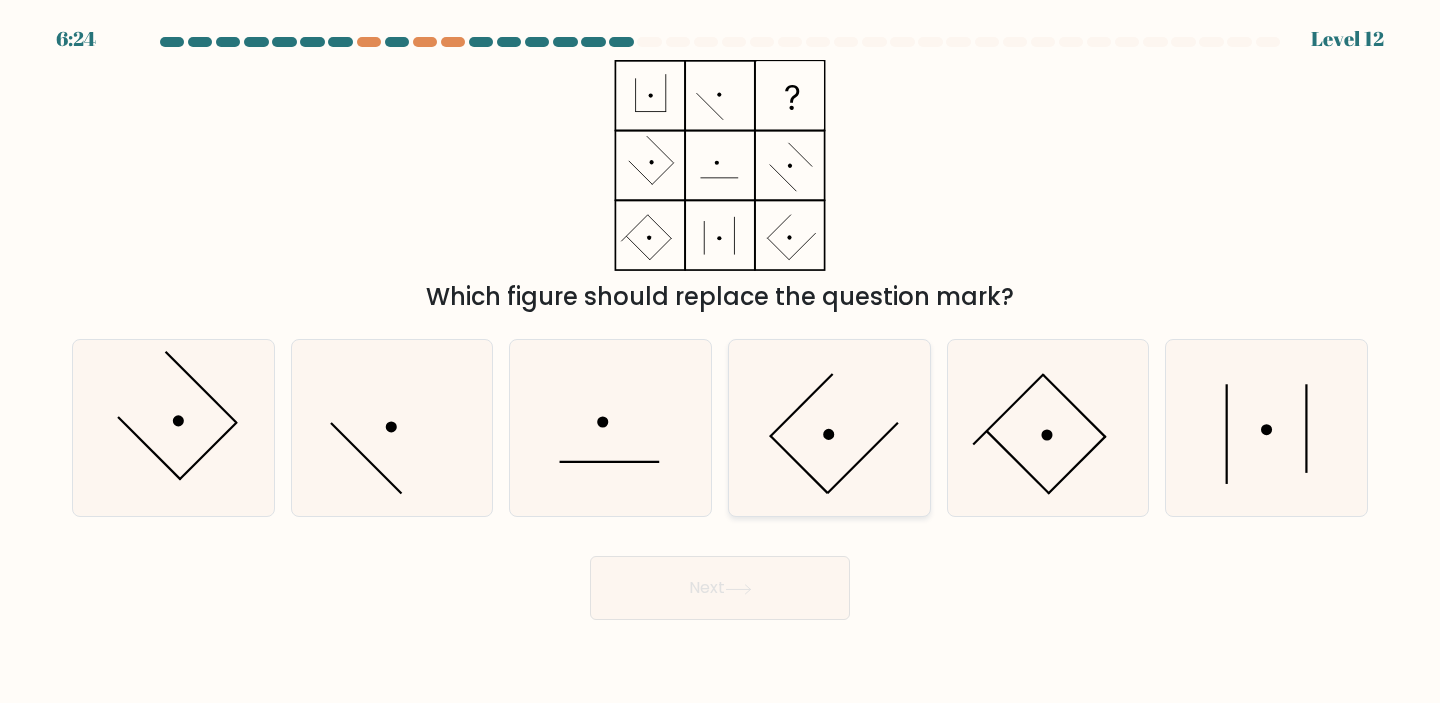 click 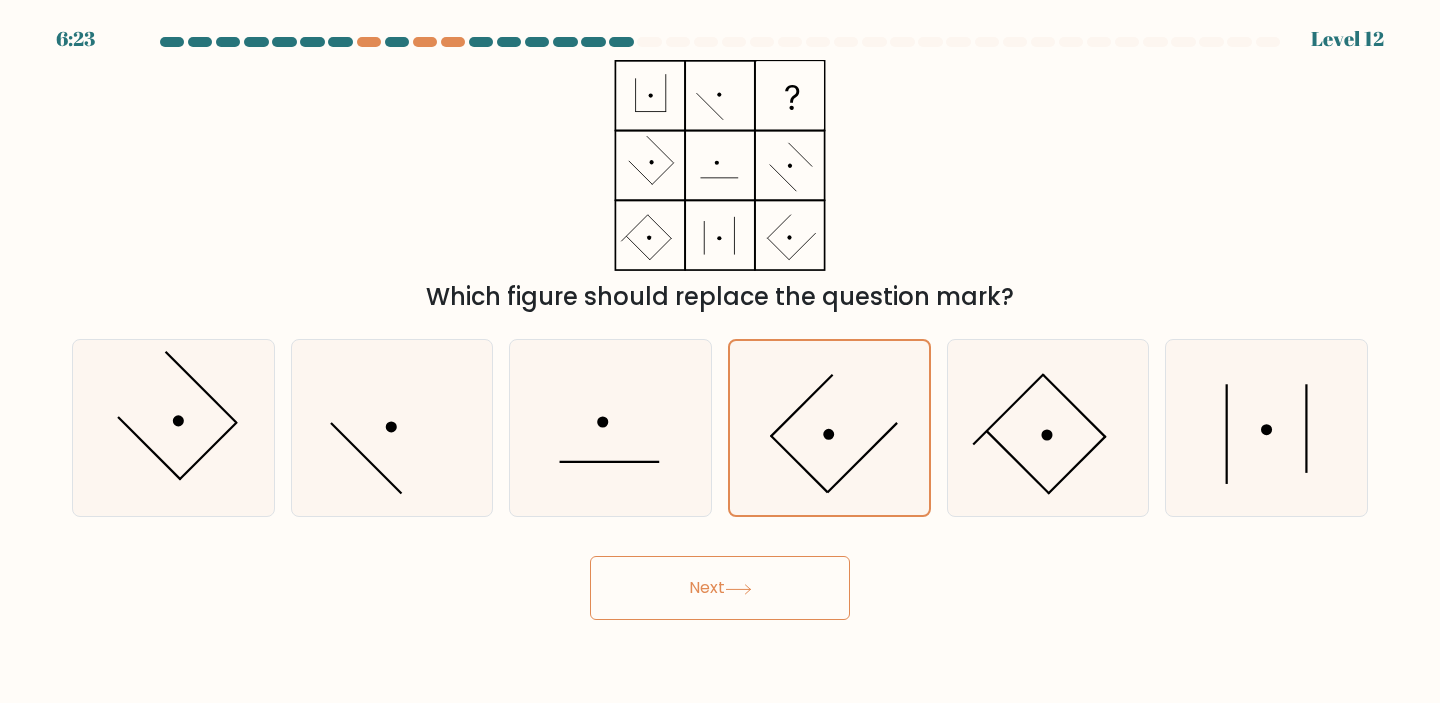 click on "Next" at bounding box center [720, 588] 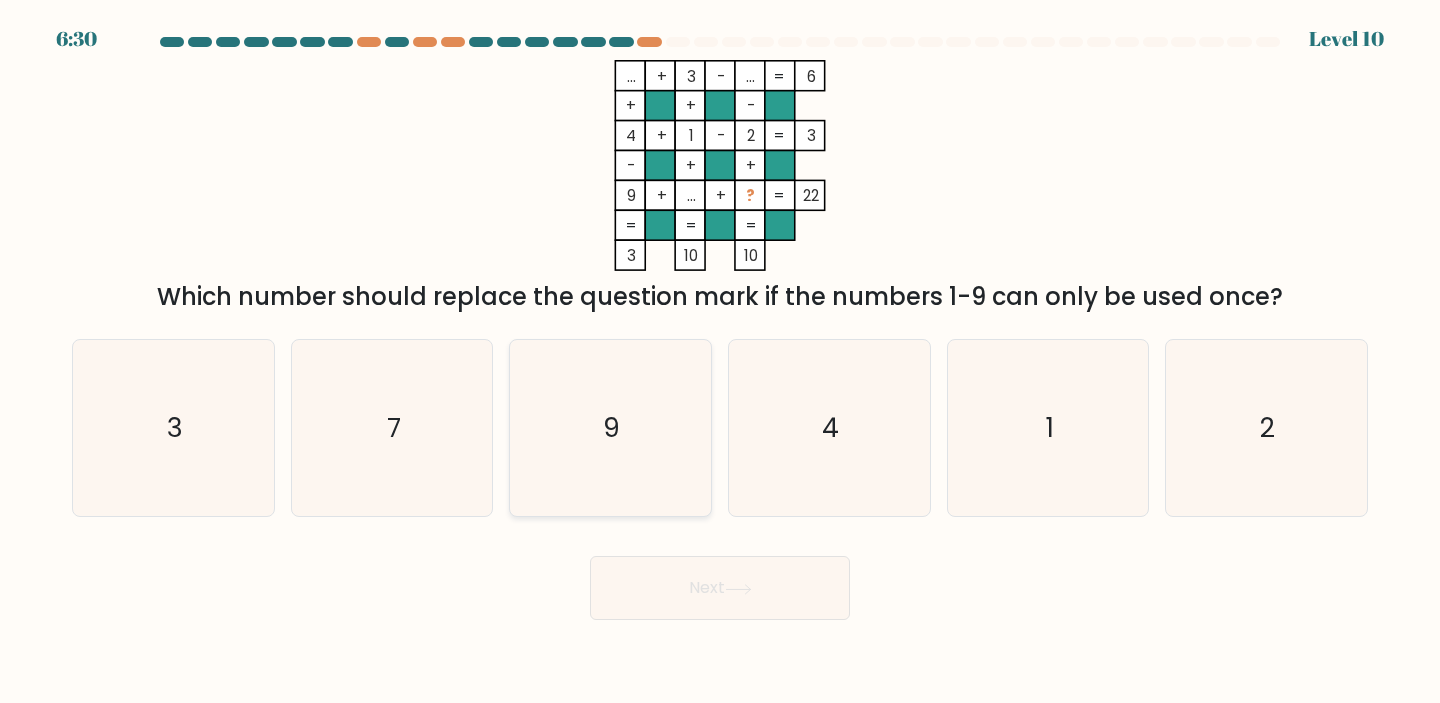 click on "9" 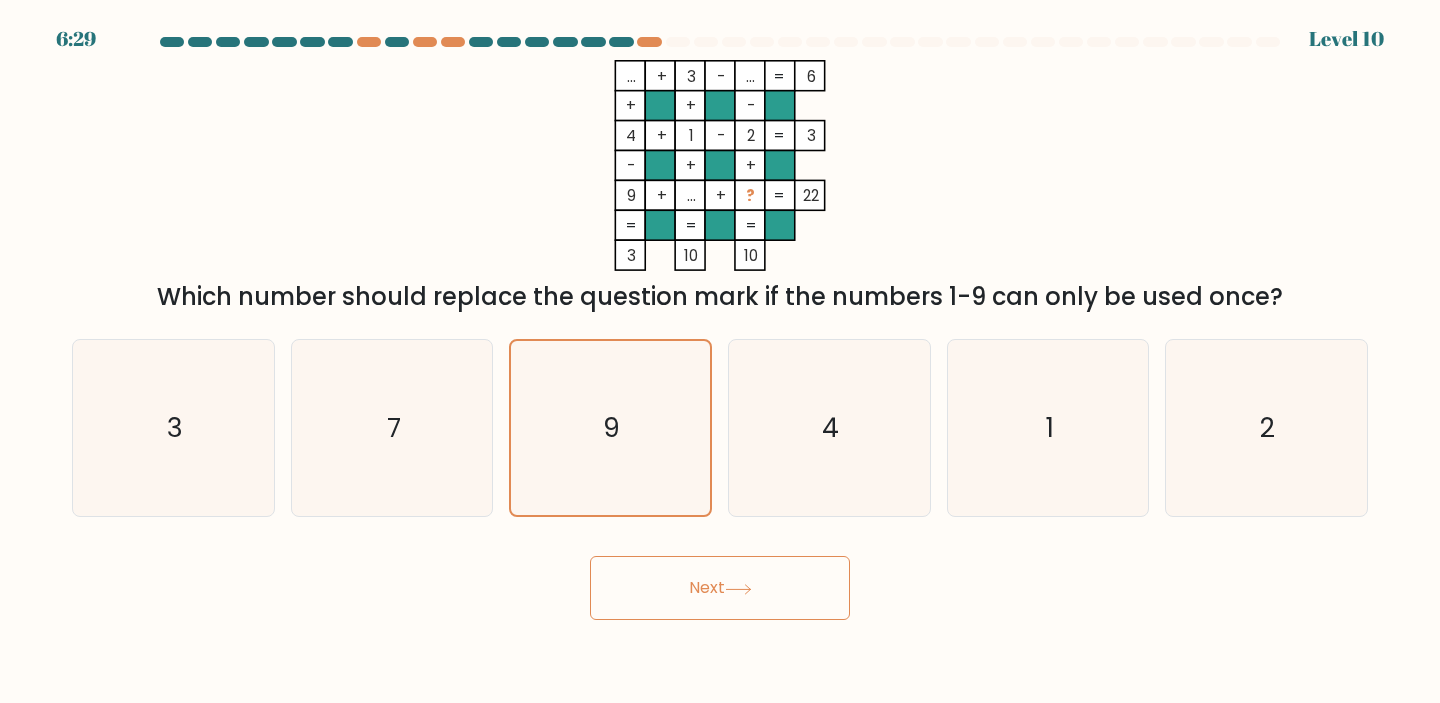 click on "Next" at bounding box center [720, 588] 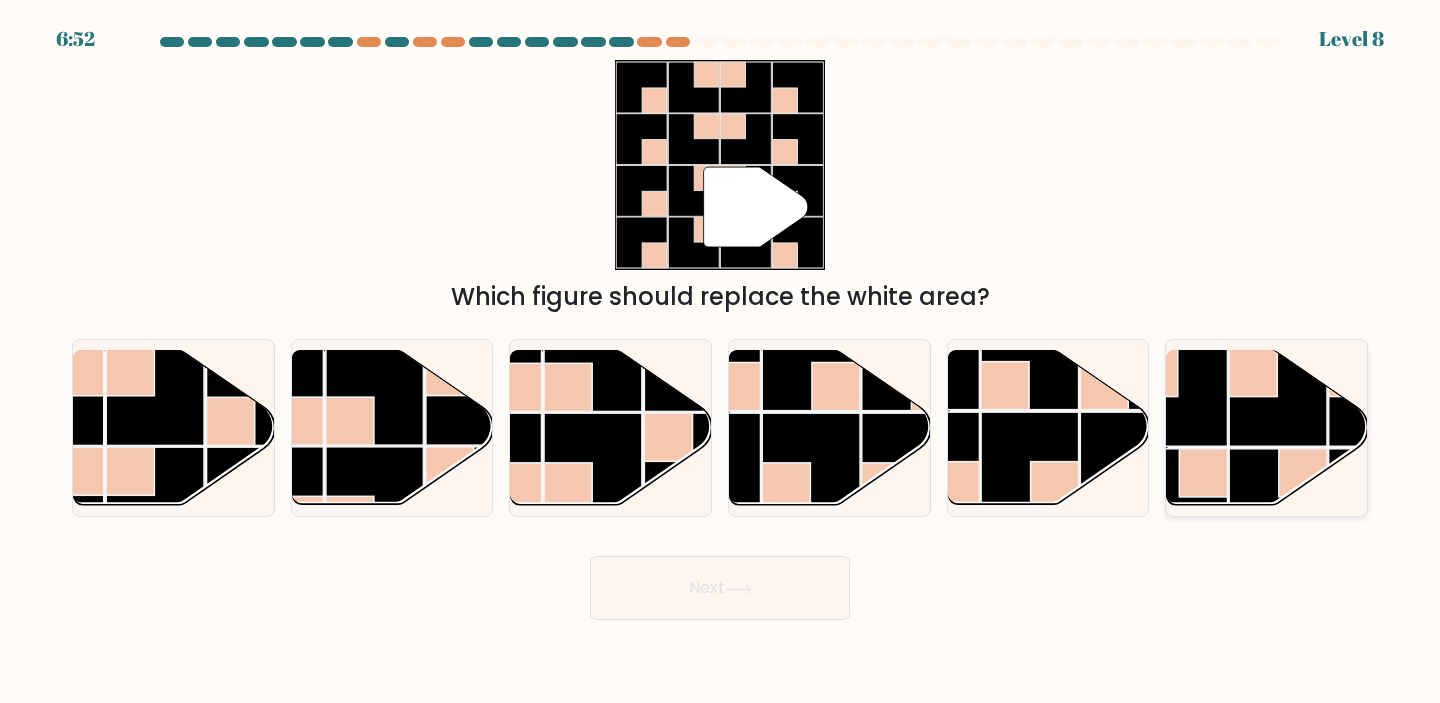 click 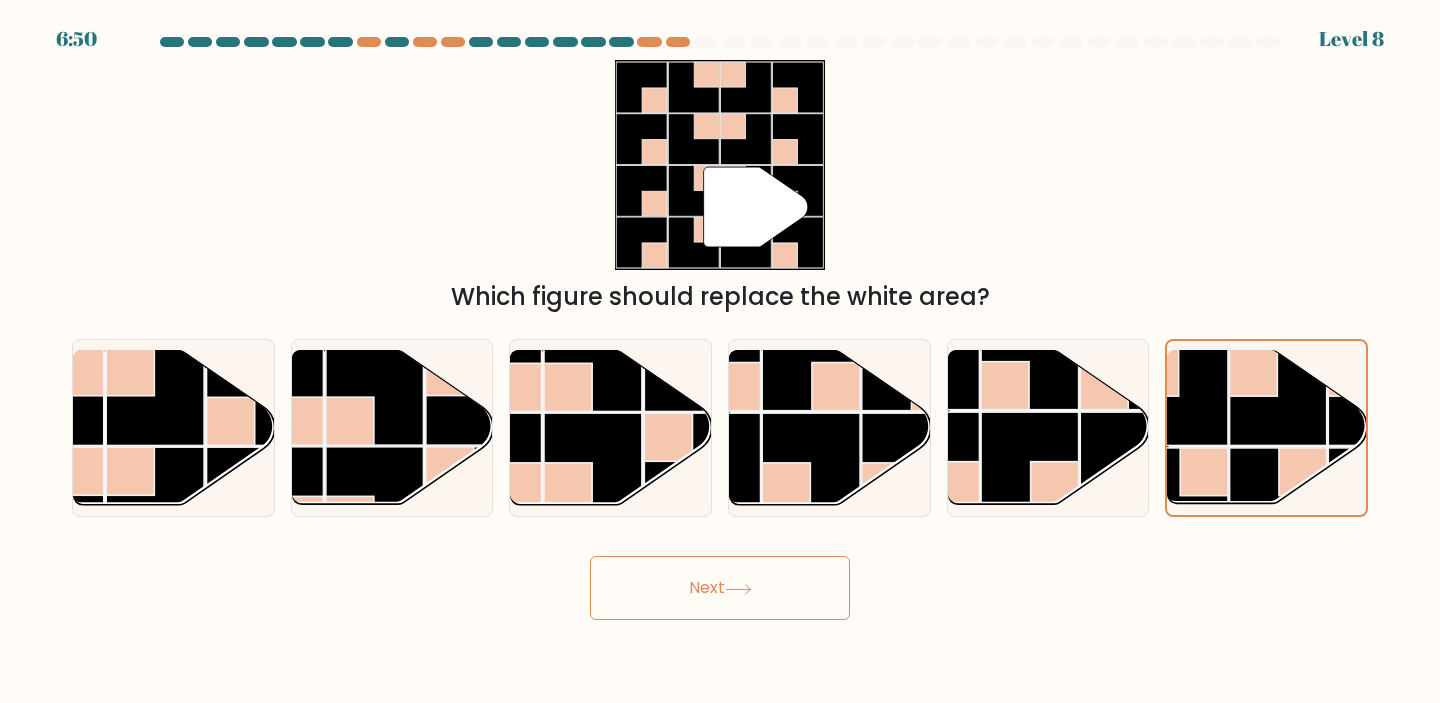 click on "Next" at bounding box center [720, 588] 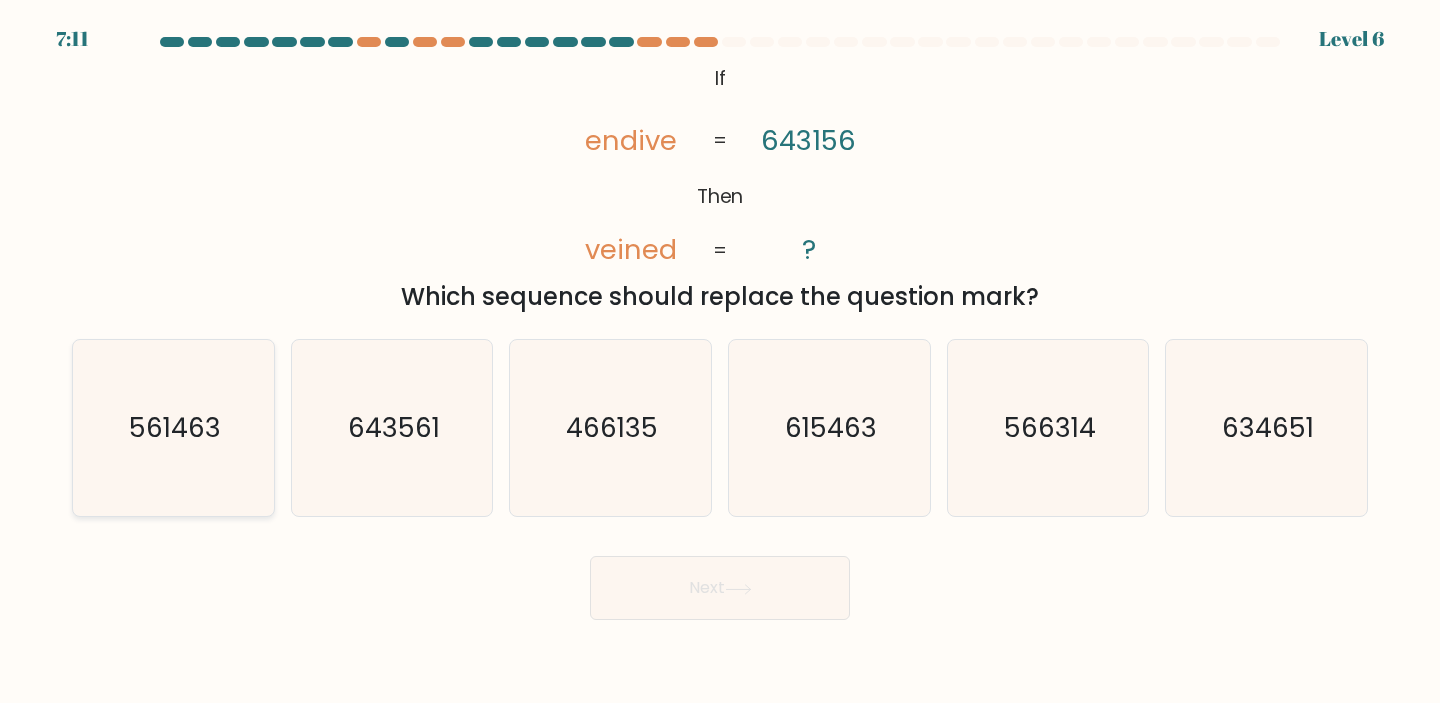 click on "561463" 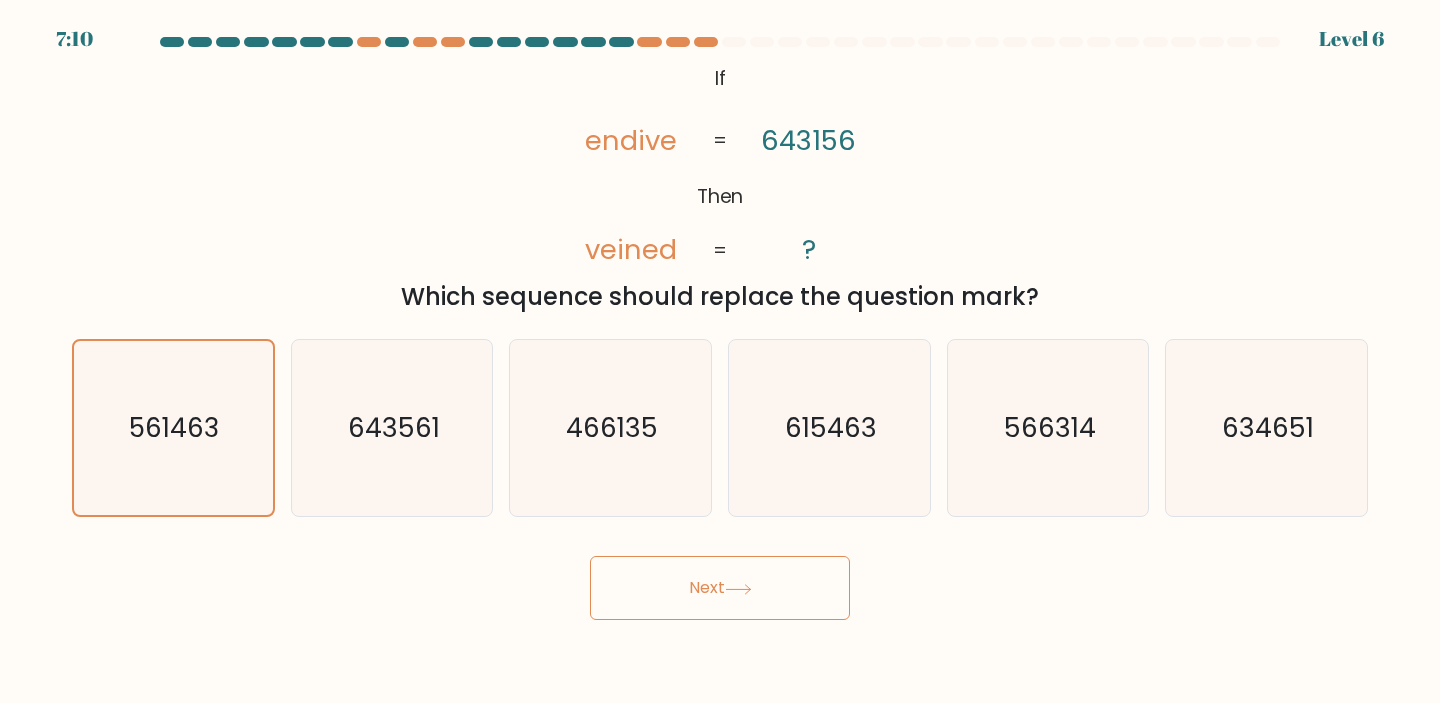 click on "Next" at bounding box center [720, 588] 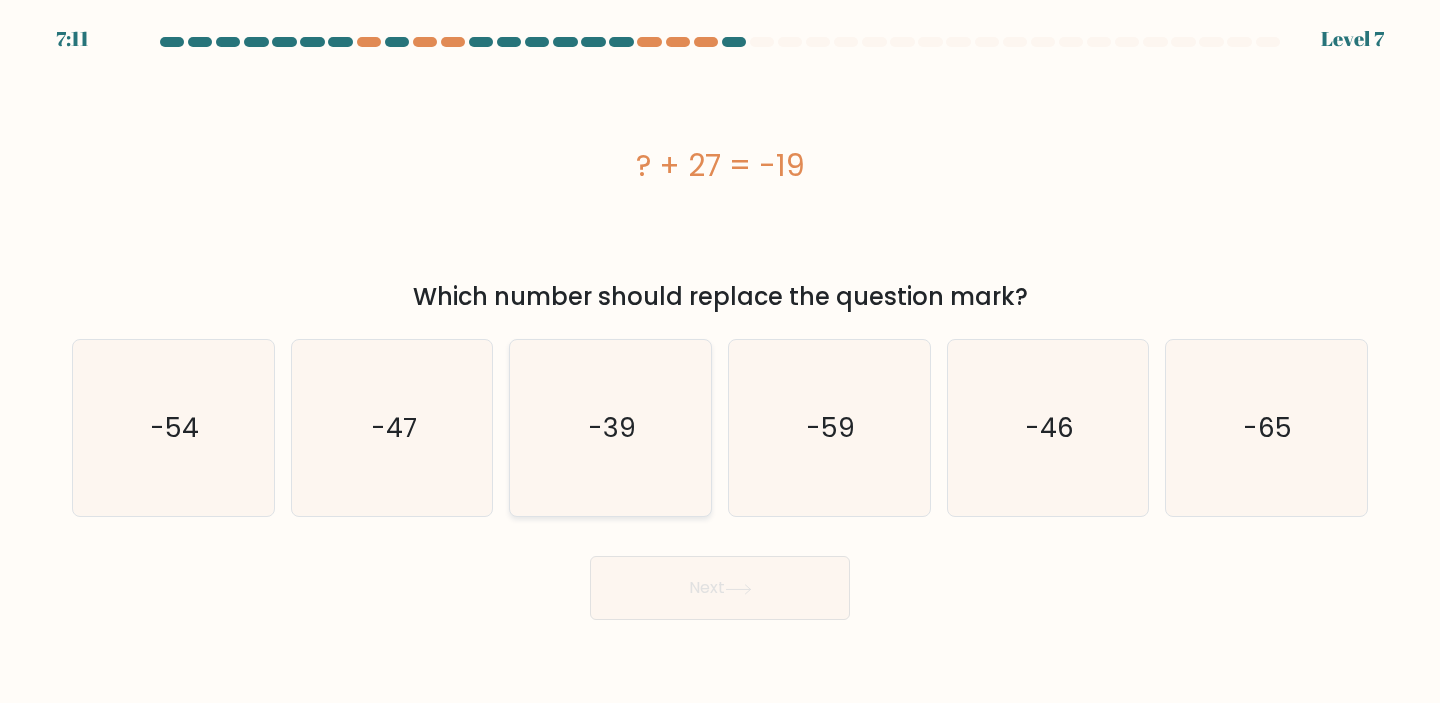 click on "-39" 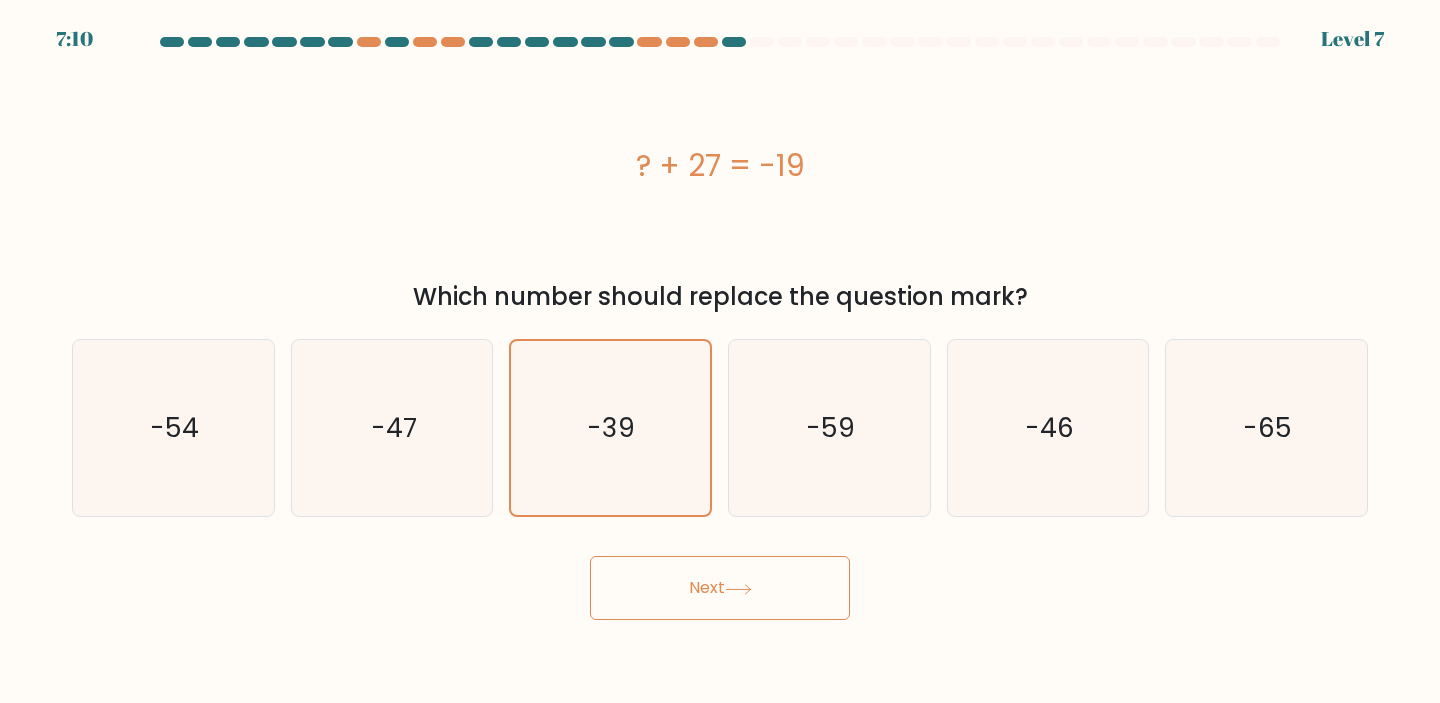 click on "Next" at bounding box center (720, 588) 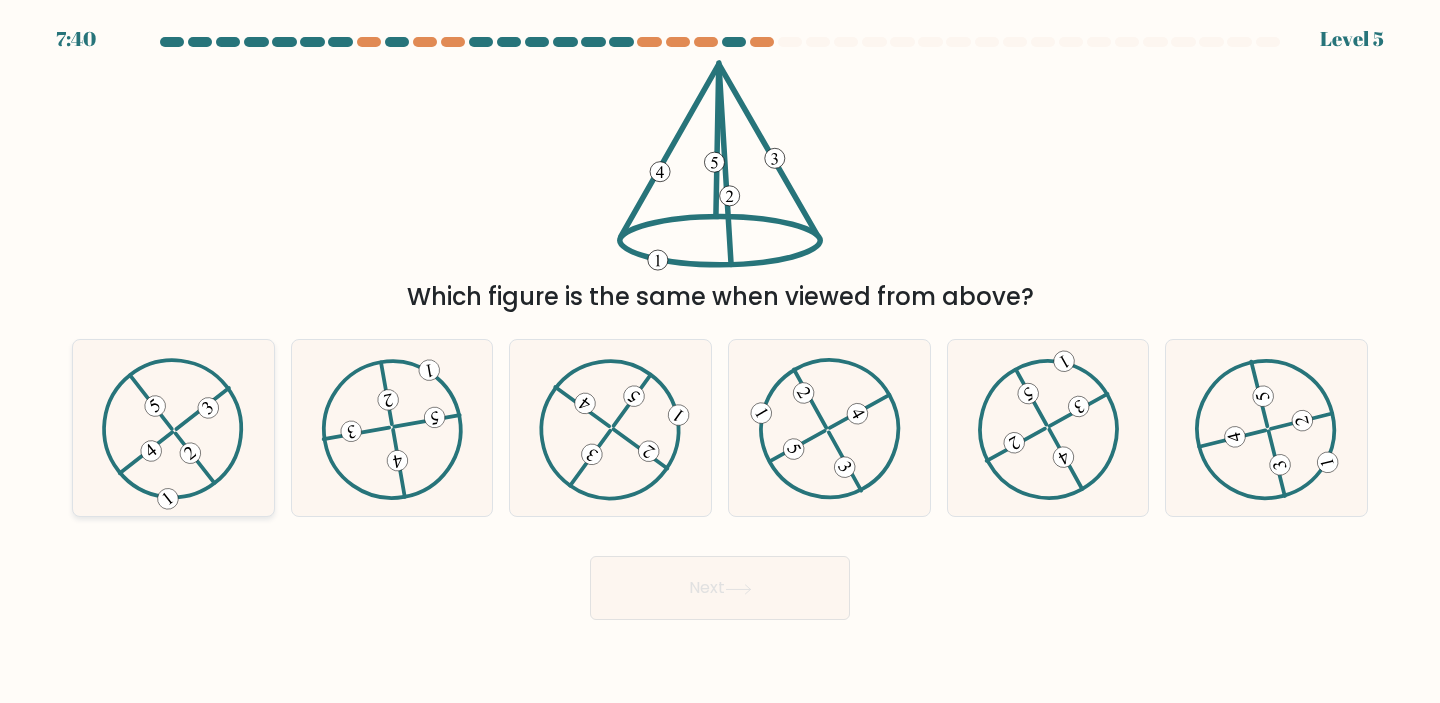 click 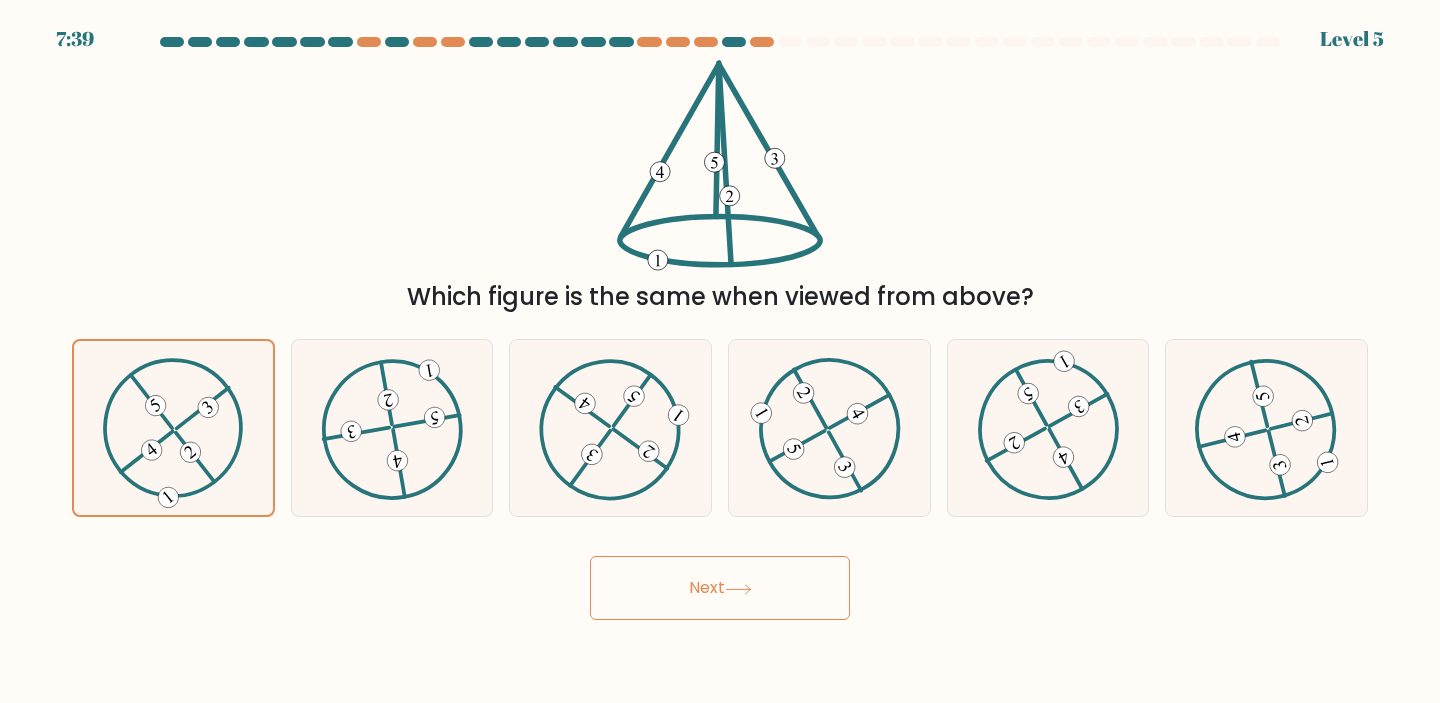 click on "Next" at bounding box center [720, 588] 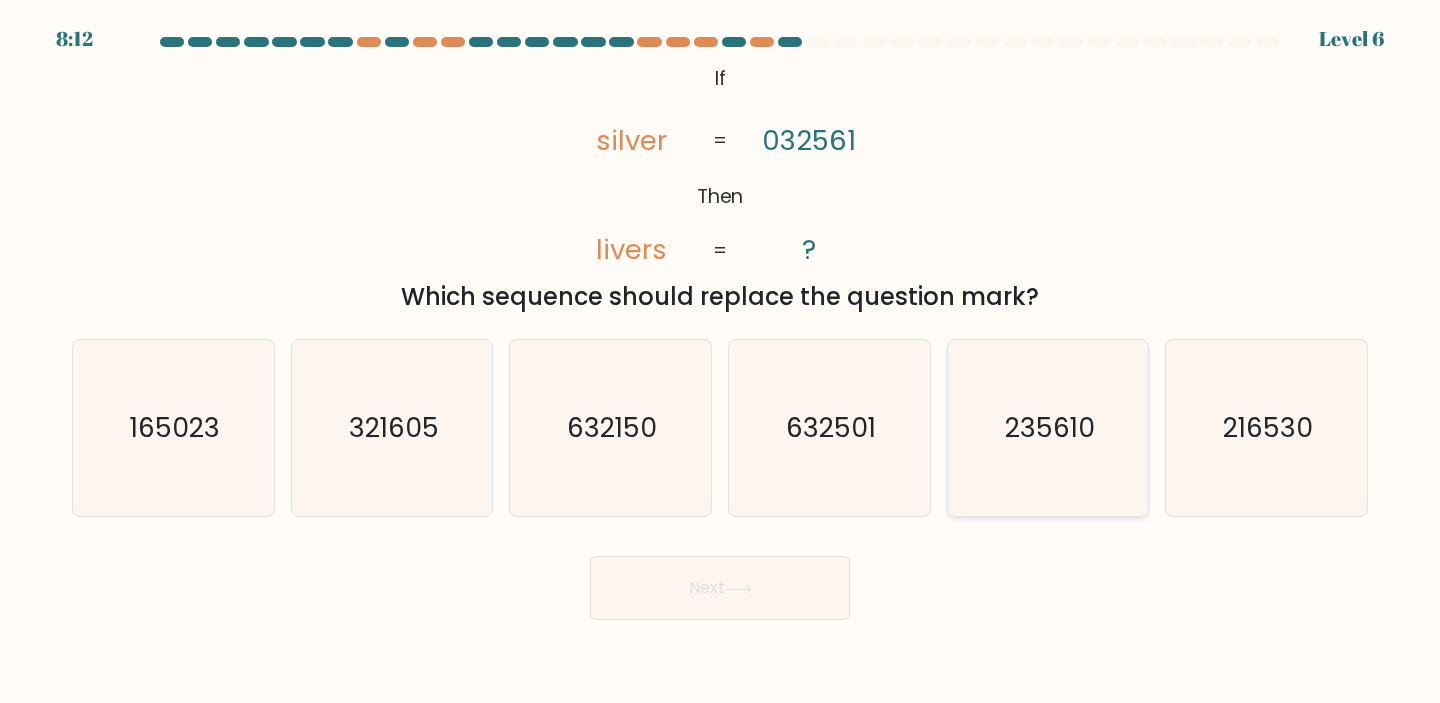 click on "235610" 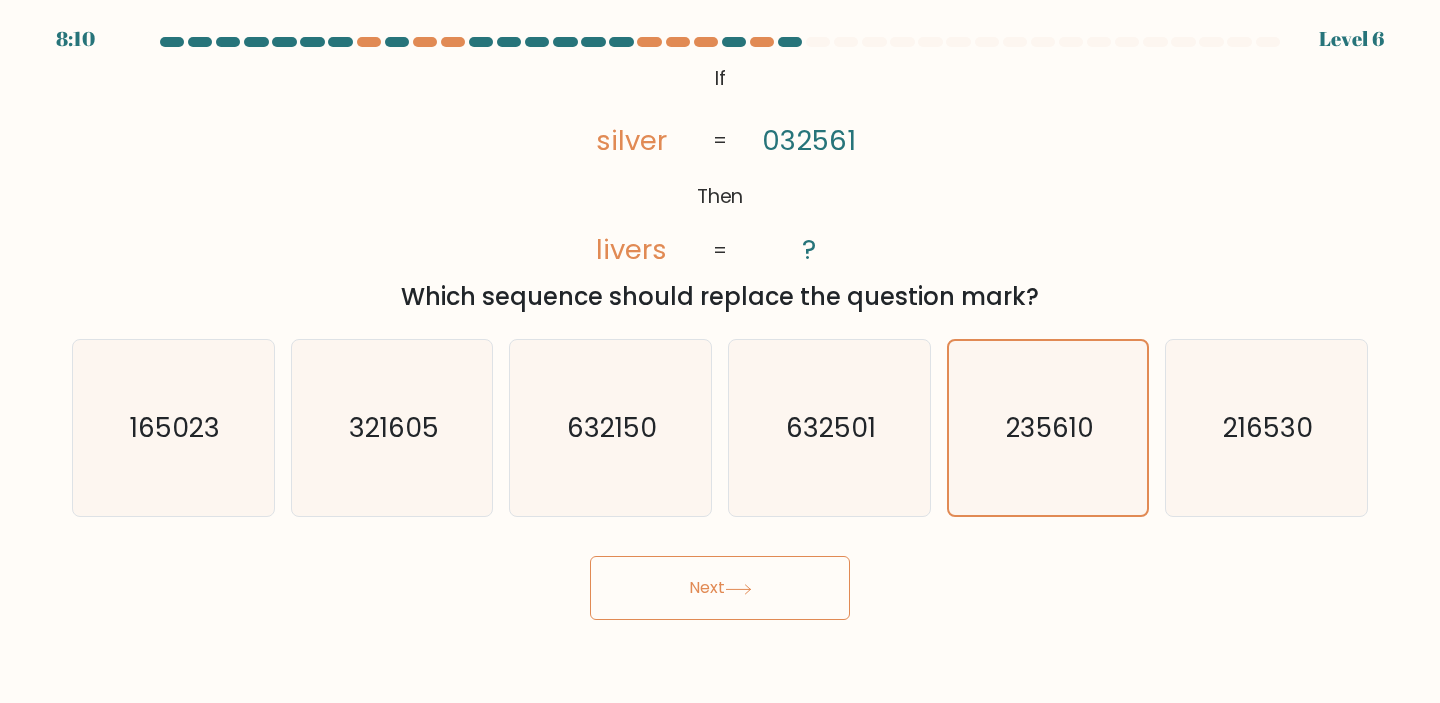 click on "Next" at bounding box center (720, 588) 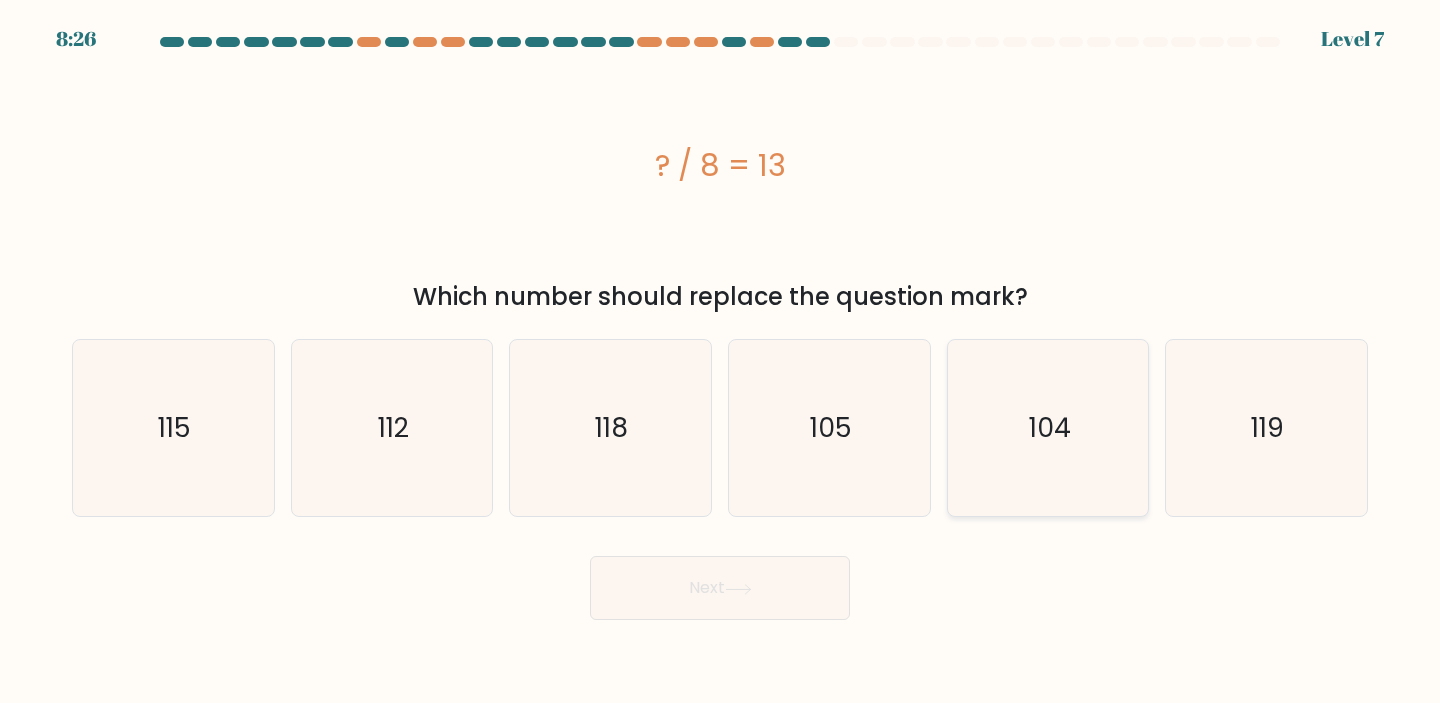 click on "104" 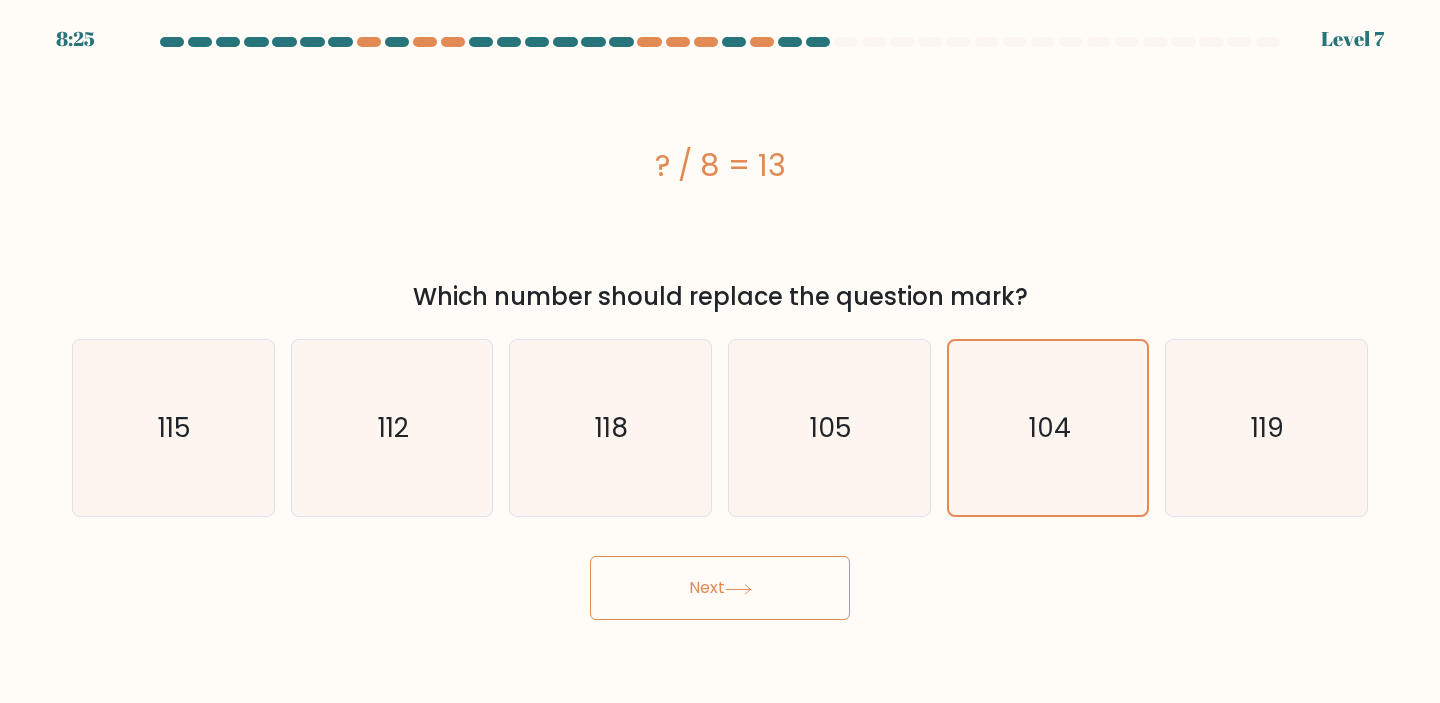 click 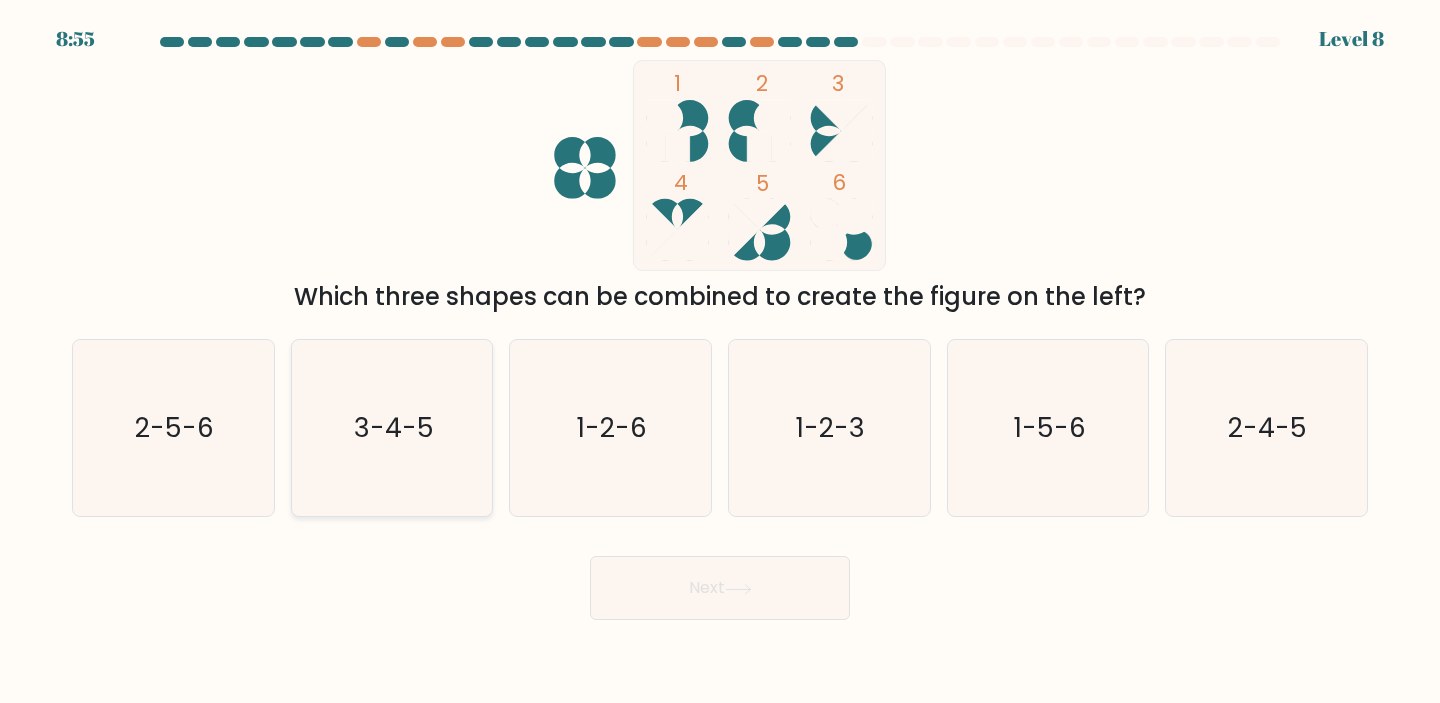 click on "3-4-5" 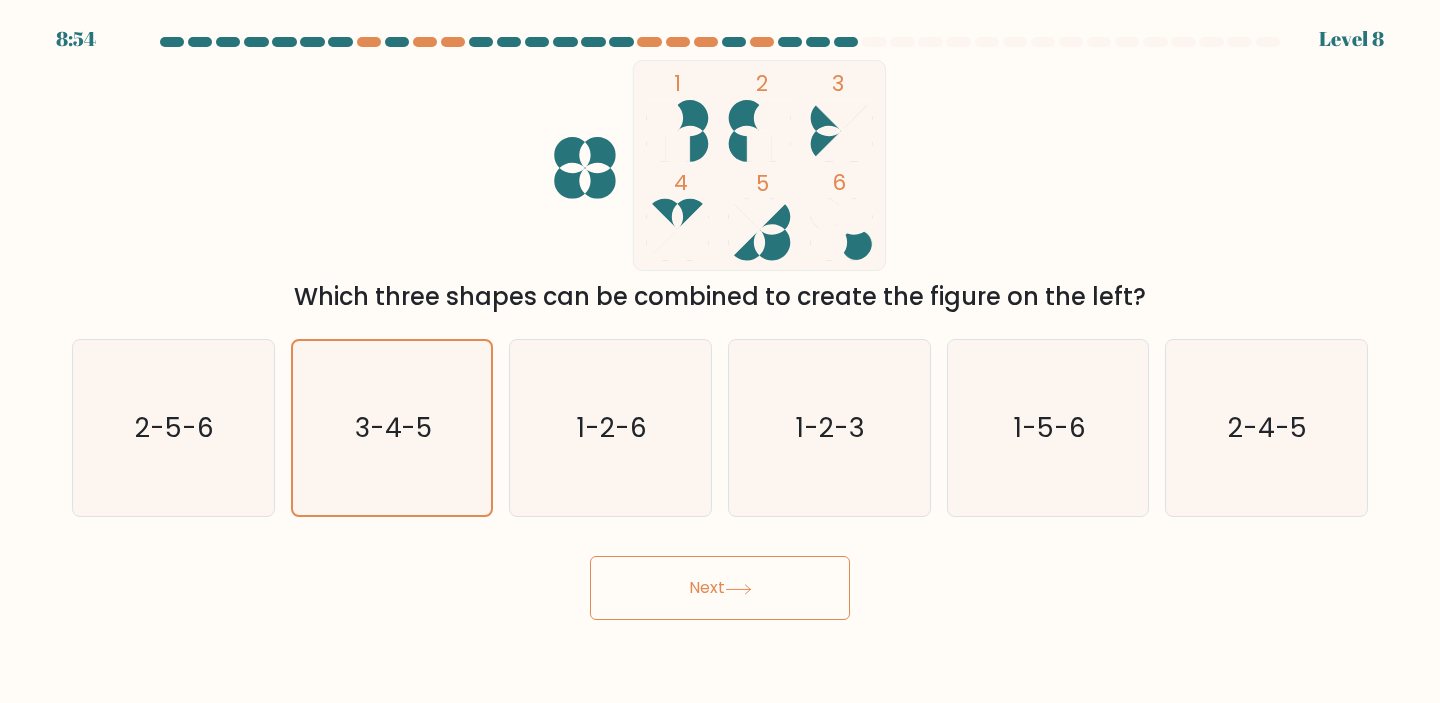 click on "Next" at bounding box center [720, 588] 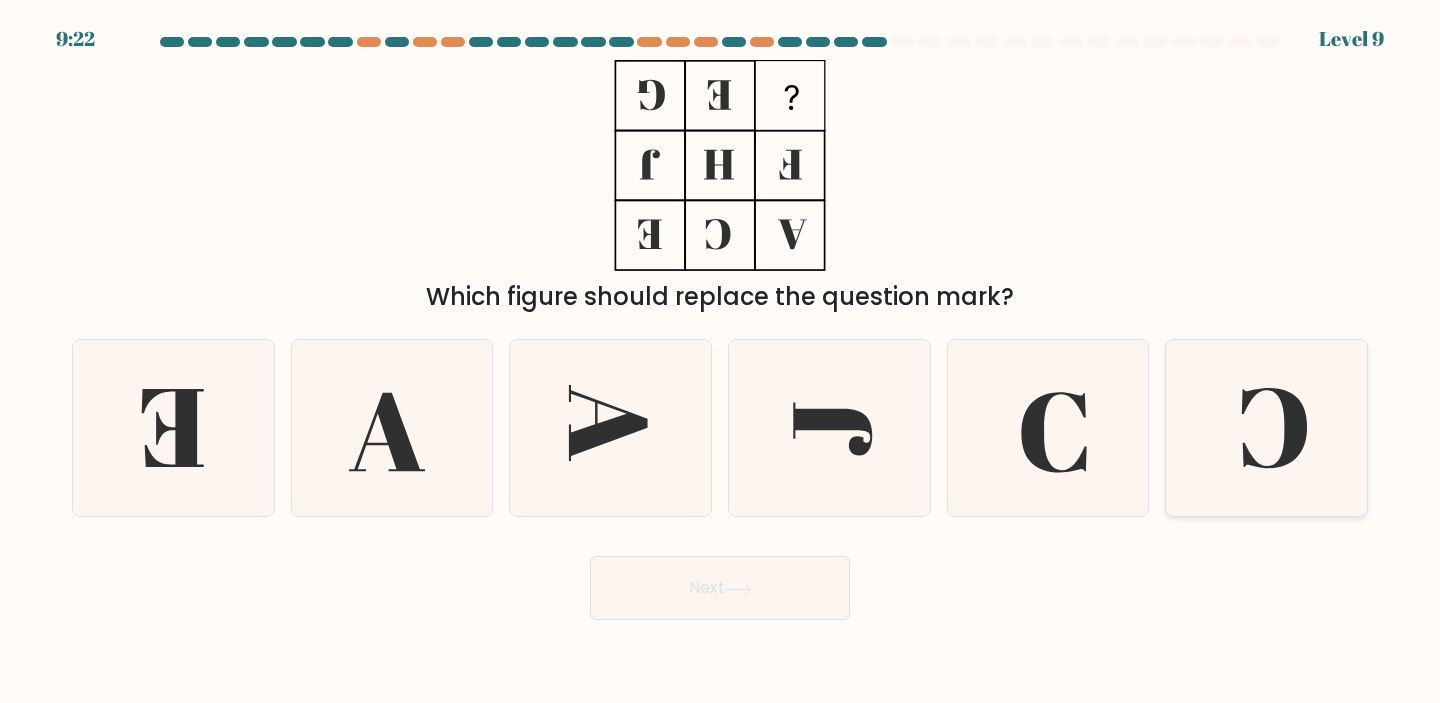 click 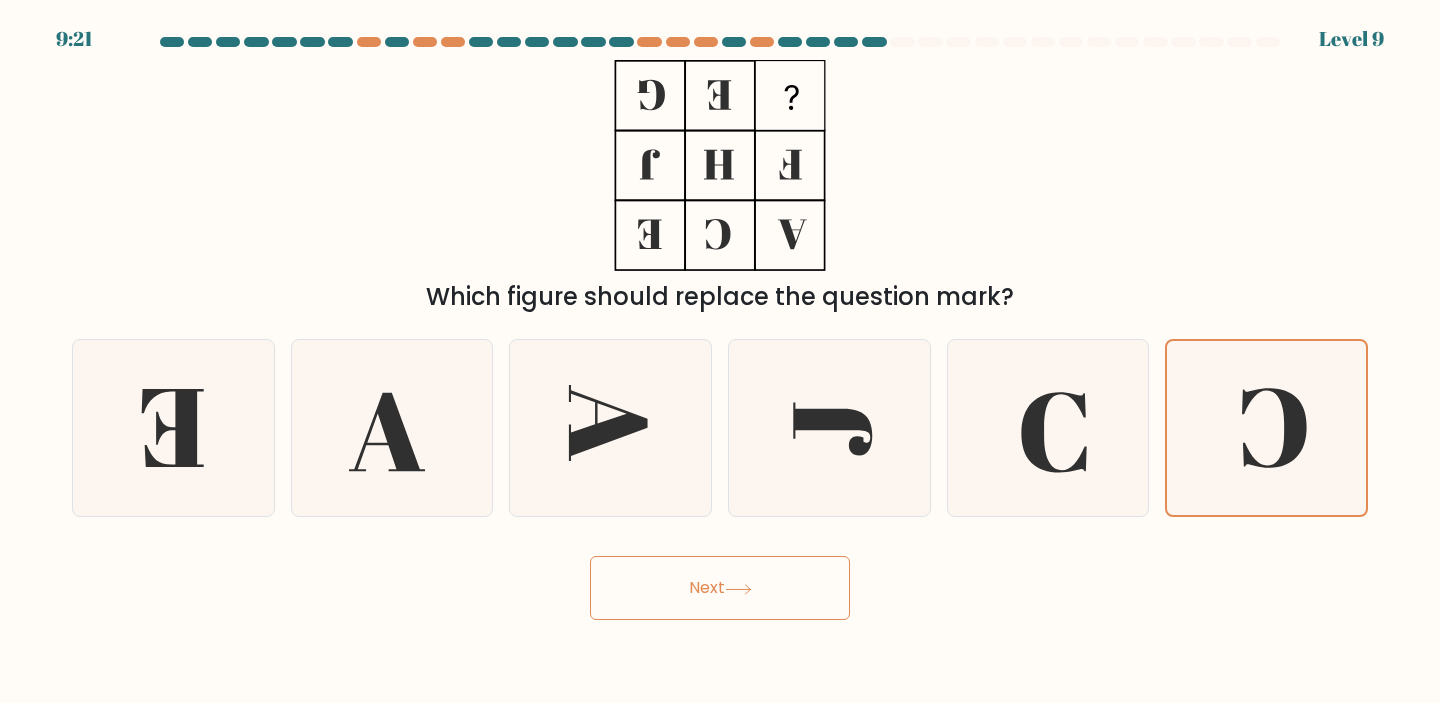click on "Next" at bounding box center [720, 588] 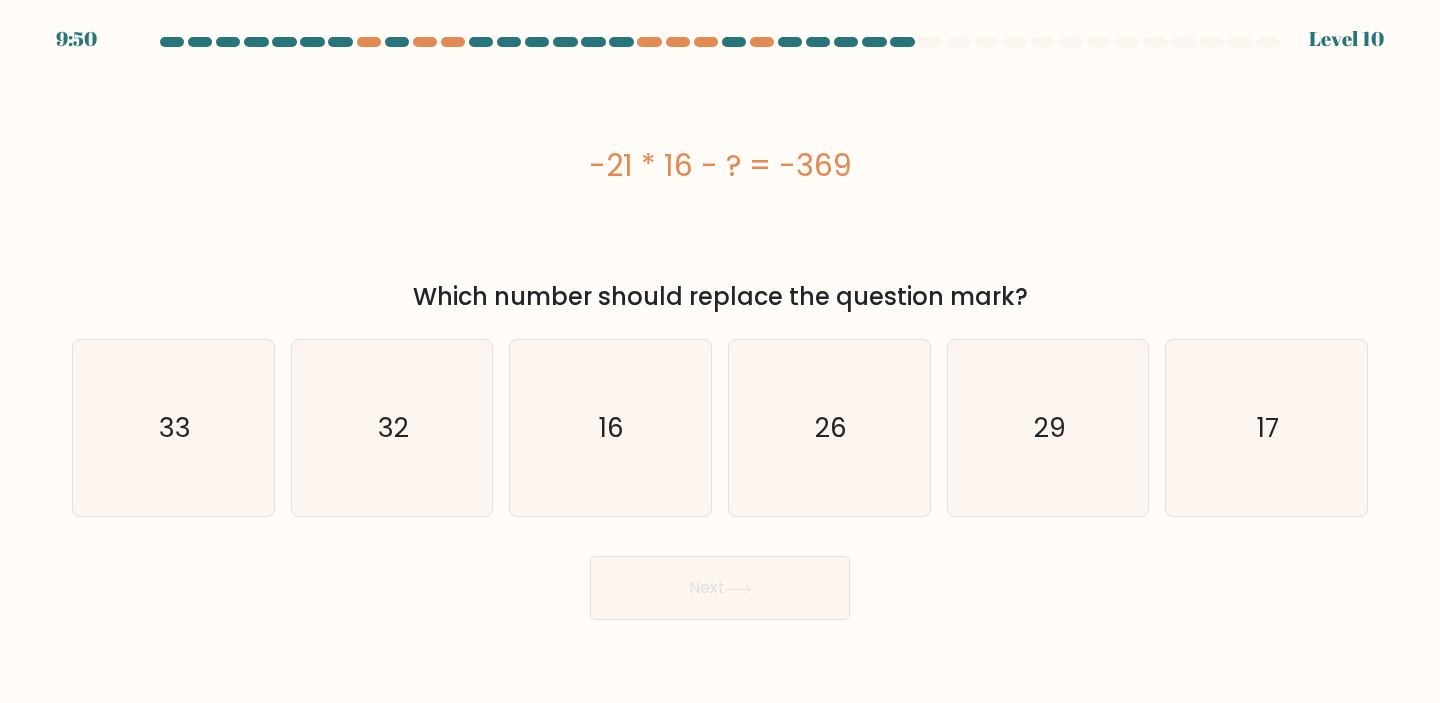 click on "a." at bounding box center (720, 328) 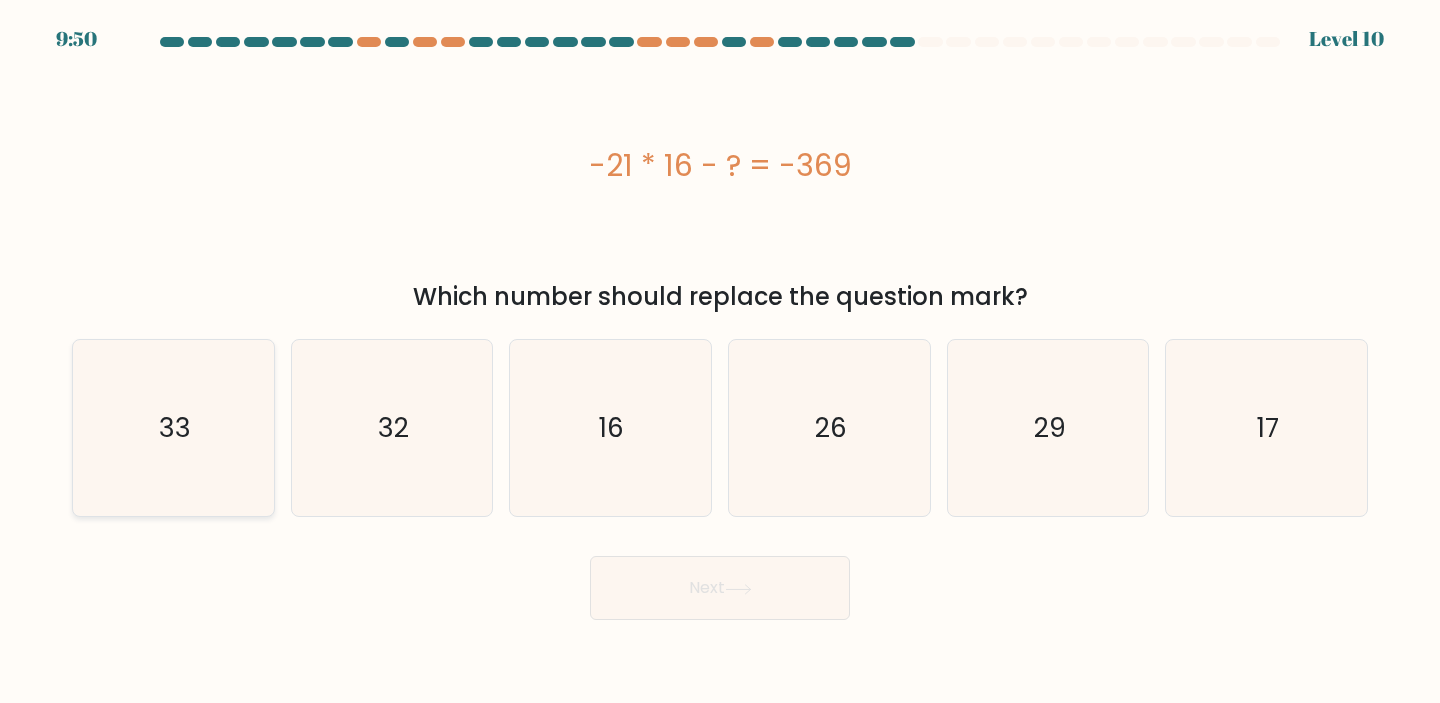 click on "33" 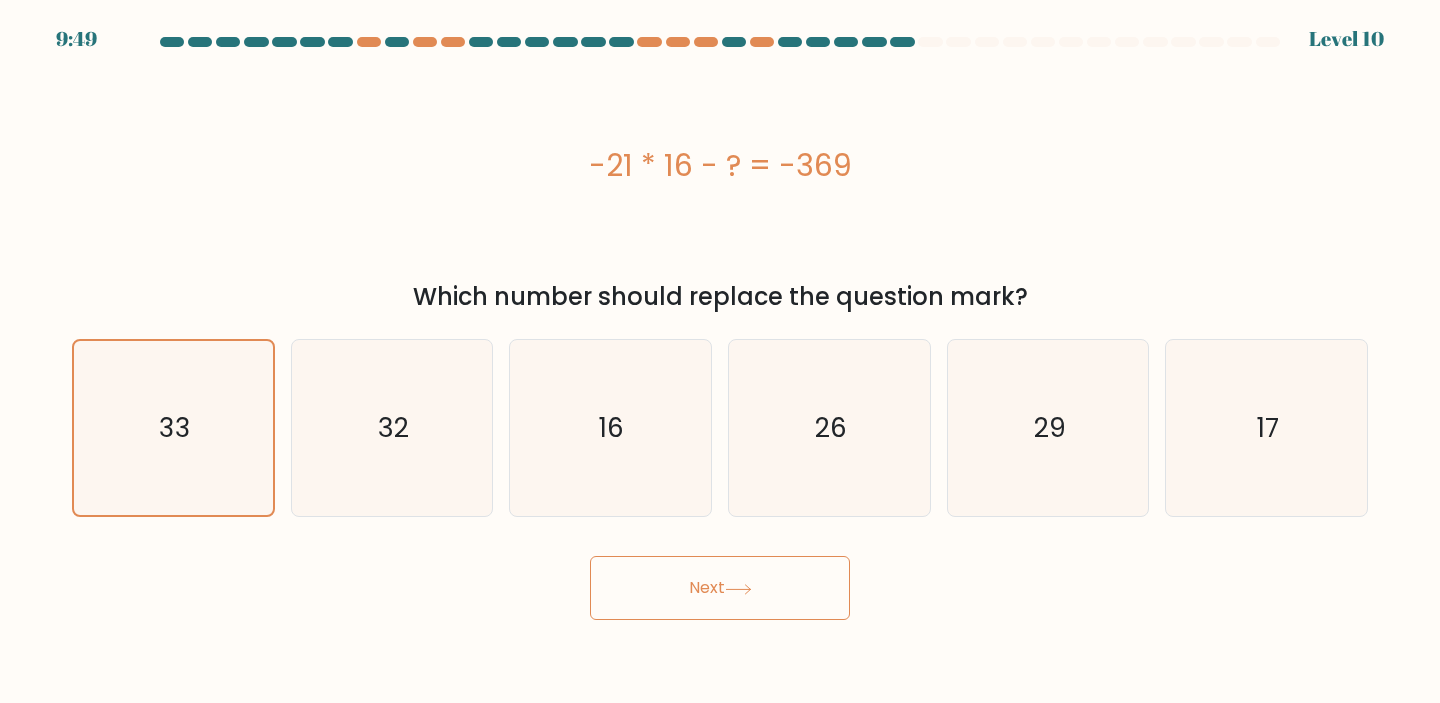 click on "Next" at bounding box center (720, 588) 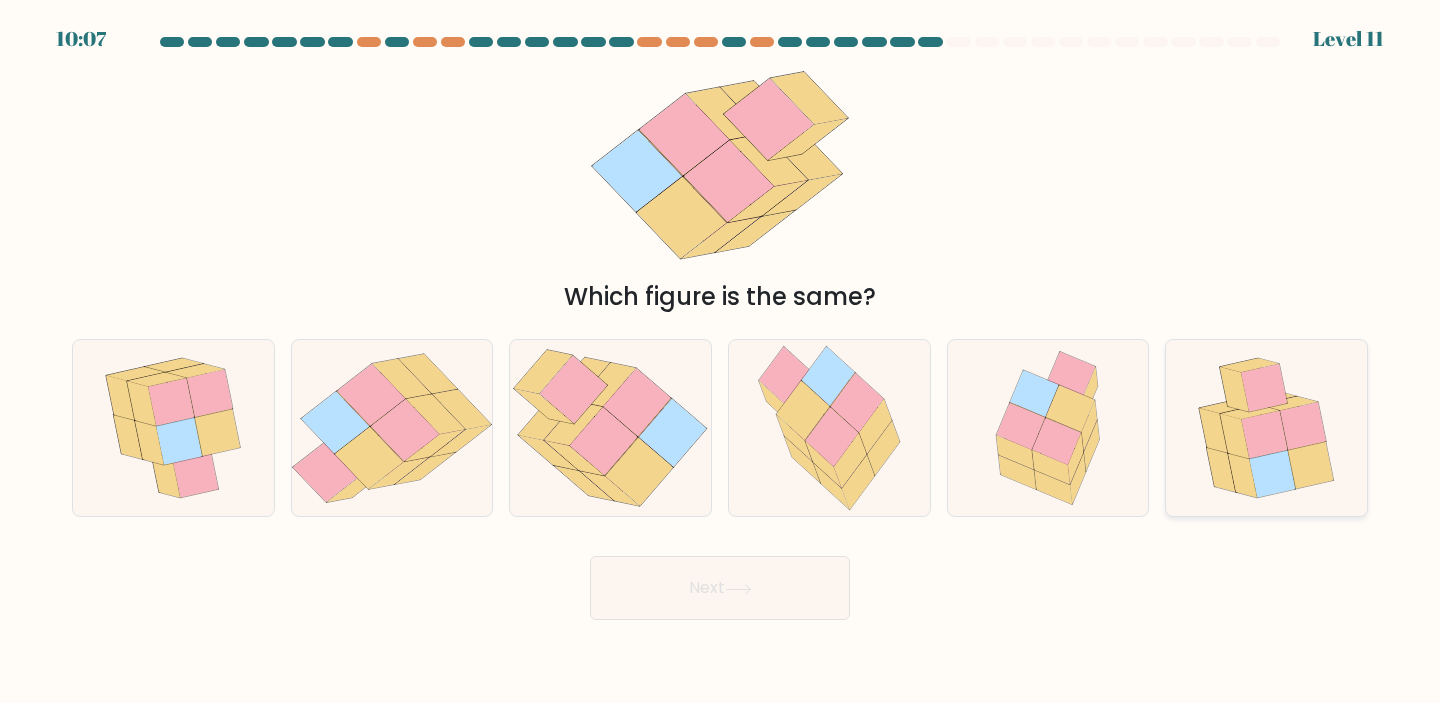 click 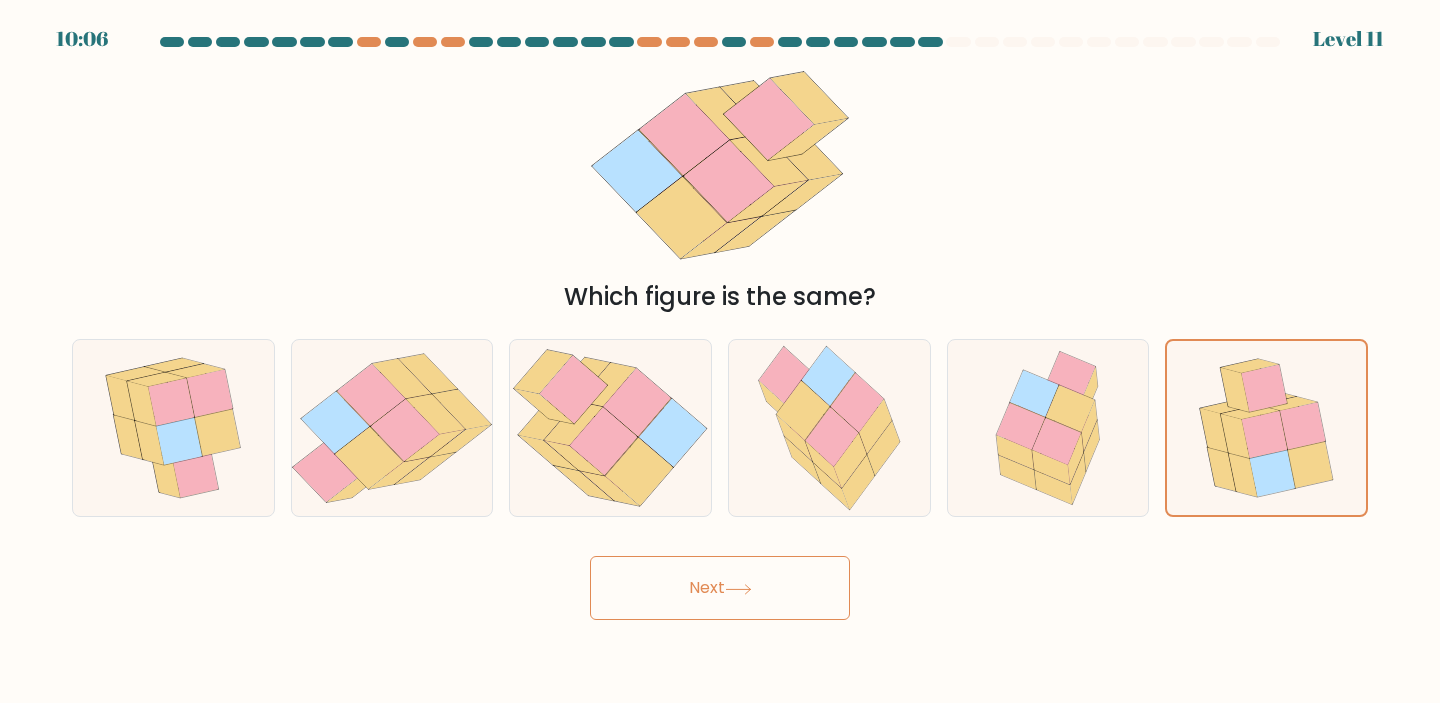 click on "Next" at bounding box center (720, 588) 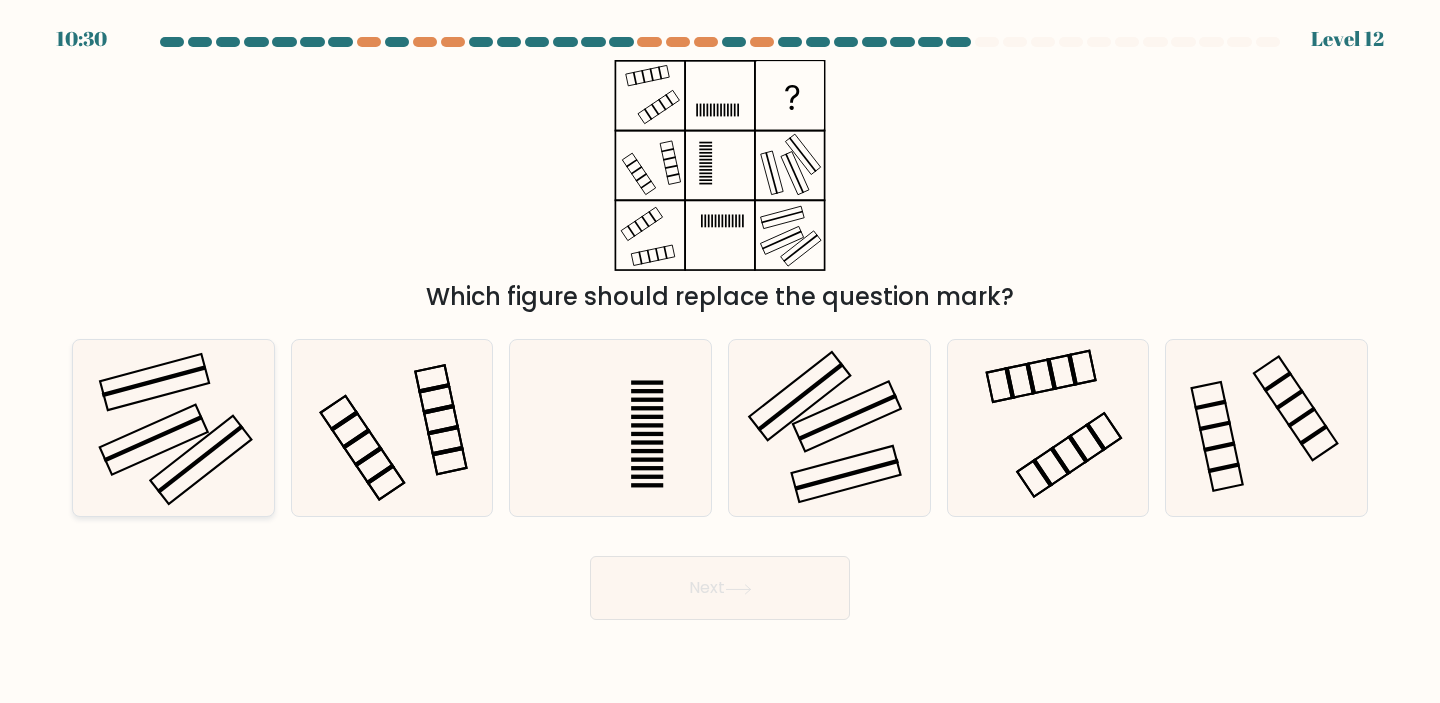 click 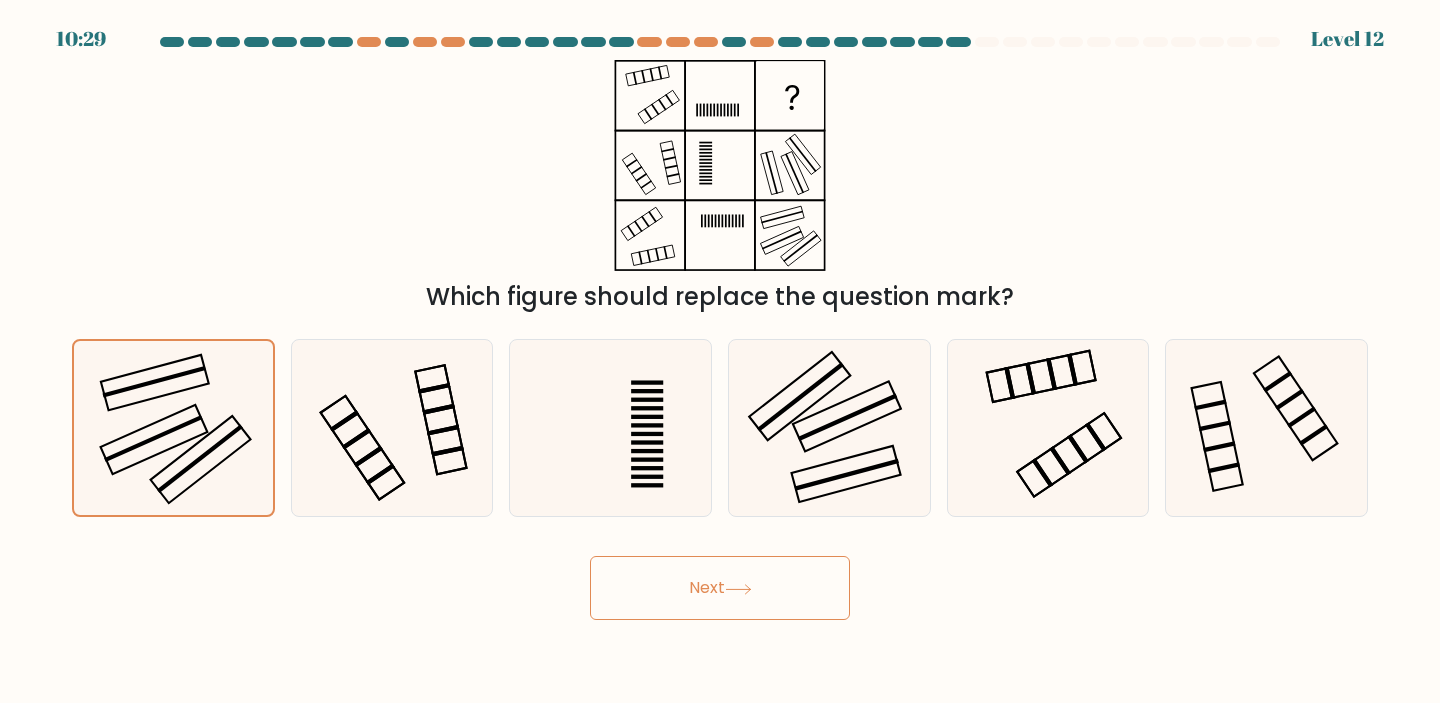 click on "Next" at bounding box center [720, 588] 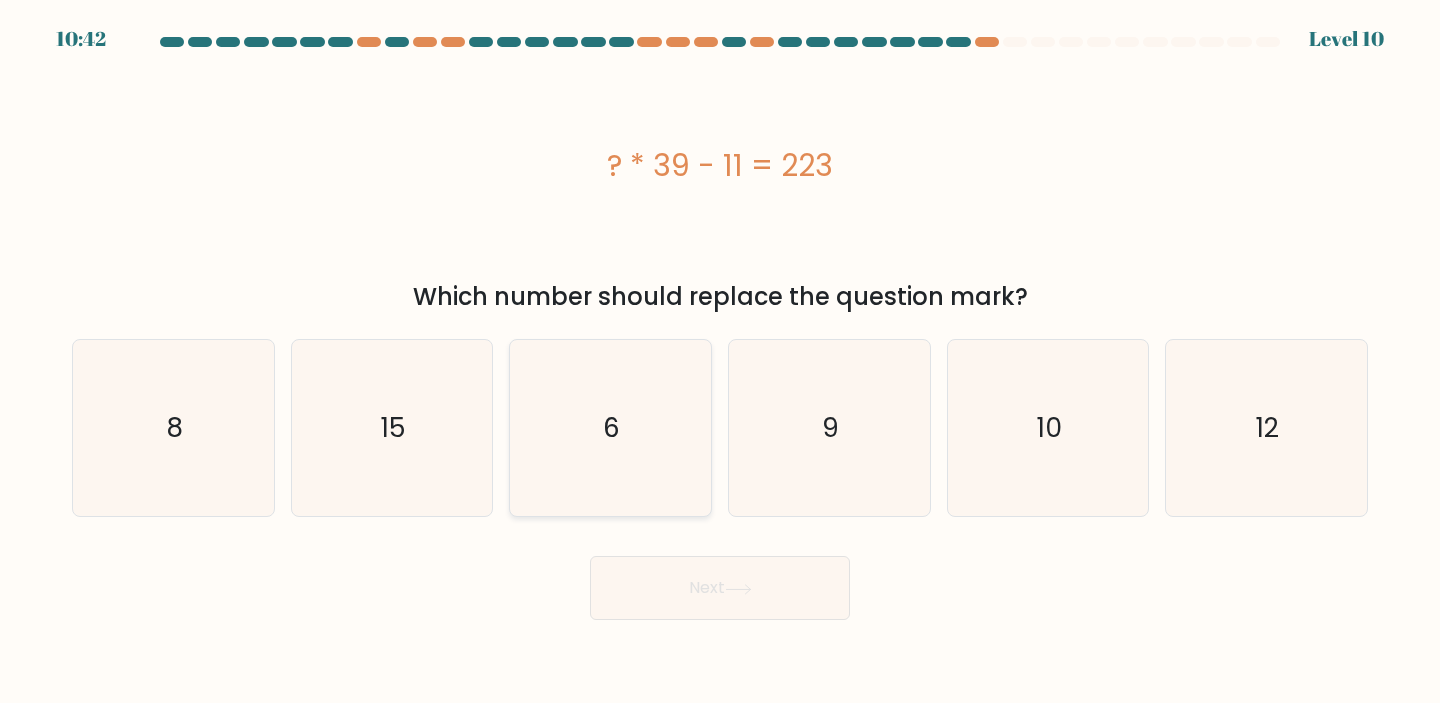 click on "6" 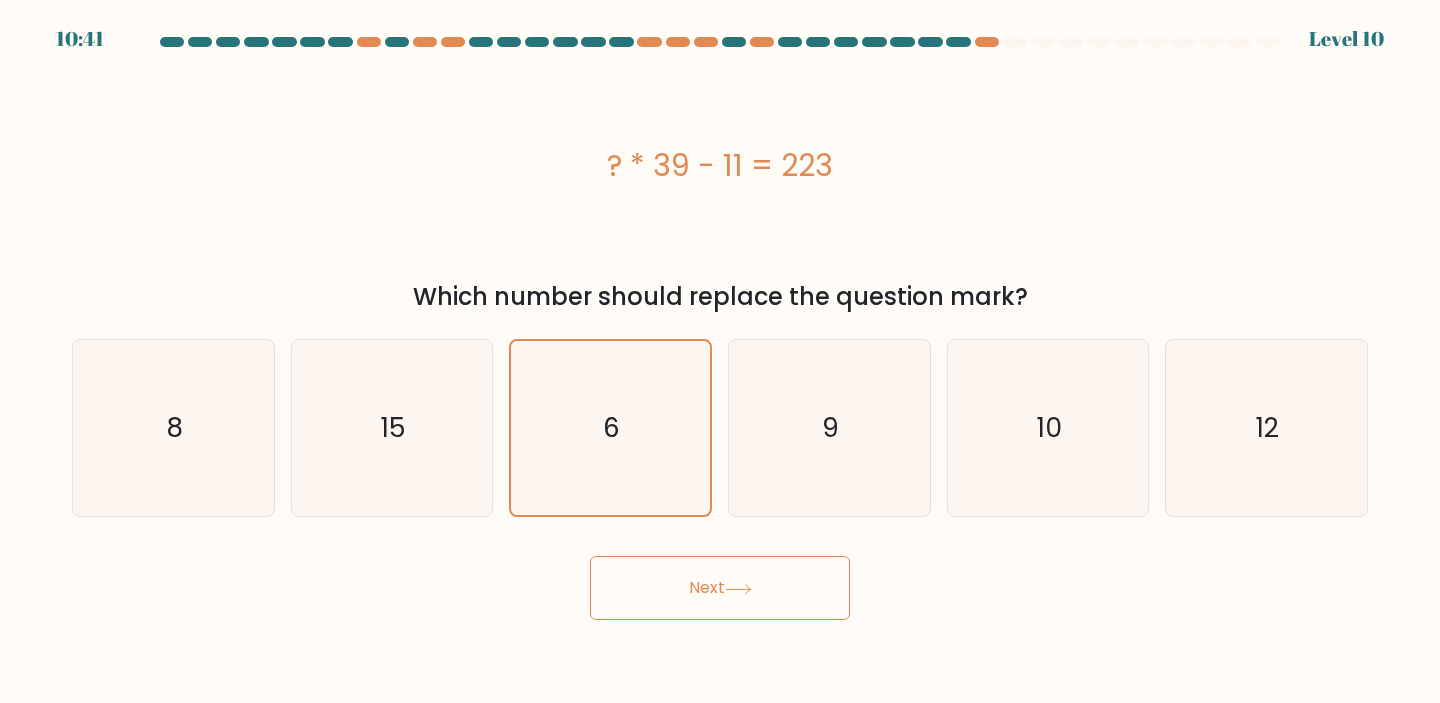 click on "Next" at bounding box center (720, 588) 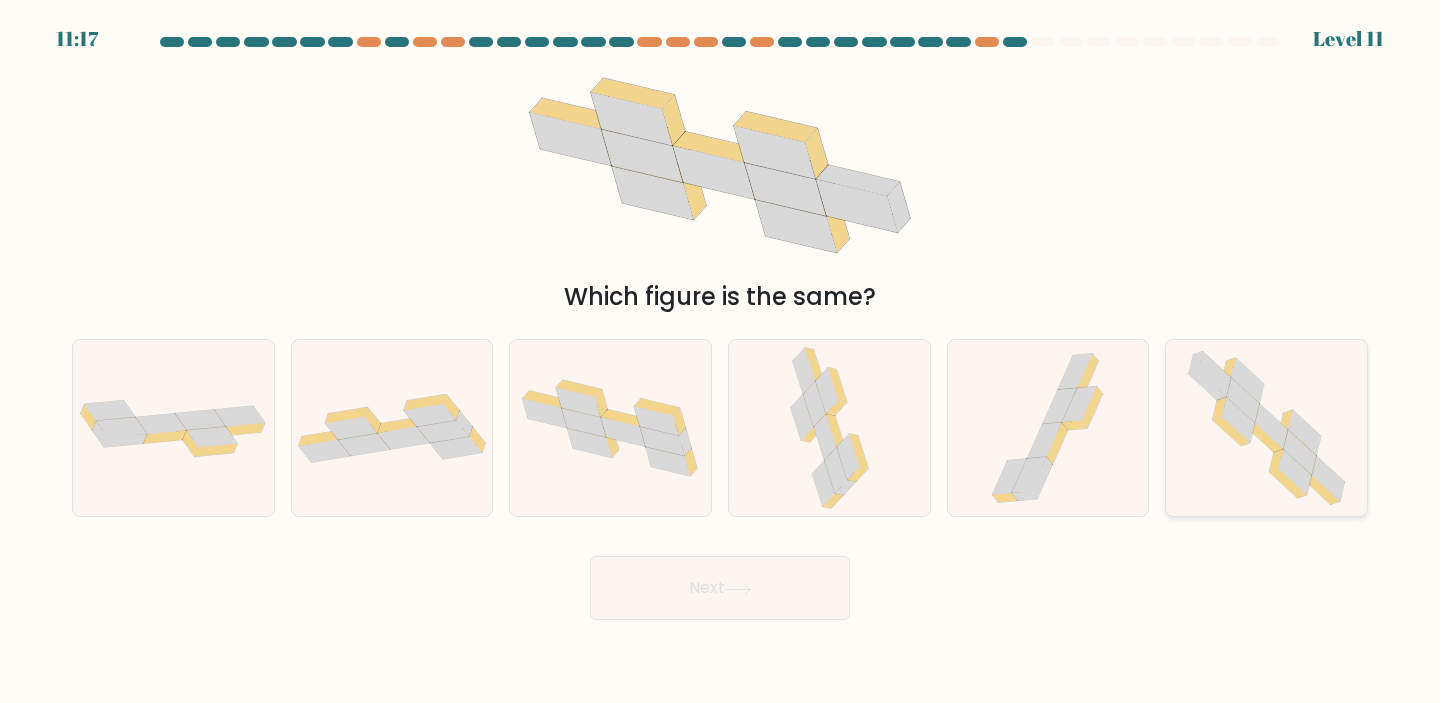 click 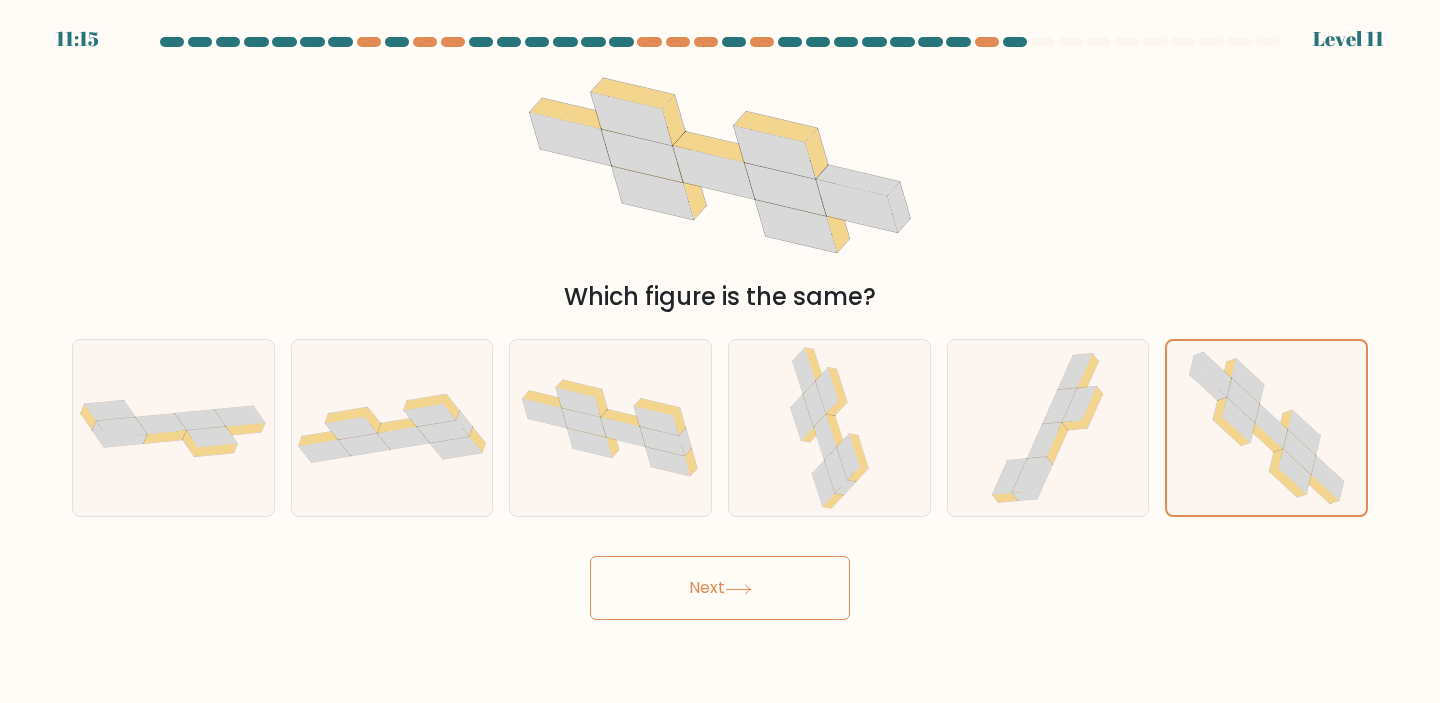 click on "Next" at bounding box center [720, 588] 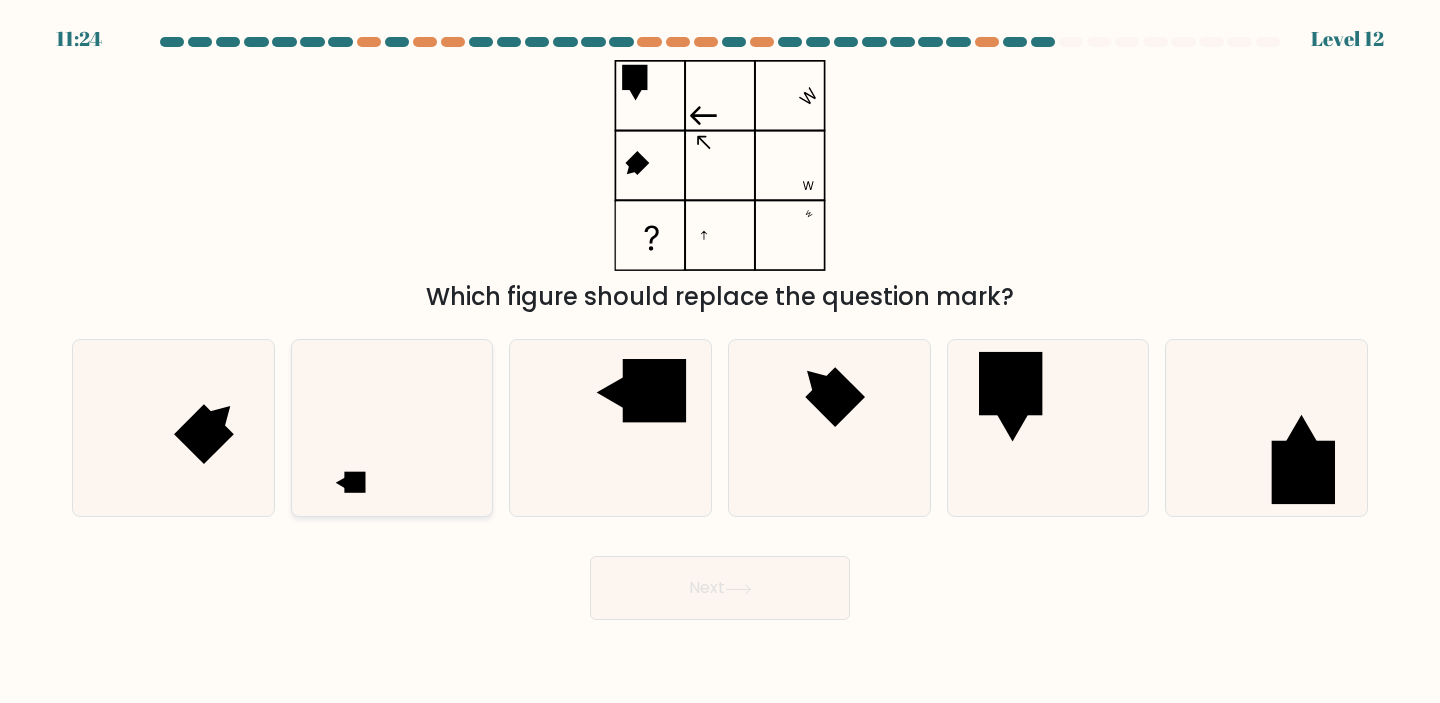 click 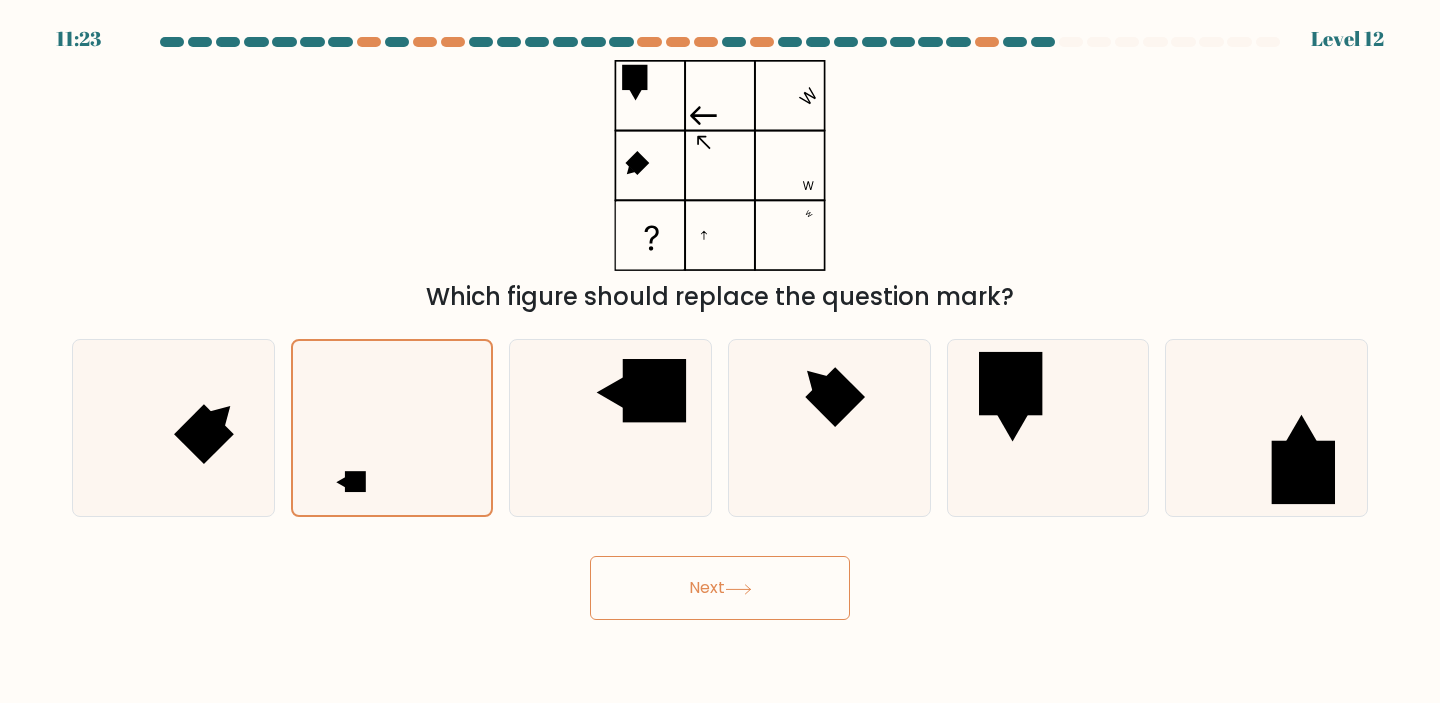click on "Next" at bounding box center [720, 588] 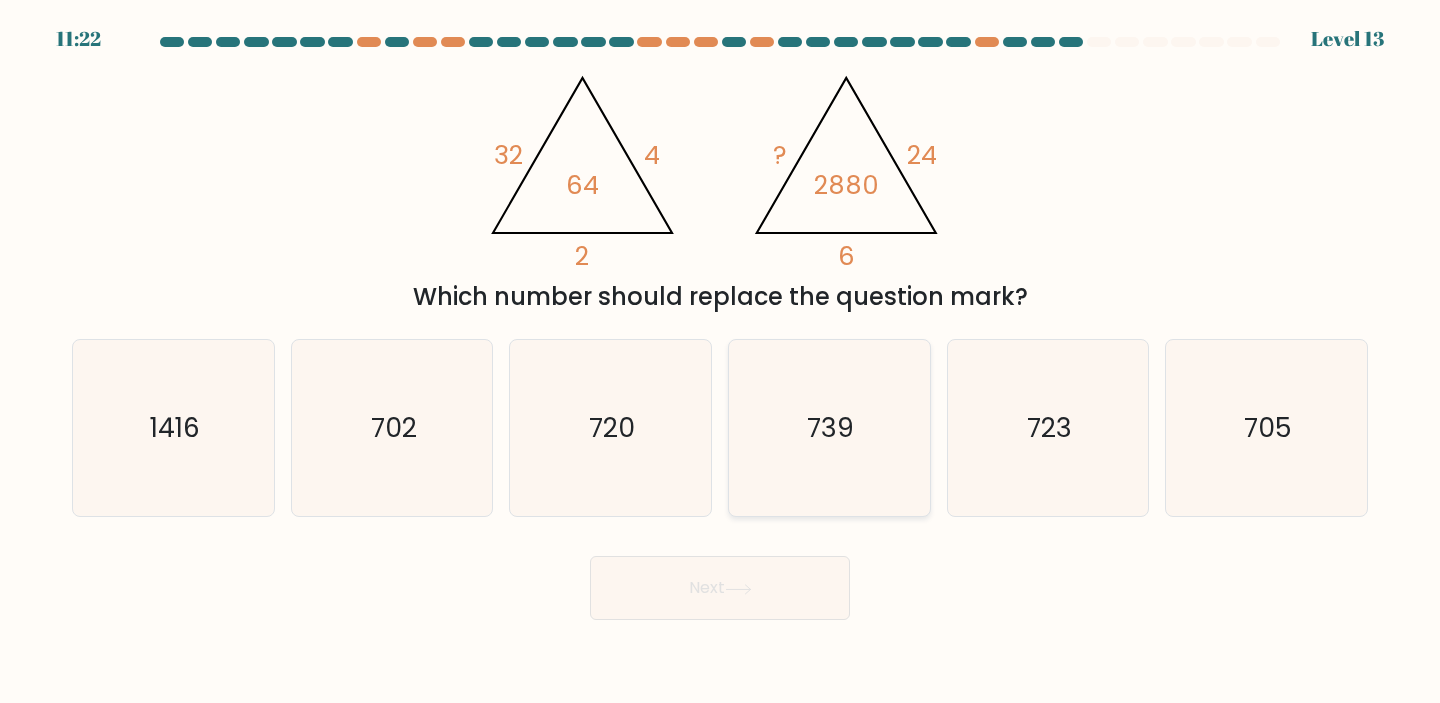 click on "739" 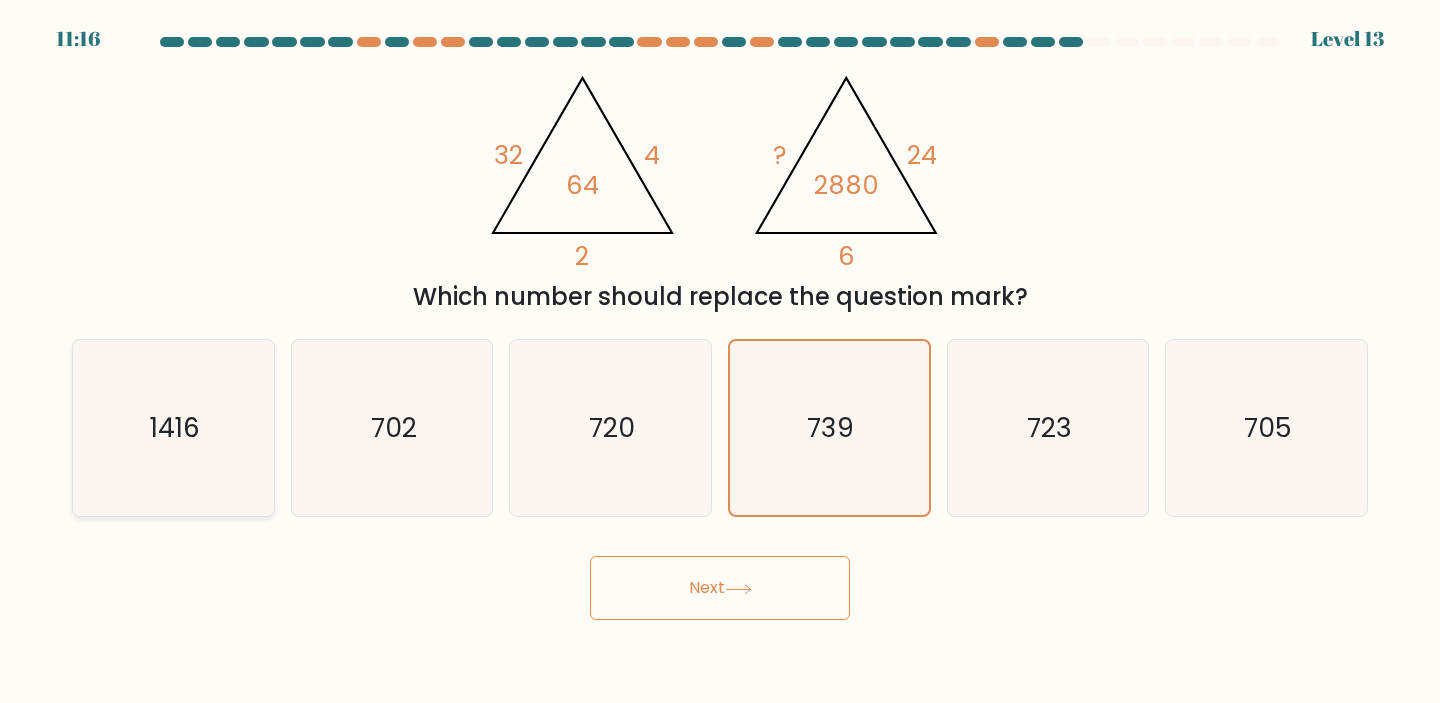 click on "1416" 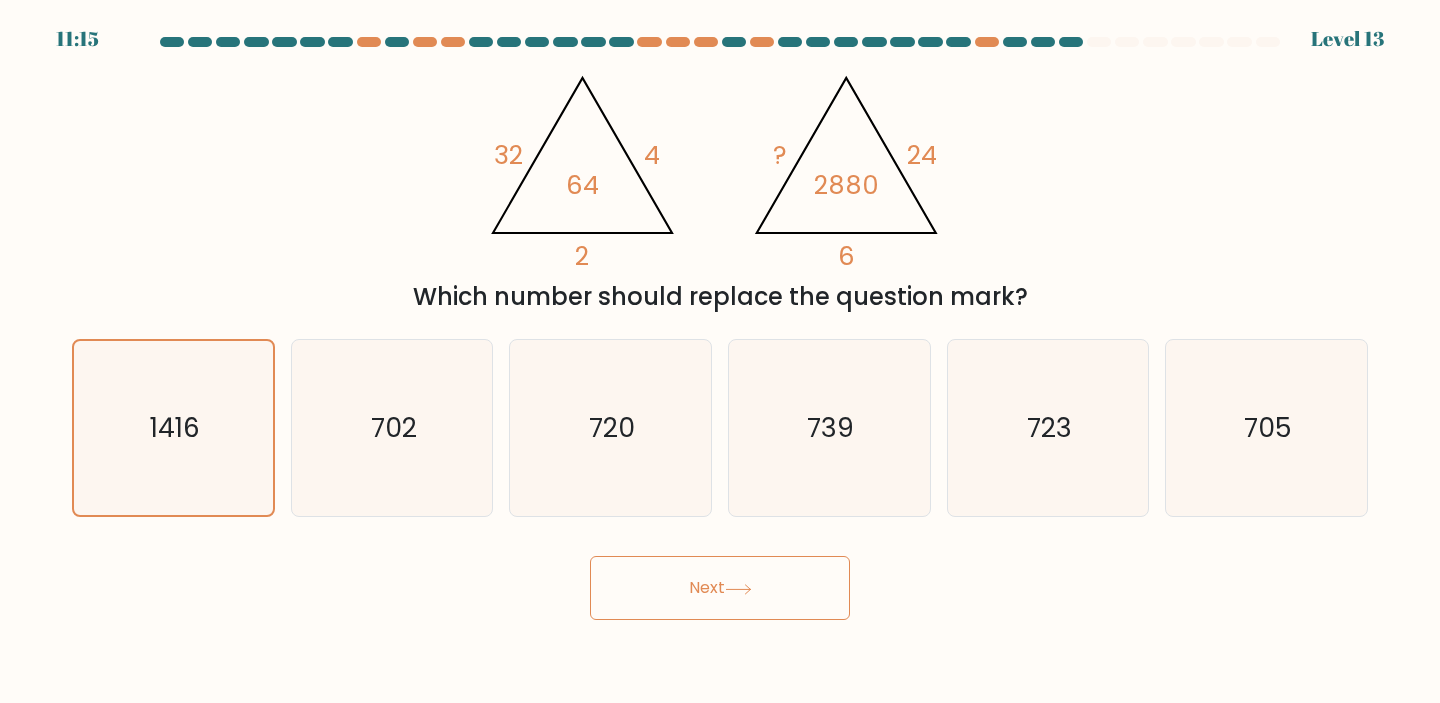 click on "Next" at bounding box center (720, 588) 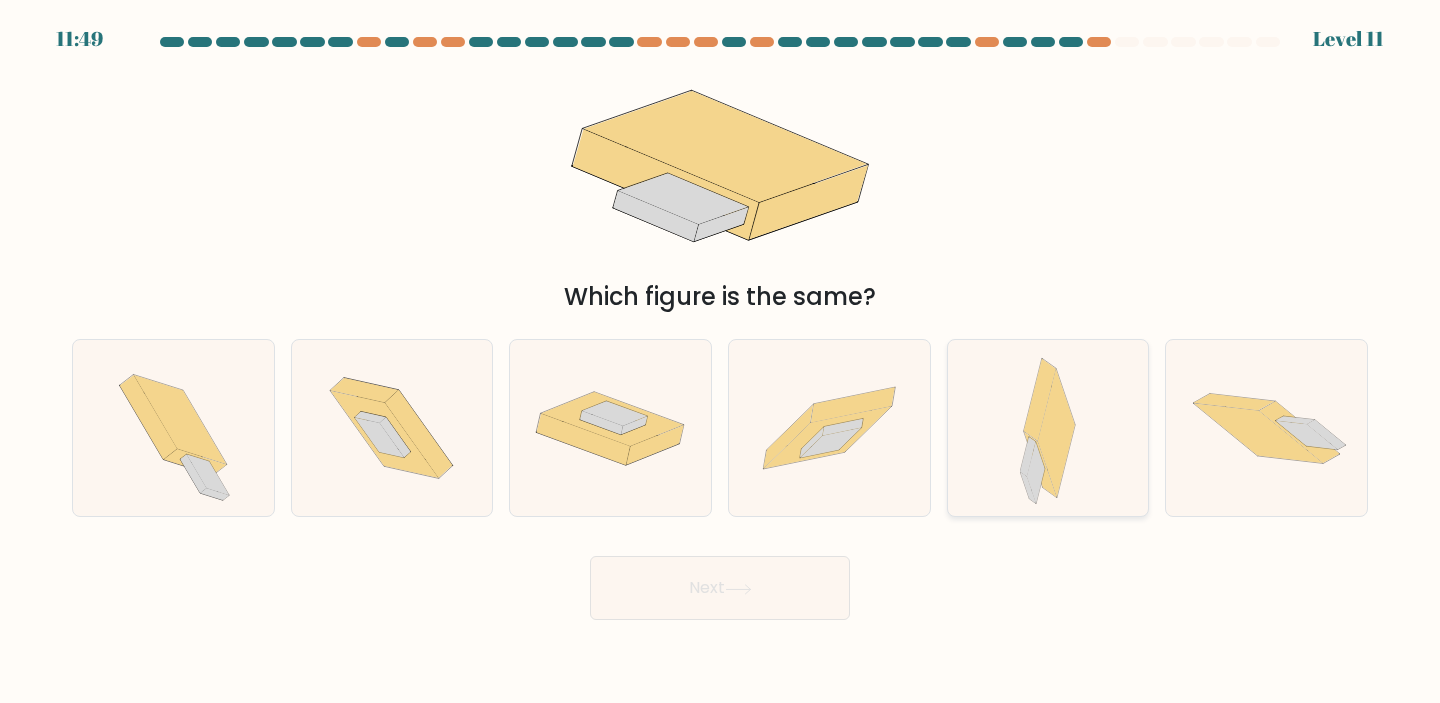 click 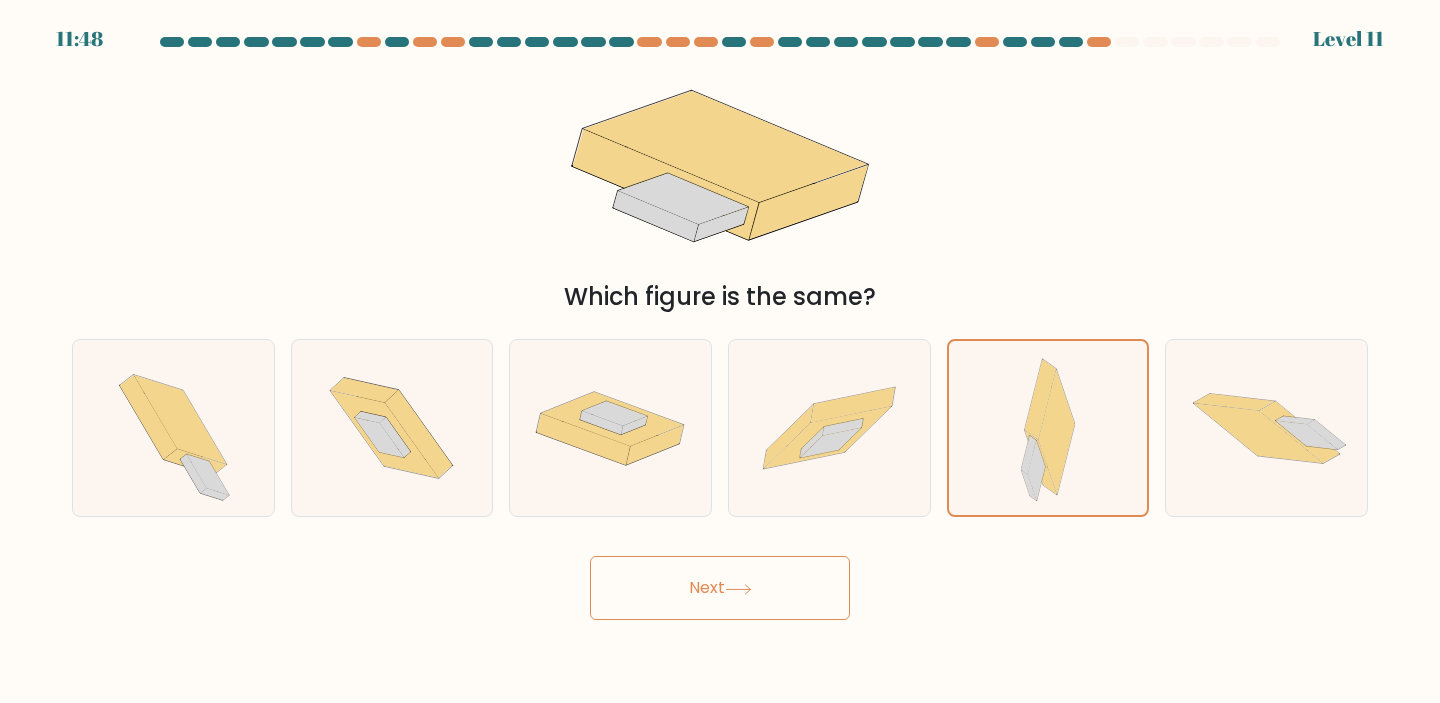click on "Next" at bounding box center [720, 588] 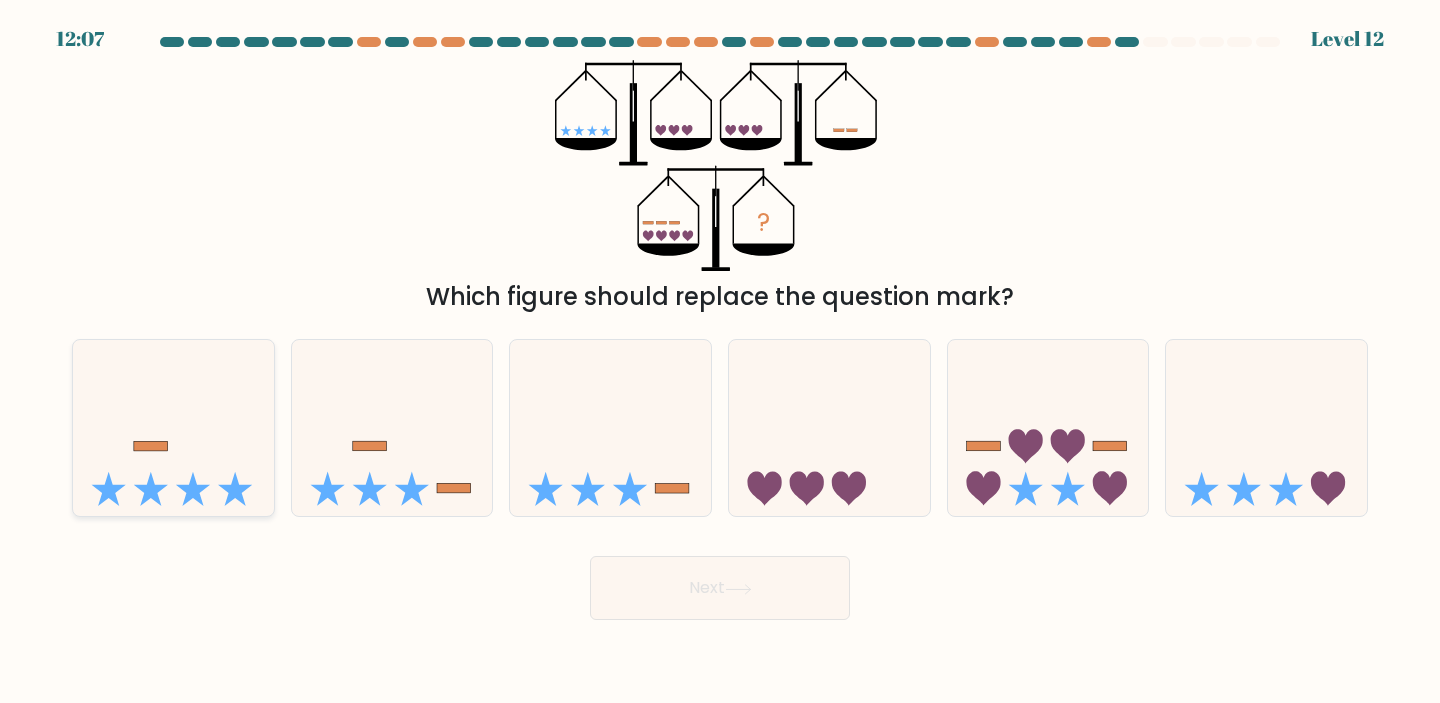 click 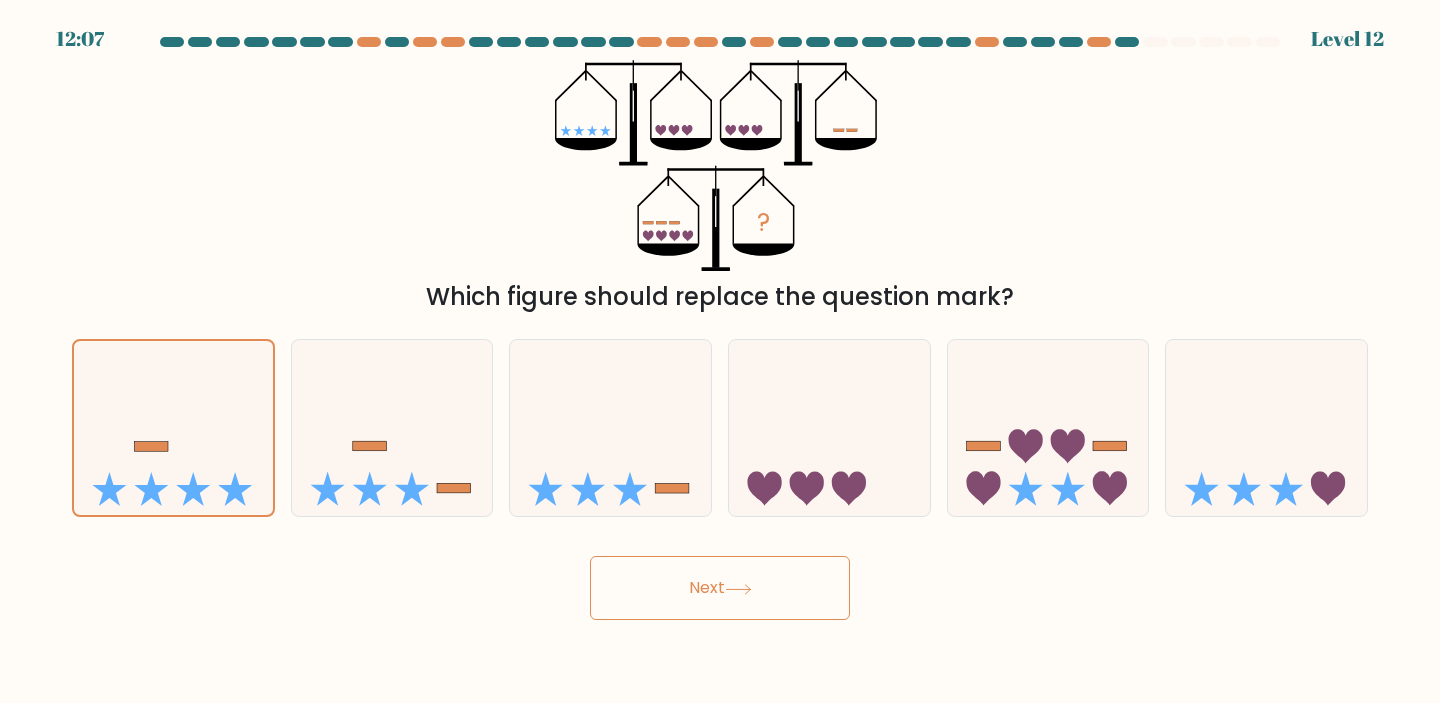 click on "Next" at bounding box center [720, 588] 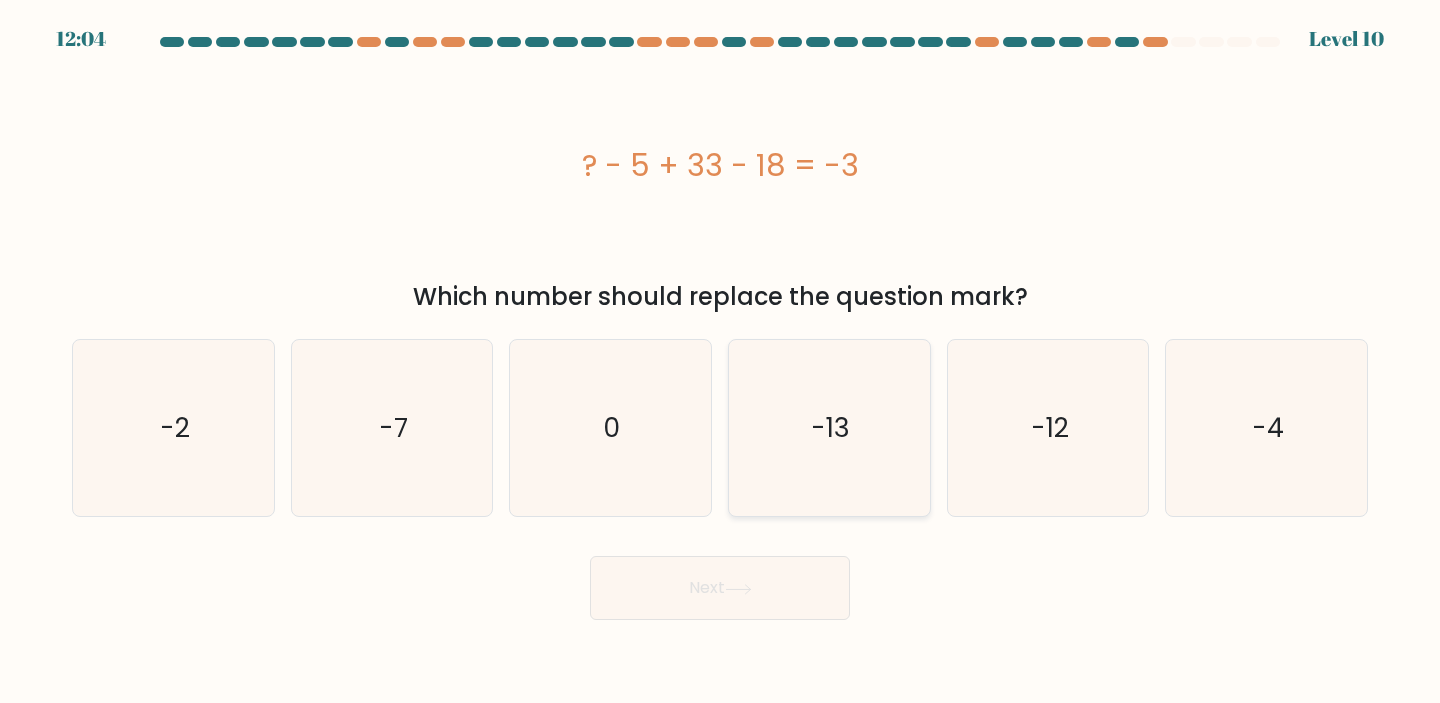 click on "-13" 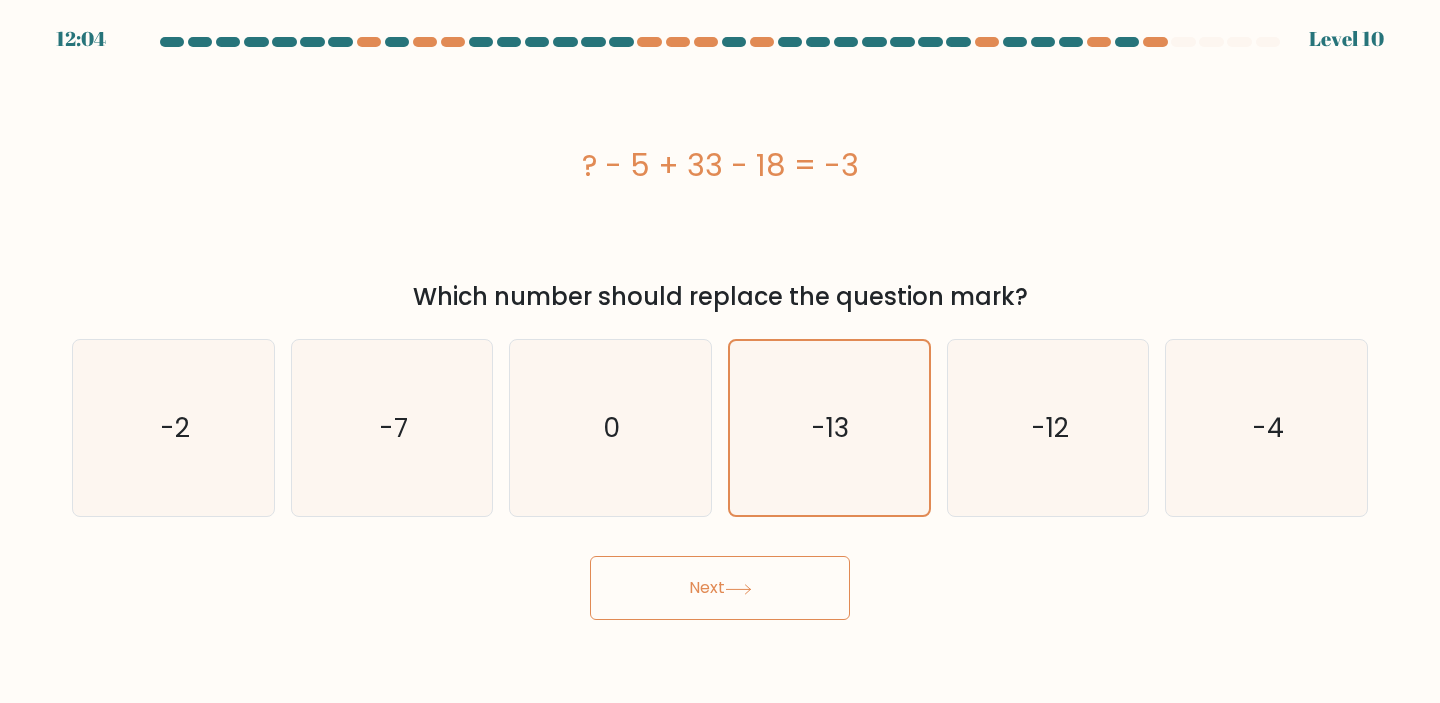 click on "Next" at bounding box center (720, 588) 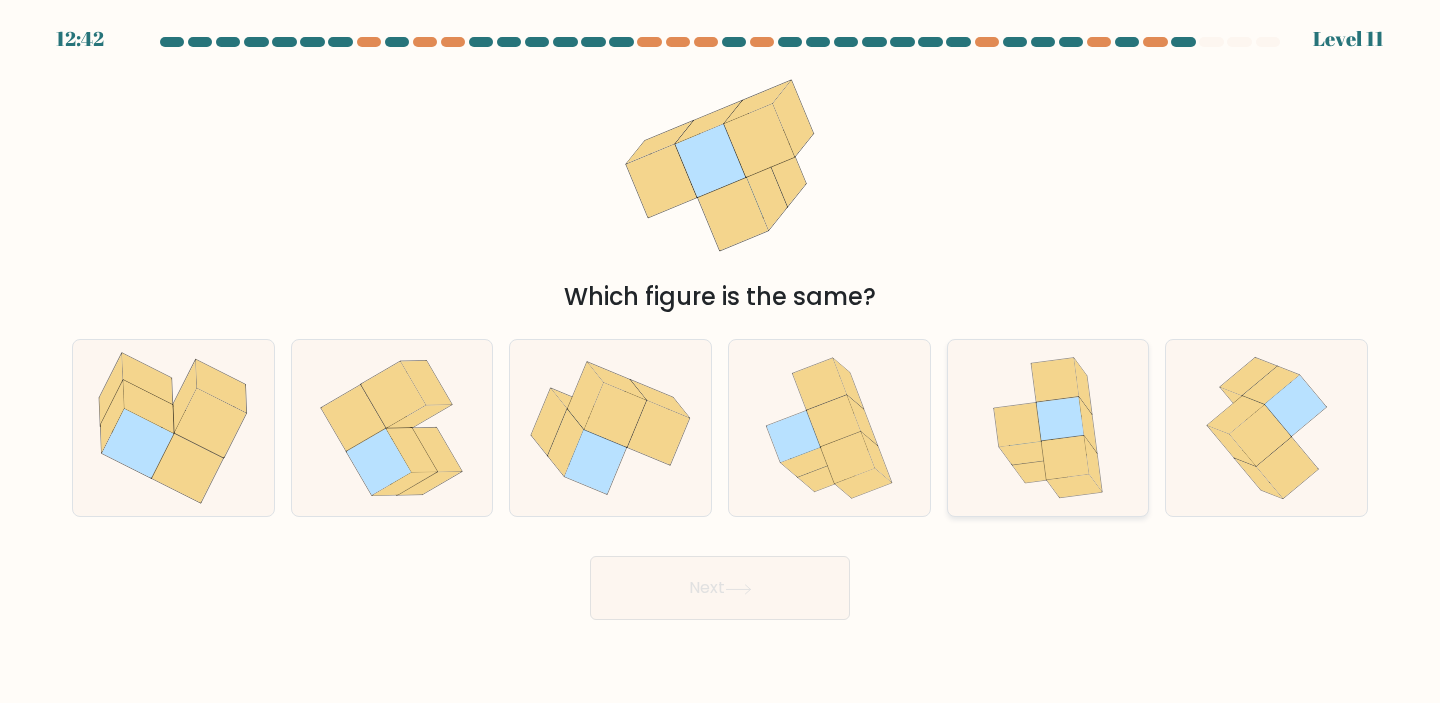 click 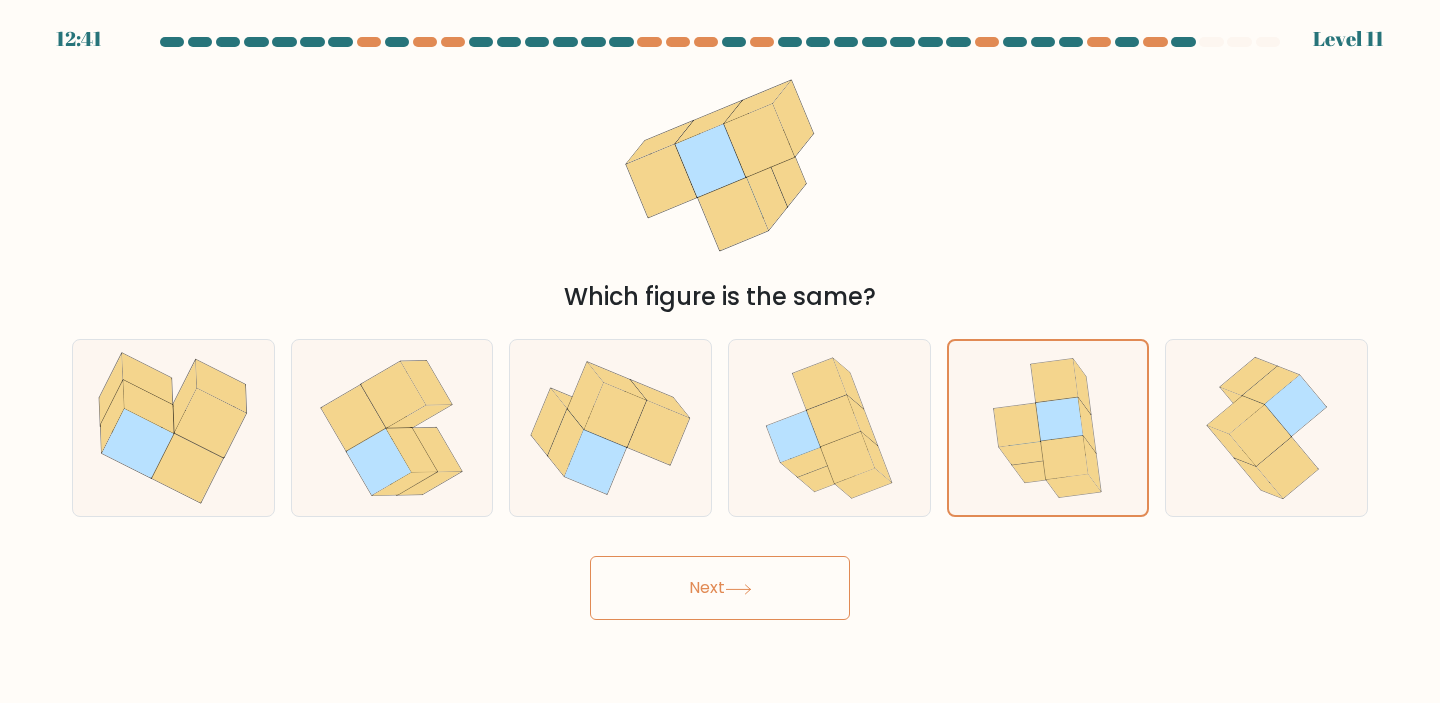 click on "Next" at bounding box center (720, 588) 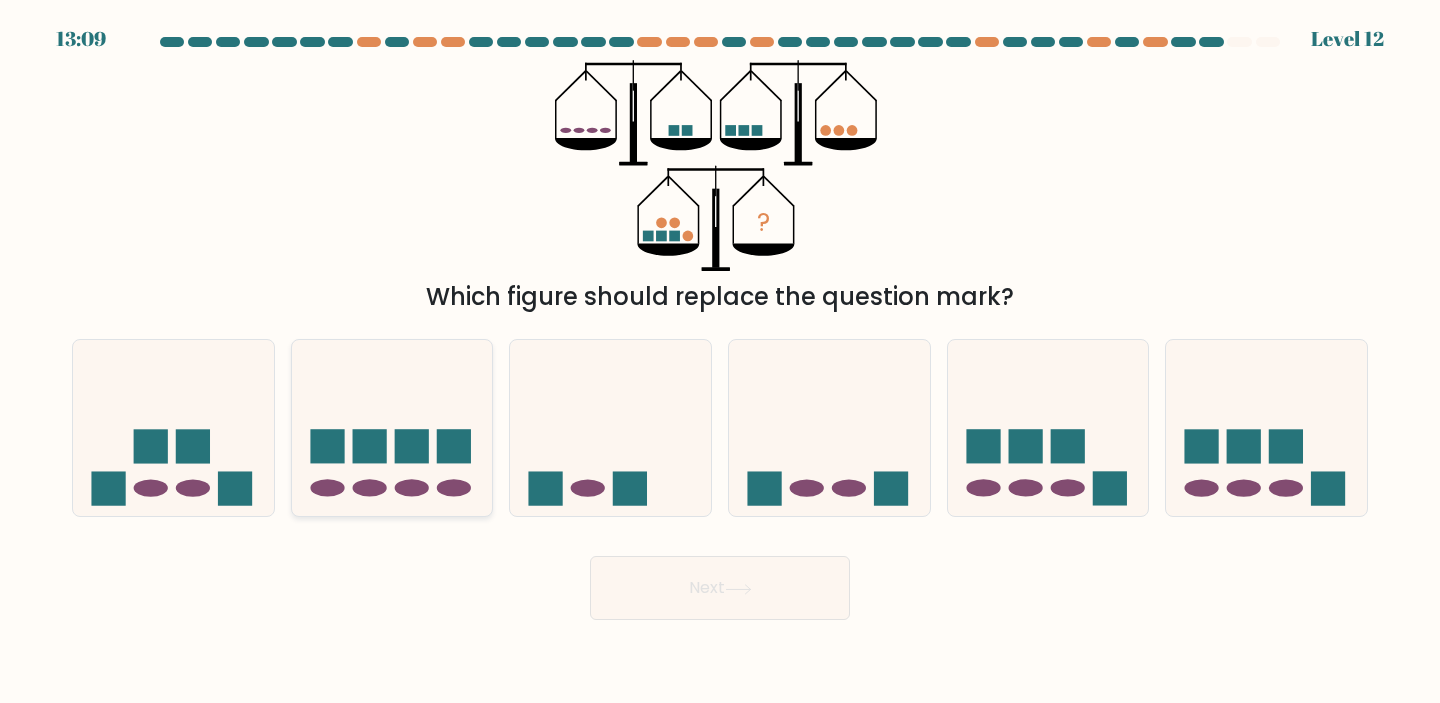 click 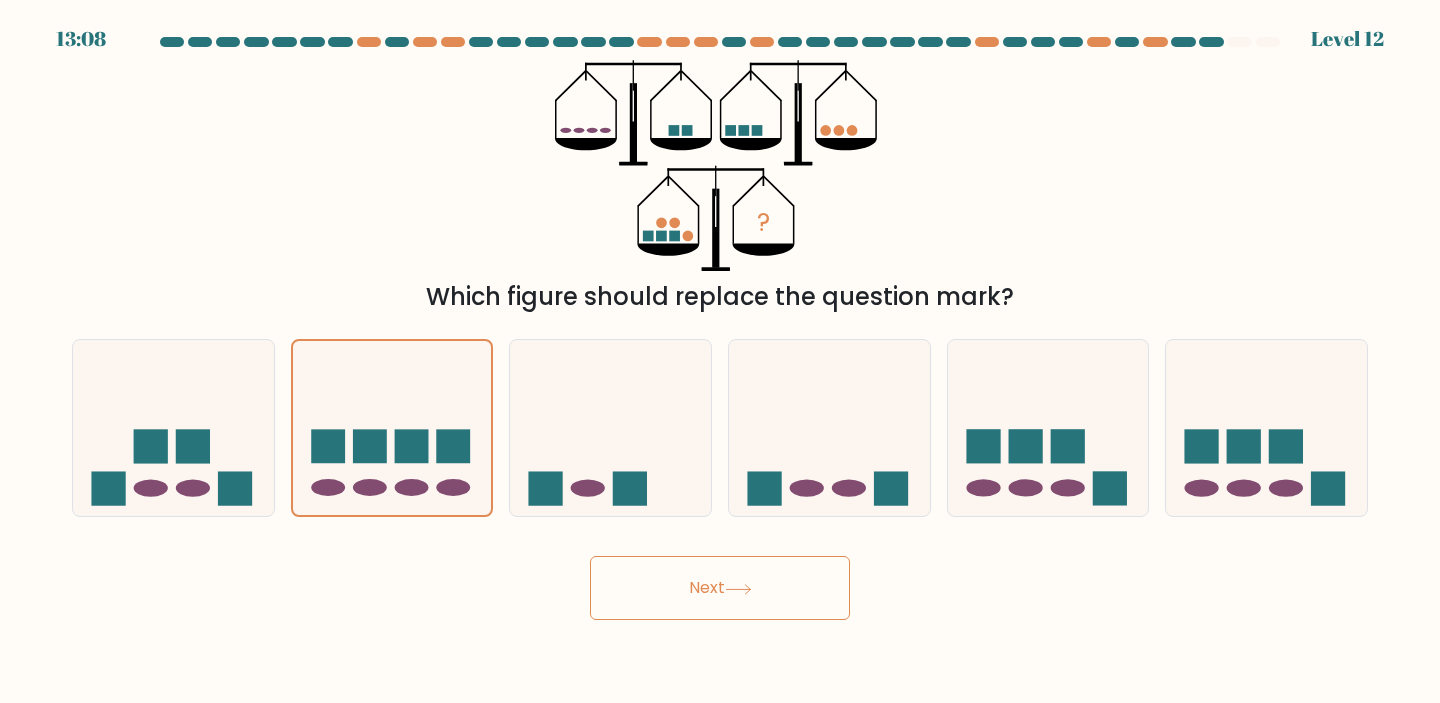 click on "Next" at bounding box center (720, 588) 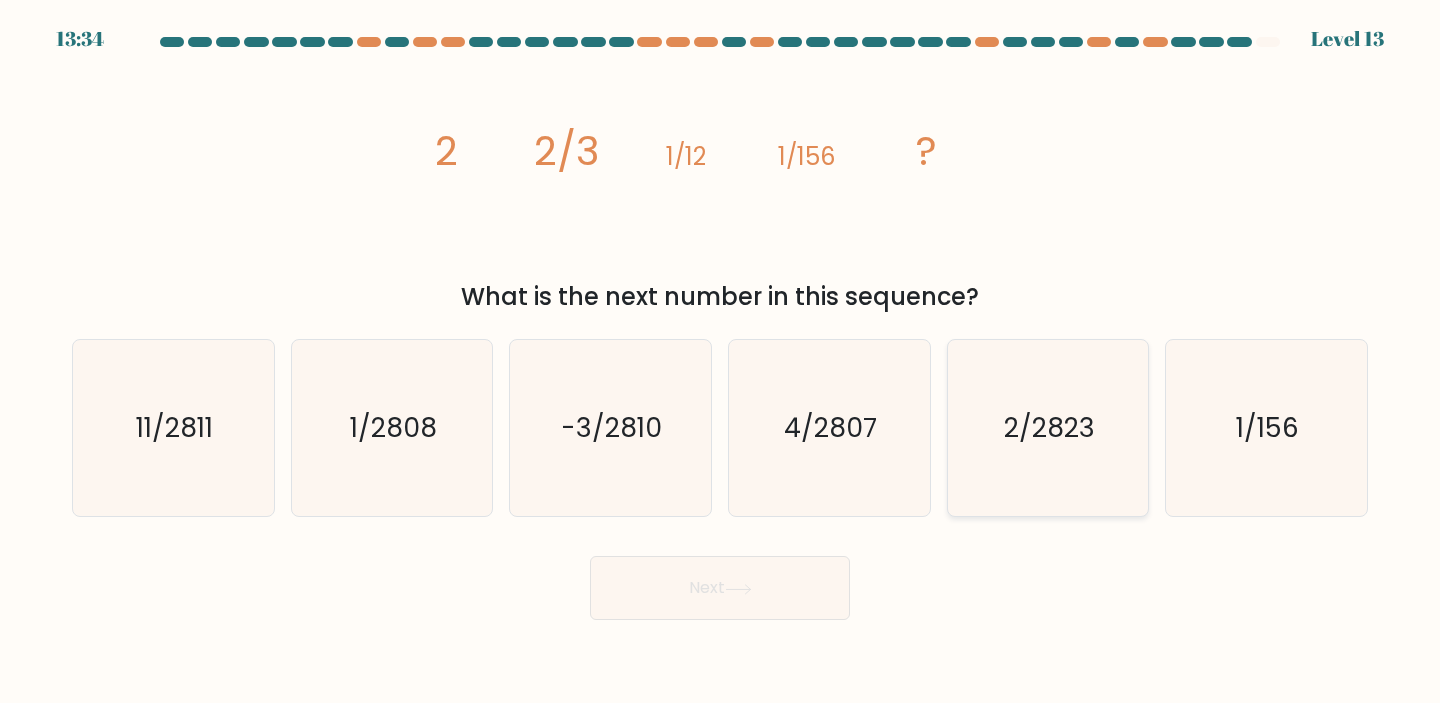 click on "2/2823" 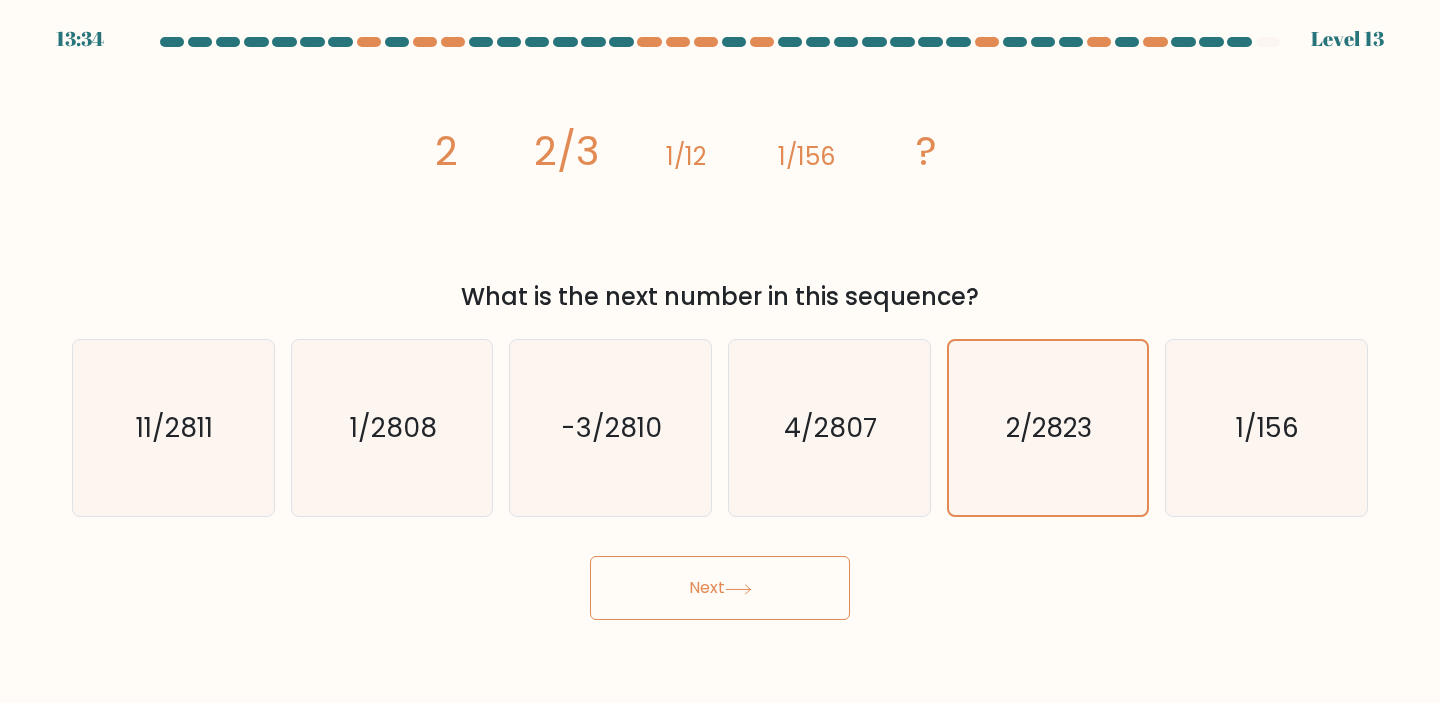 click on "Next" at bounding box center [720, 588] 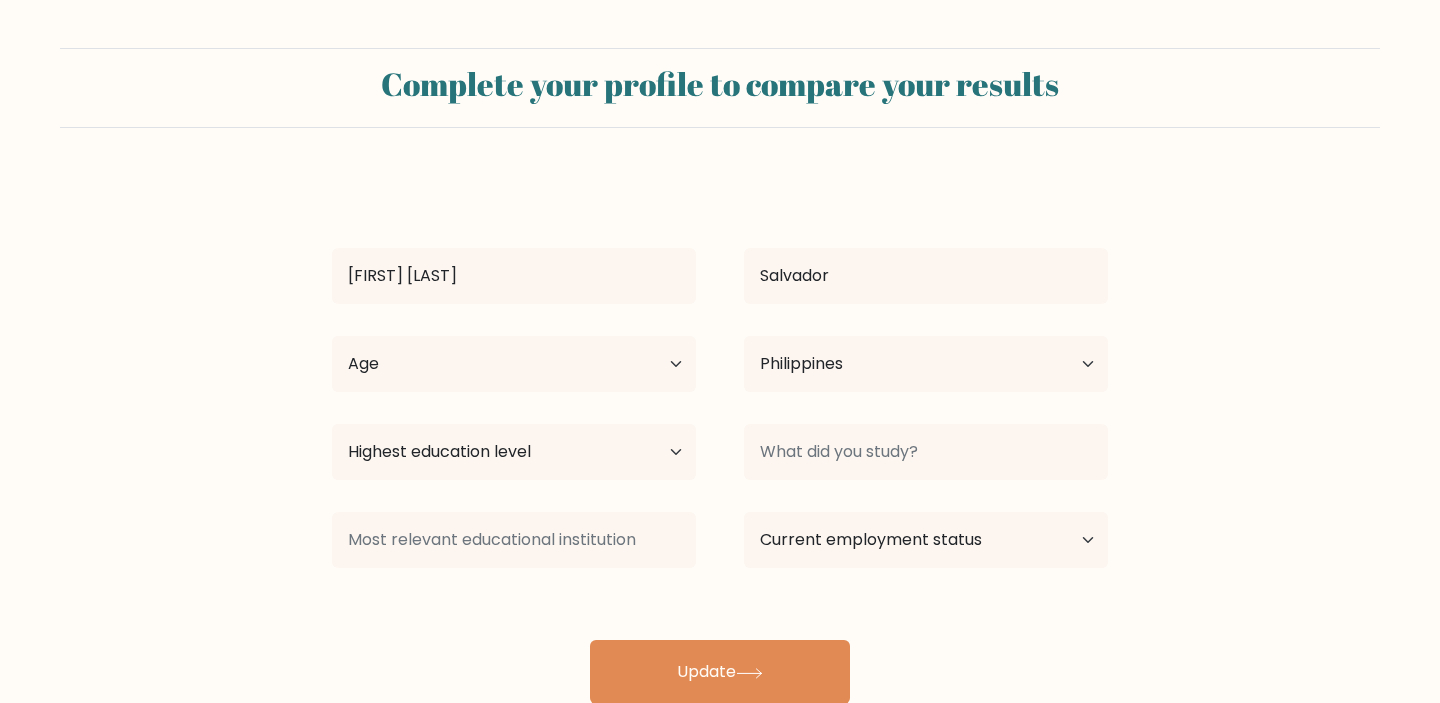 select on "PH" 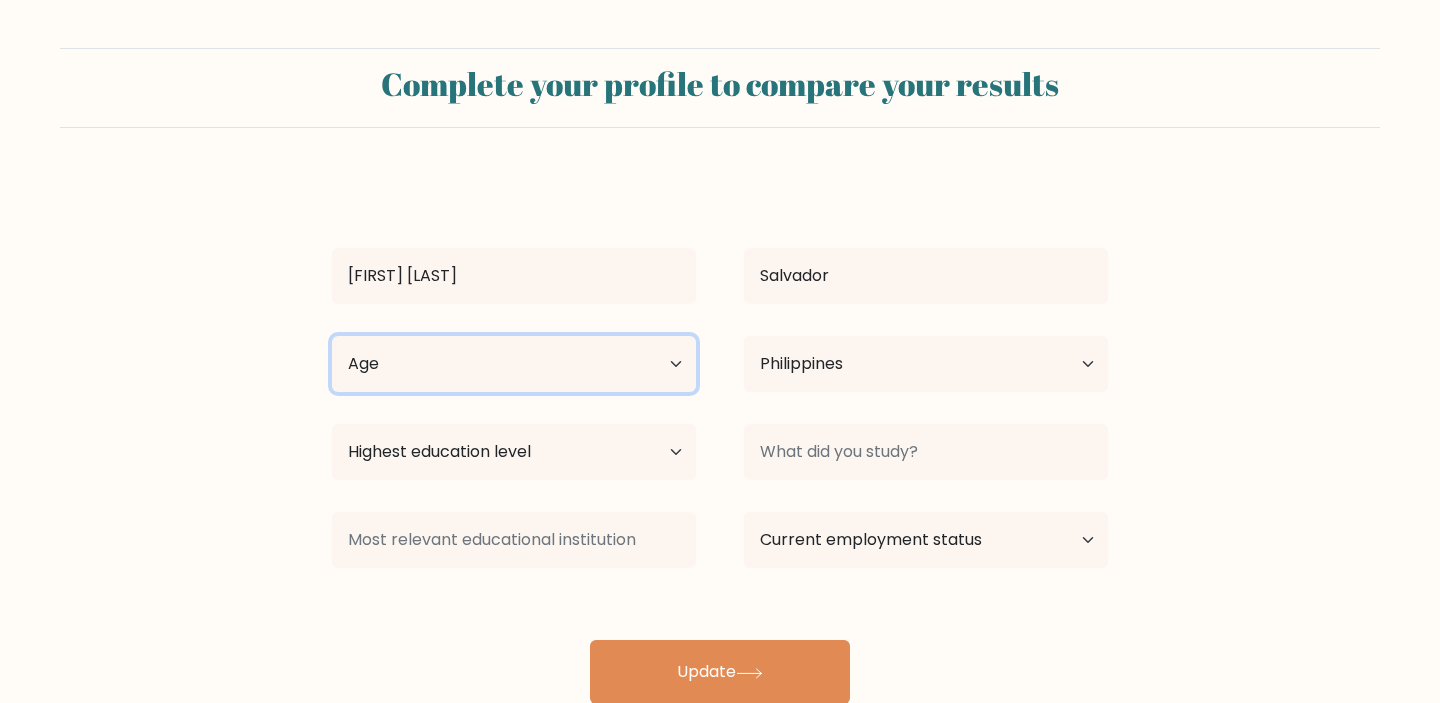 click on "Age
Under 18 years old
18-24 years old
25-34 years old
35-44 years old
45-54 years old
55-64 years old
65 years old and above" at bounding box center [514, 364] 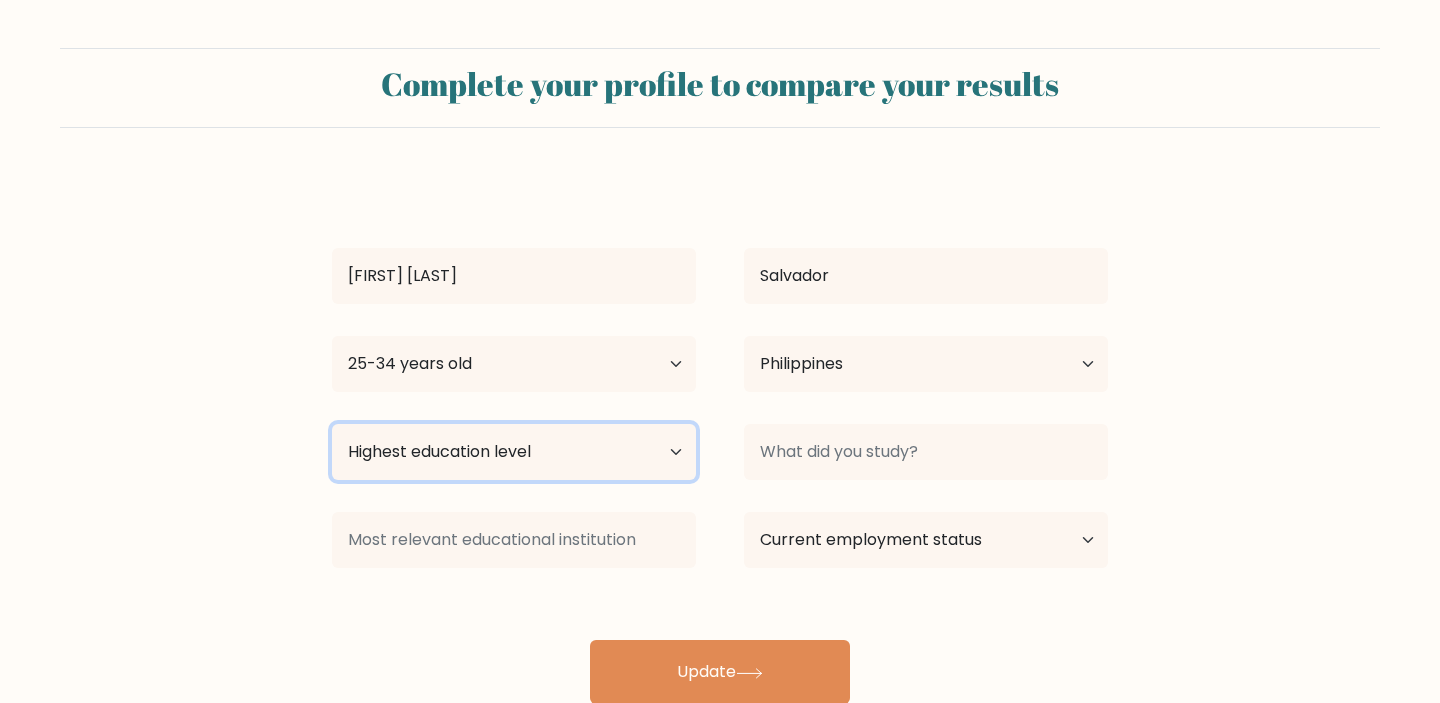 click on "Highest education level
No schooling
Primary
Lower Secondary
Upper Secondary
Occupation Specific
Bachelor's degree
Master's degree
Doctoral degree" at bounding box center [514, 452] 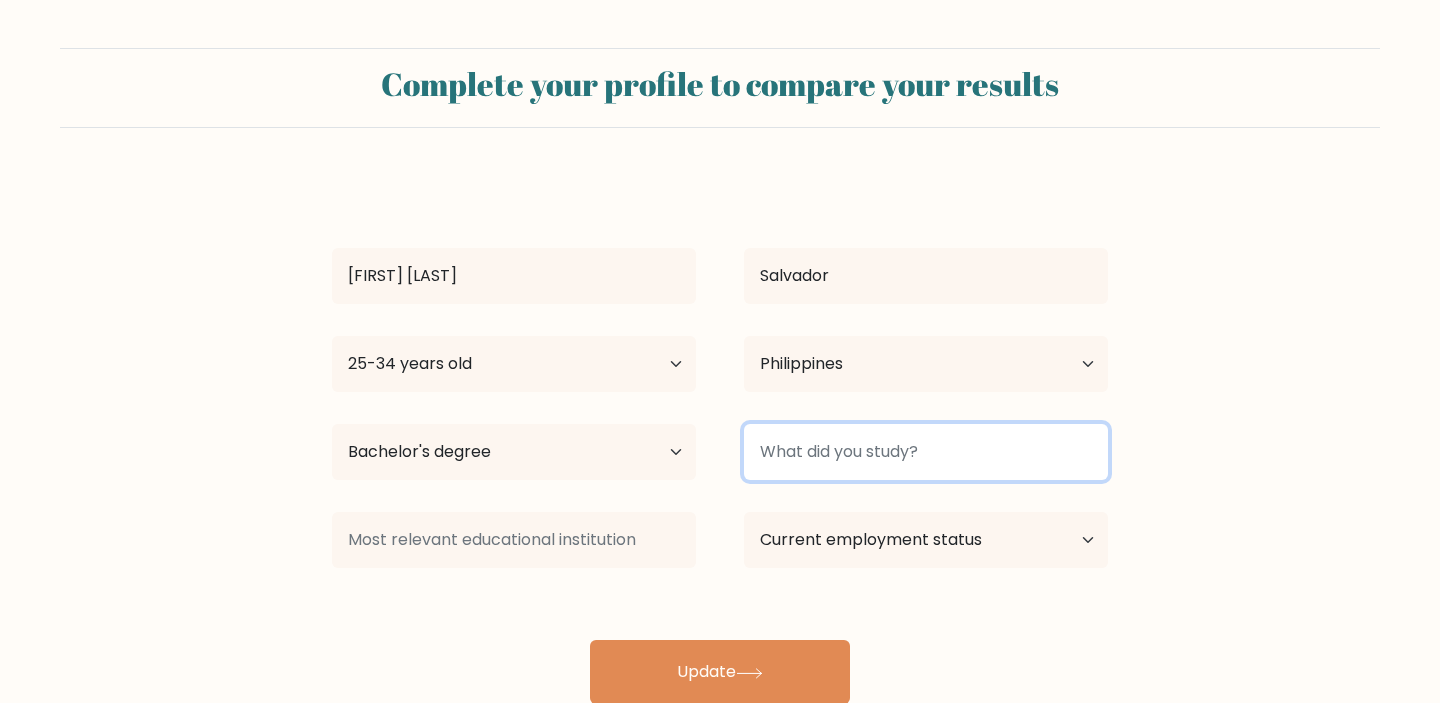 click at bounding box center [926, 452] 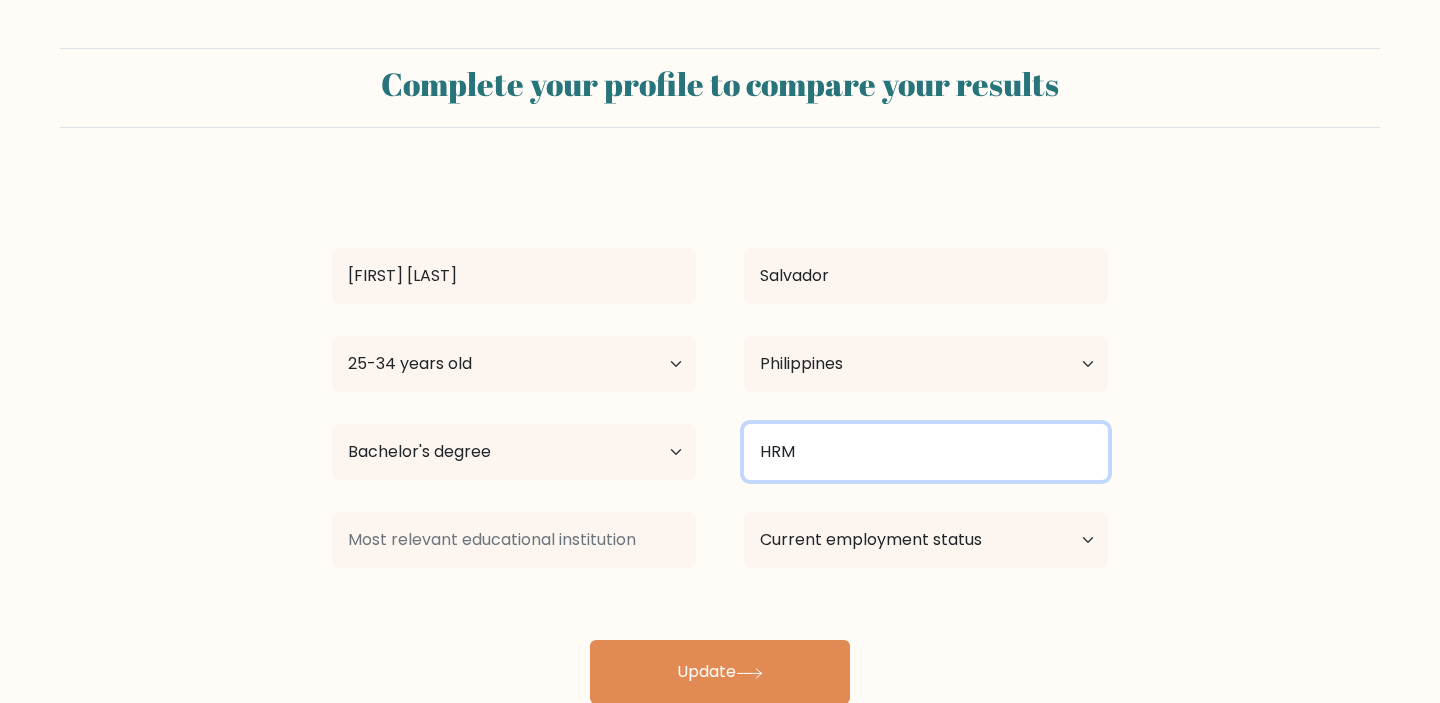 type on "HRM" 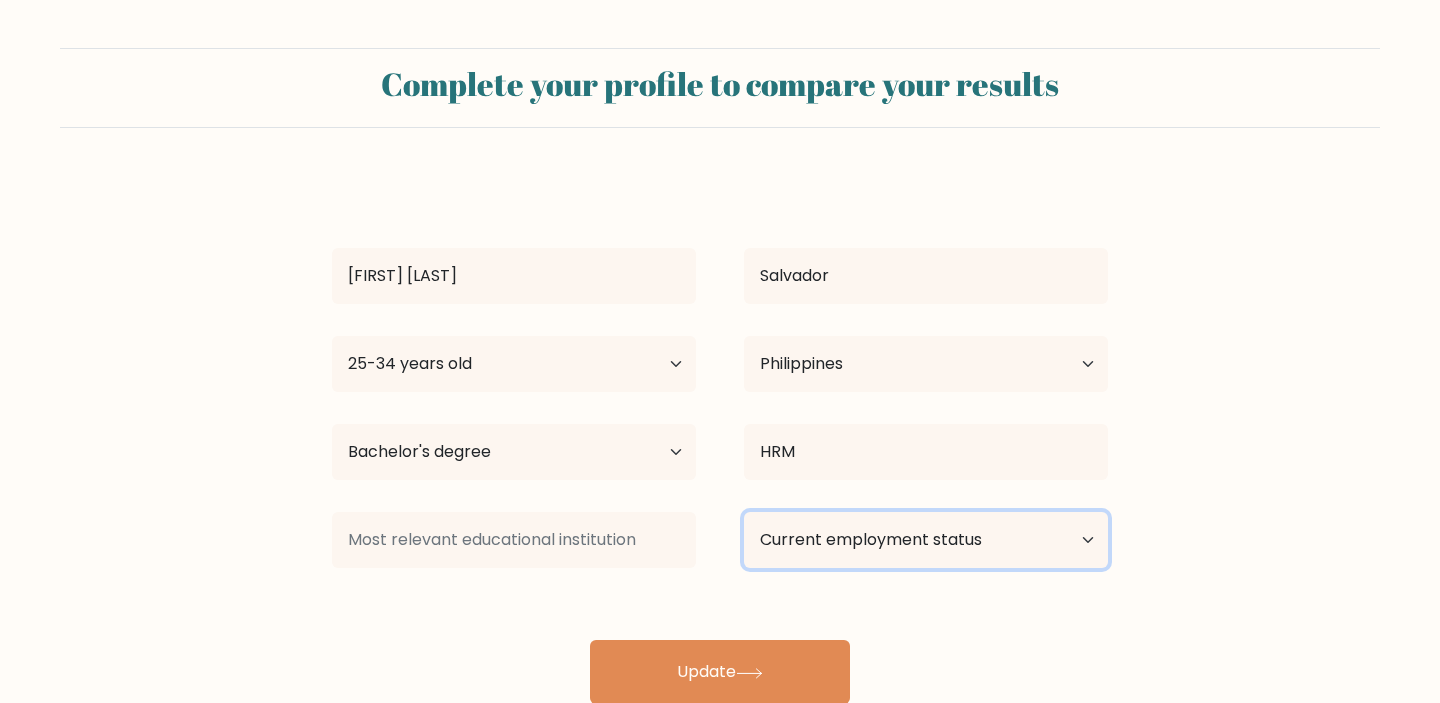click on "Current employment status
Employed
Student
Retired
Other / prefer not to answer" at bounding box center [926, 540] 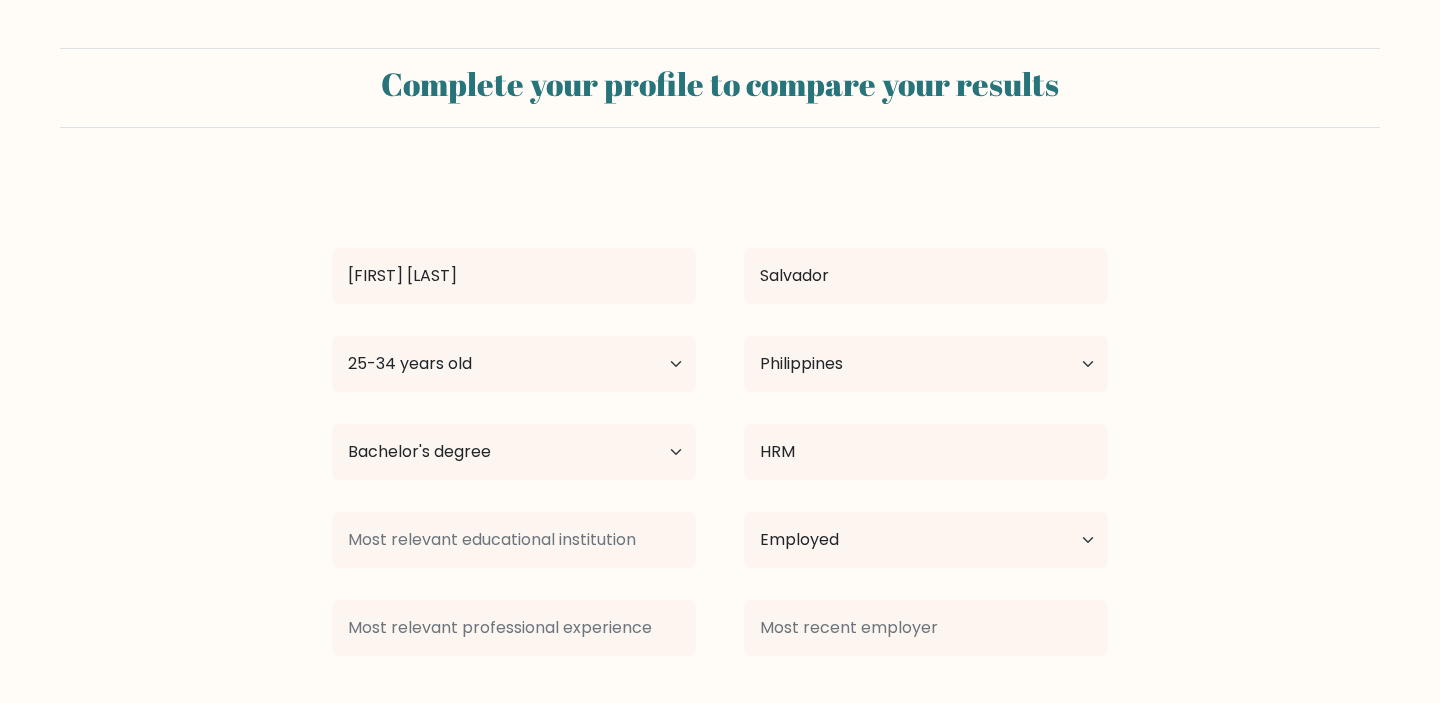 click on "Marcia Sophia
Salvador
Age
Under 18 years old
18-24 years old
25-34 years old
35-44 years old
45-54 years old
55-64 years old
65 years old and above
Country
Afghanistan
Albania
Algeria
American Samoa
Andorra
Angola
Anguilla
Antarctica
Antigua and Barbuda
Argentina
Armenia
Aruba
Australia
Austria
Azerbaijan
Bahamas
Bahrain
Bangladesh
Barbados
Belarus
Belgium
Belize
Benin
Bermuda
Bhutan" at bounding box center (720, 484) 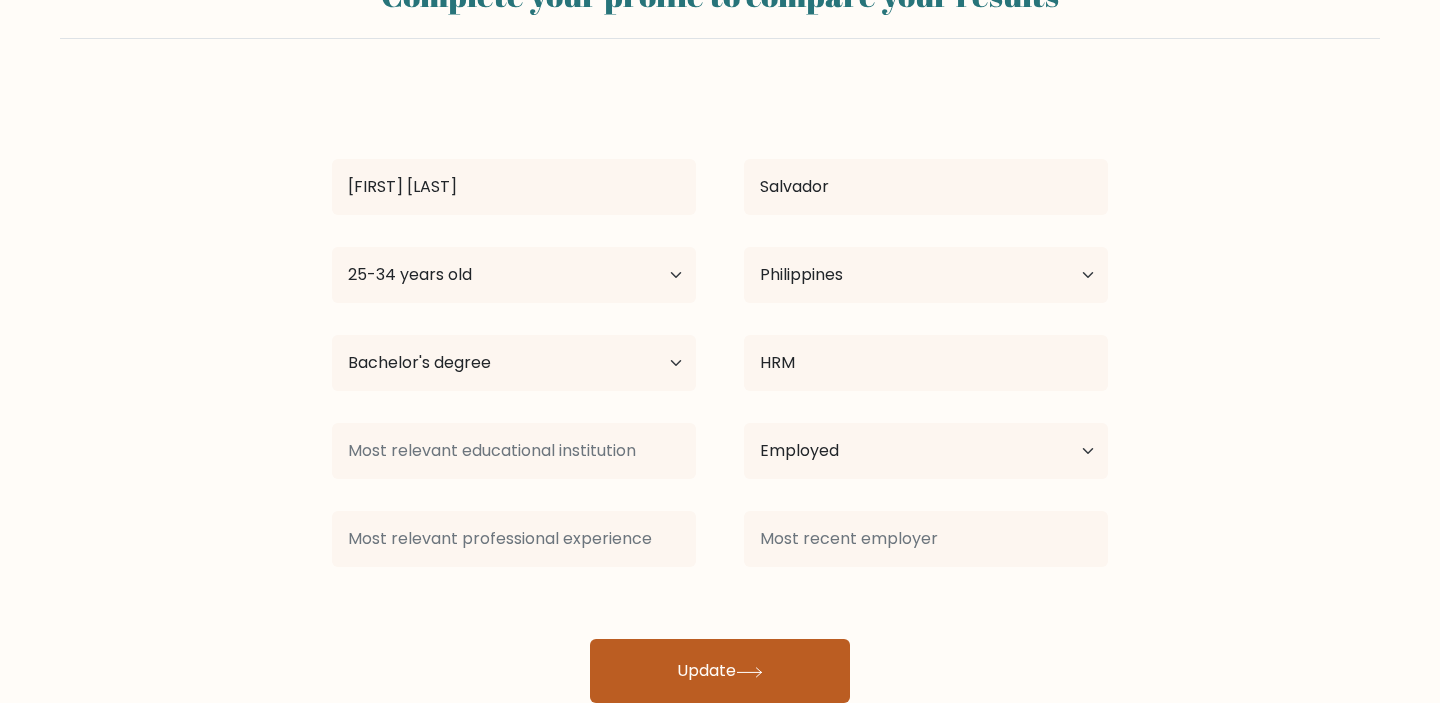 click on "Update" at bounding box center (720, 671) 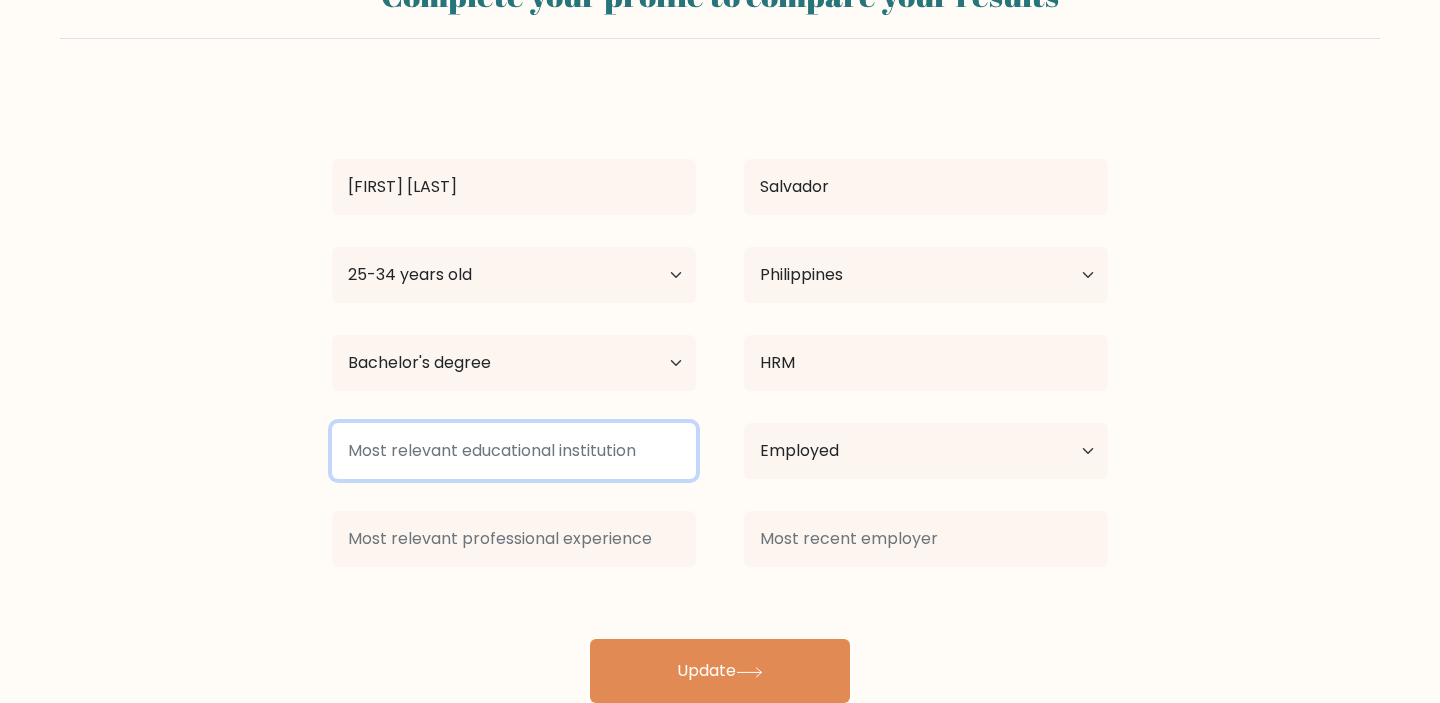 click at bounding box center [514, 451] 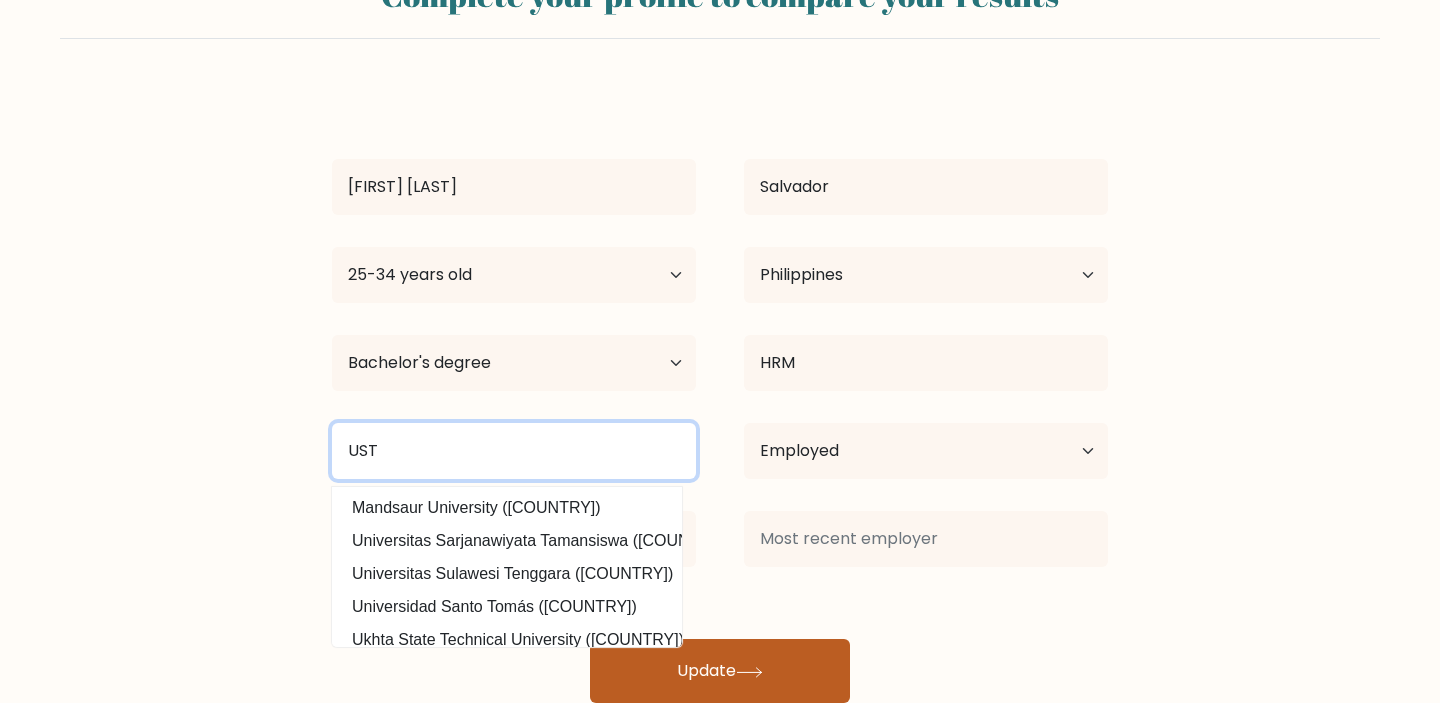 type on "UST" 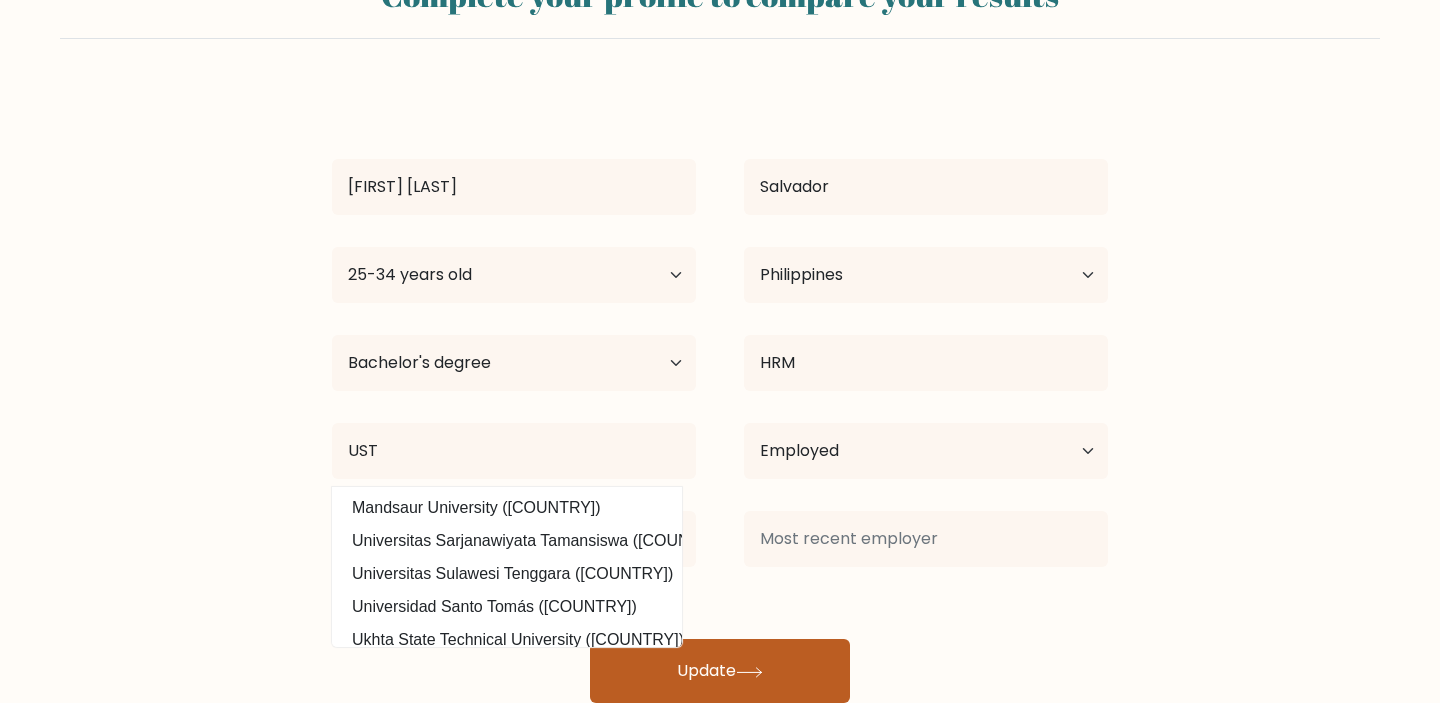 click on "Update" at bounding box center [720, 671] 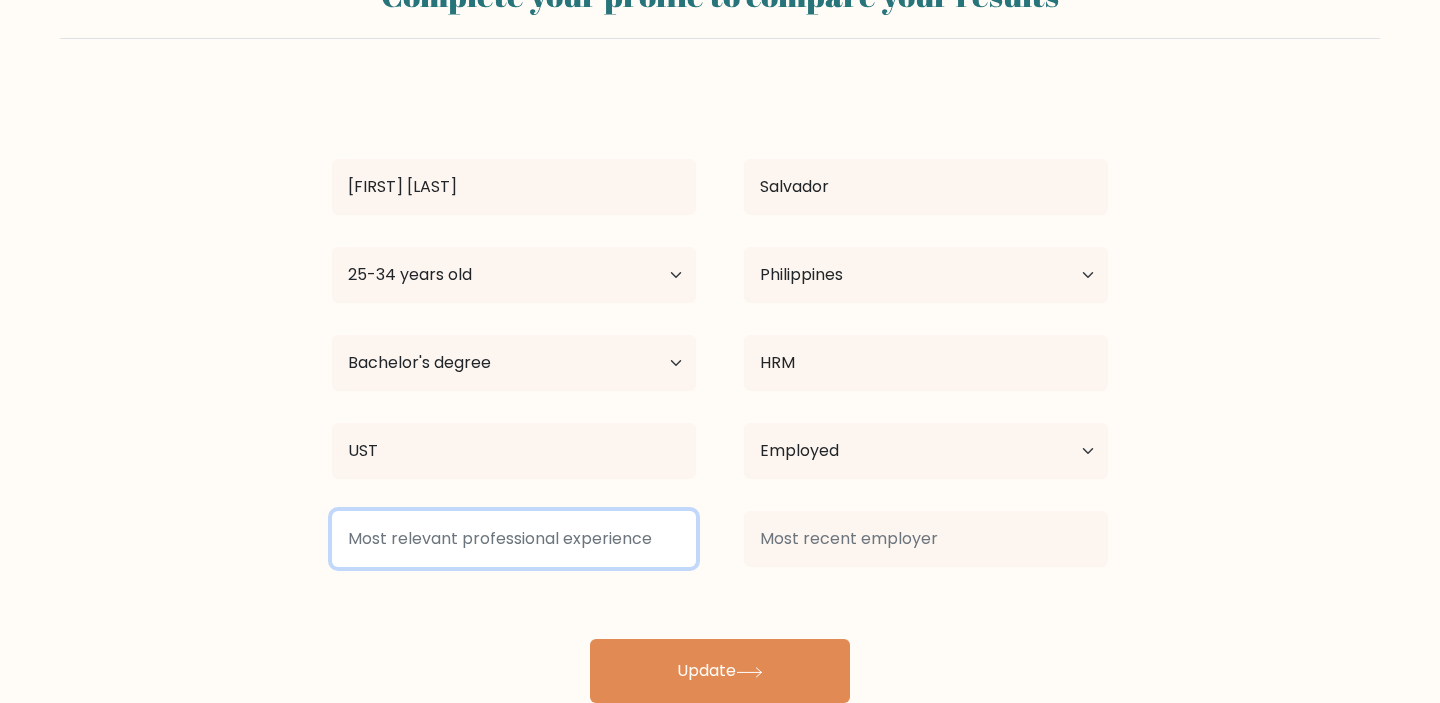 click at bounding box center (514, 539) 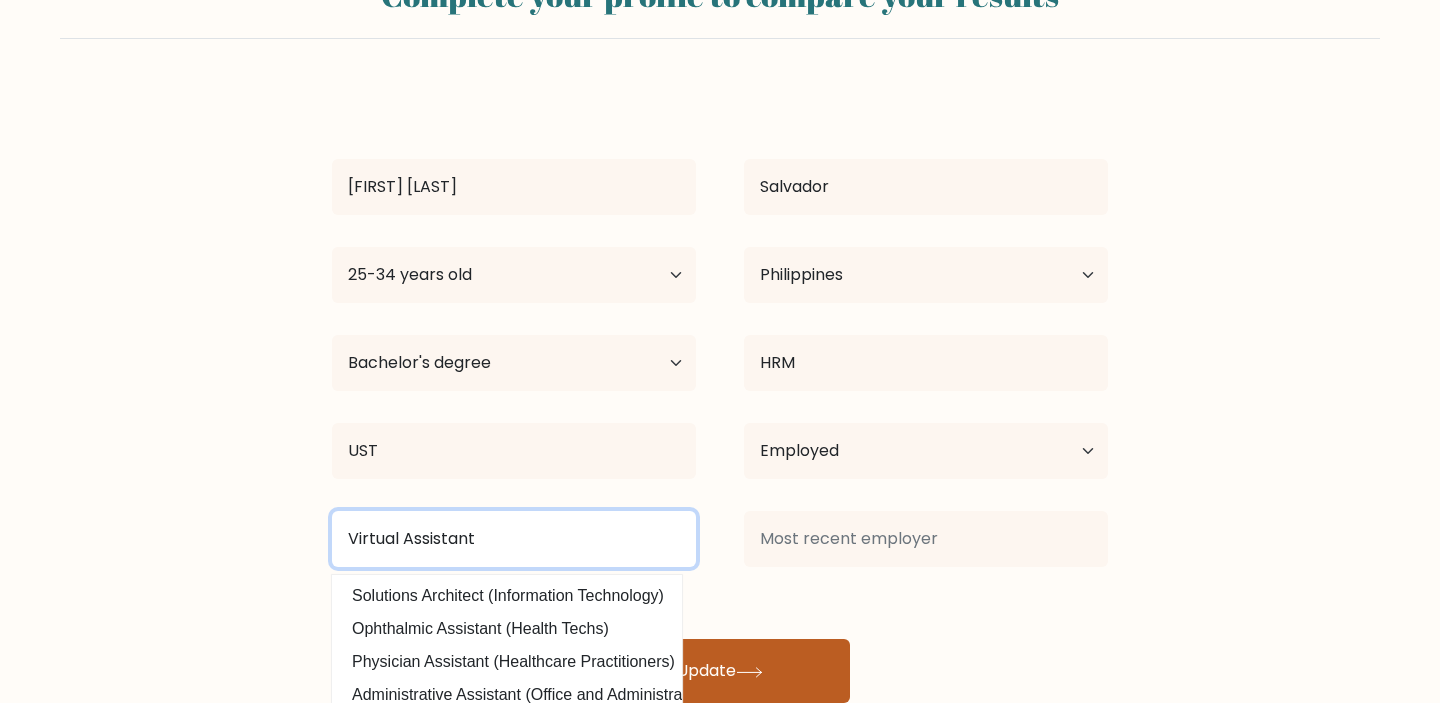 type on "Virtual Assistant" 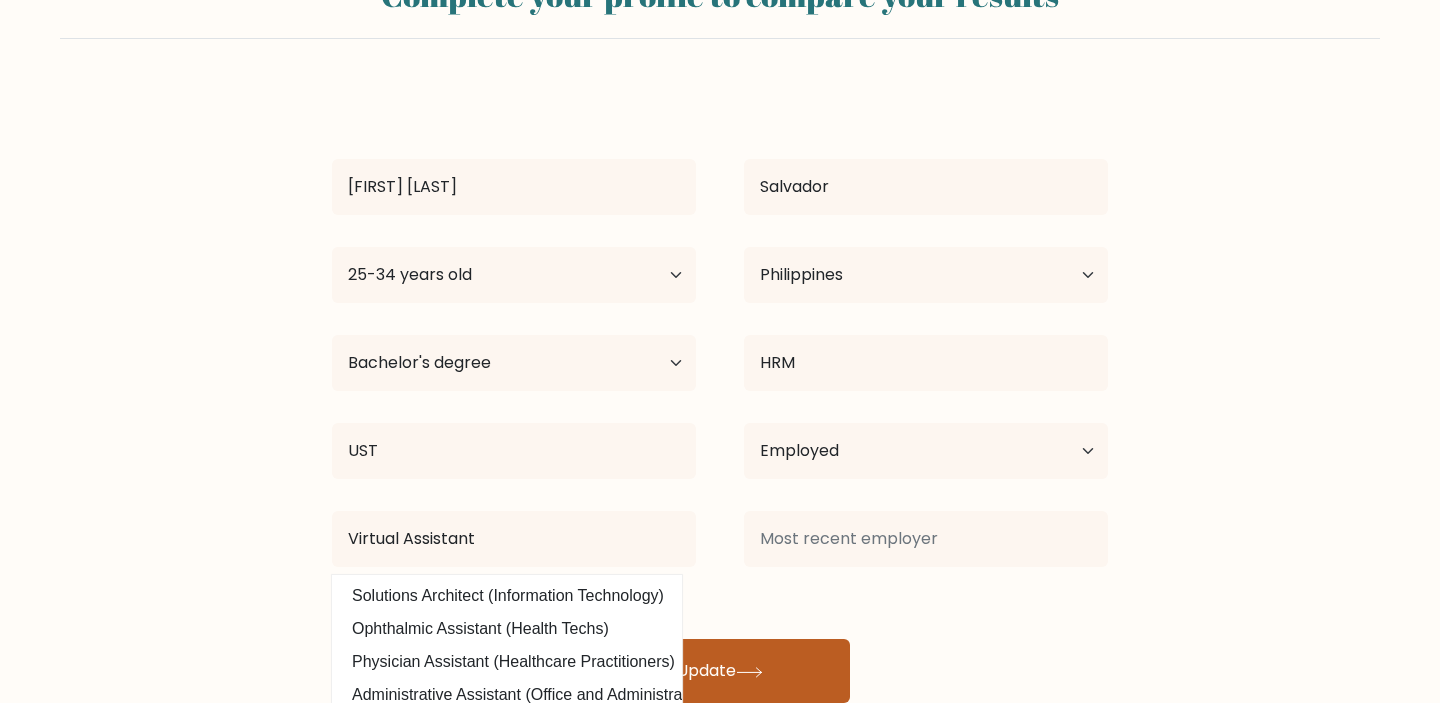 click on "Update" at bounding box center [720, 671] 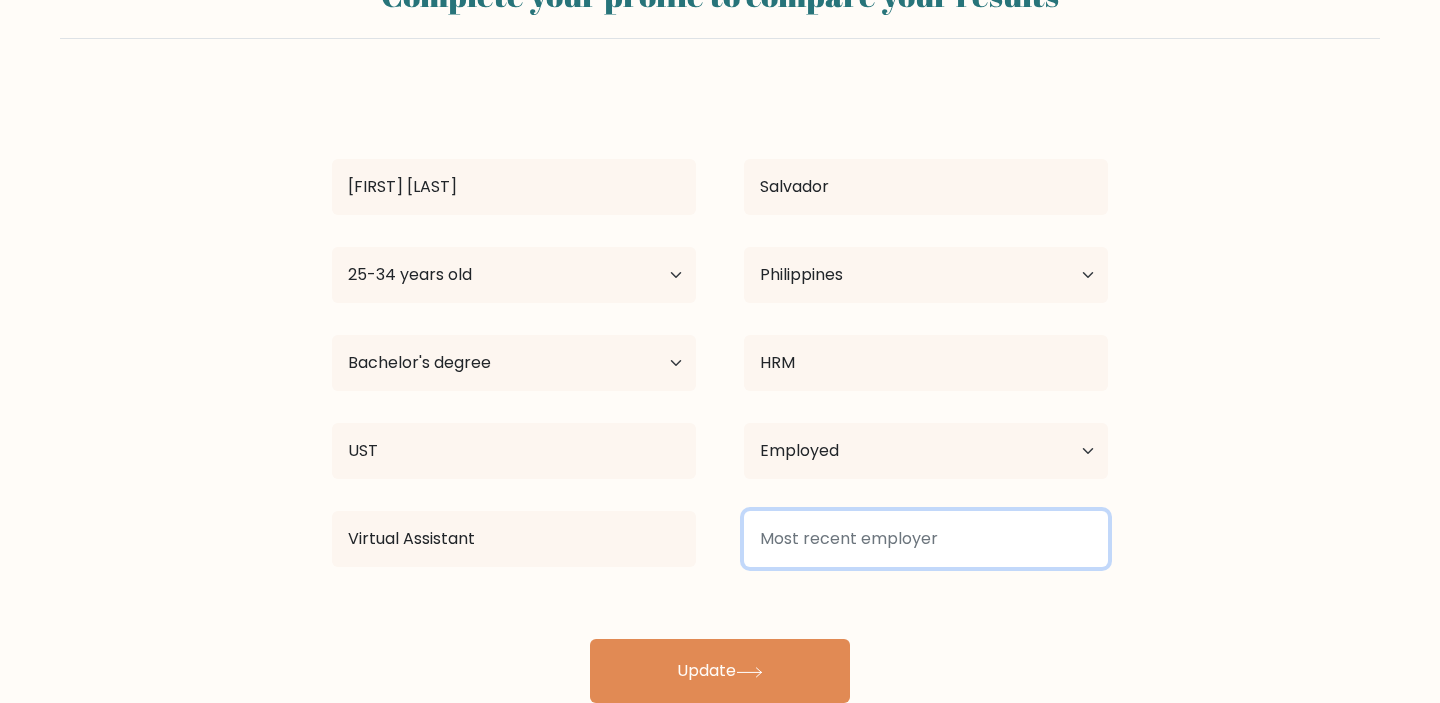click at bounding box center [926, 539] 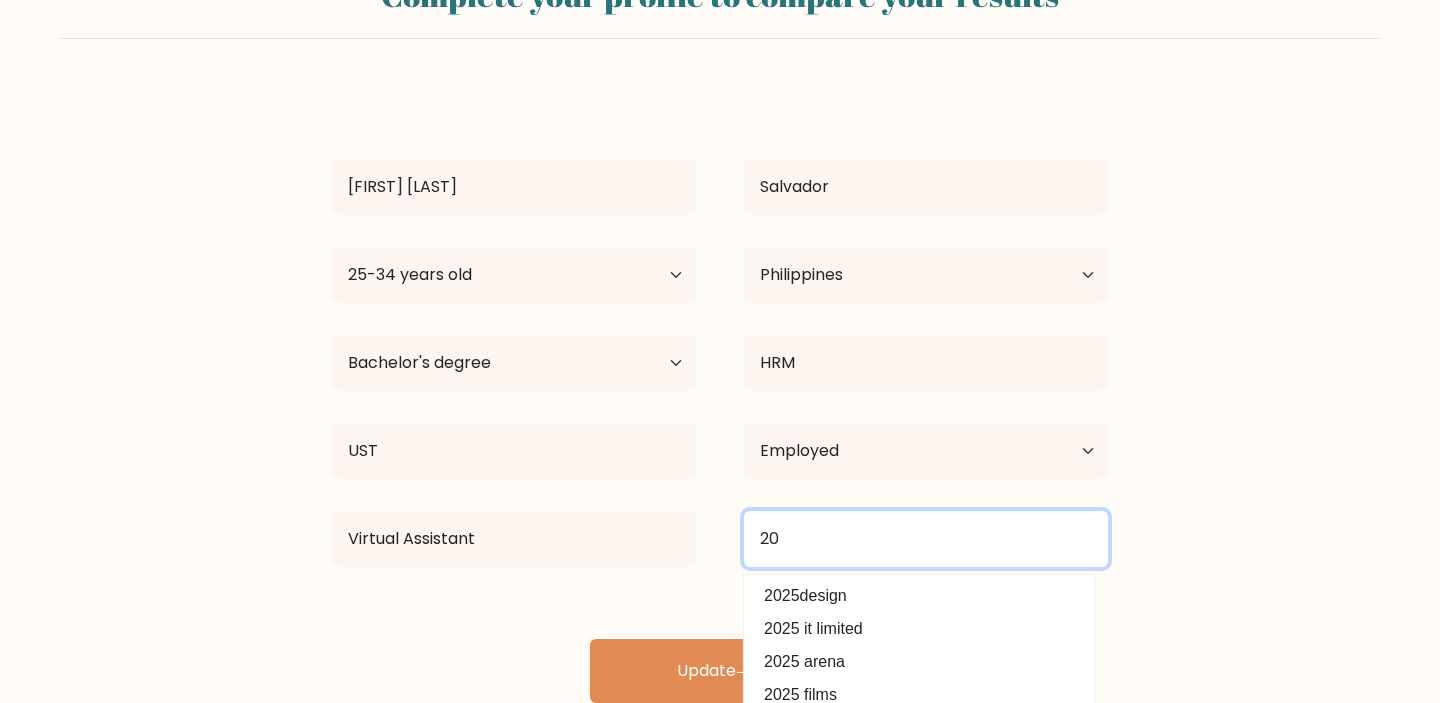 type on "2" 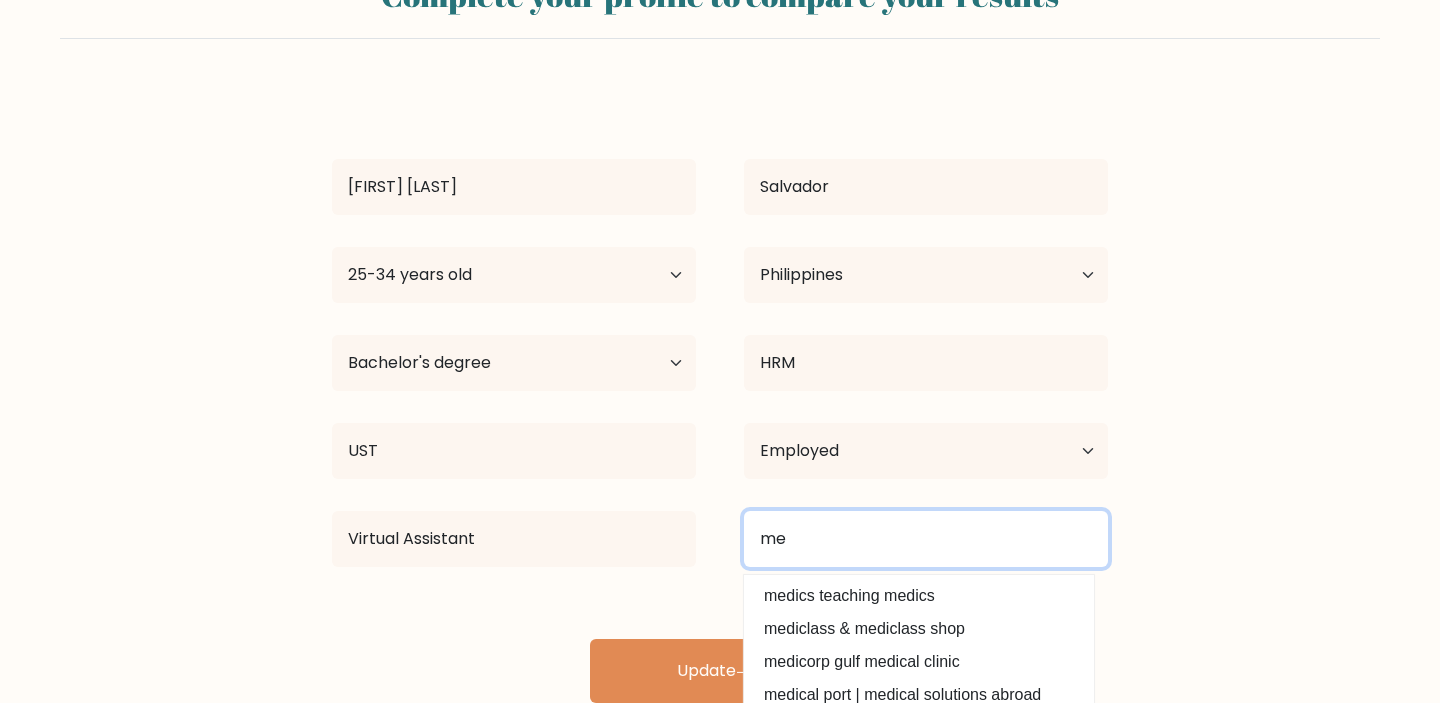 type on "m" 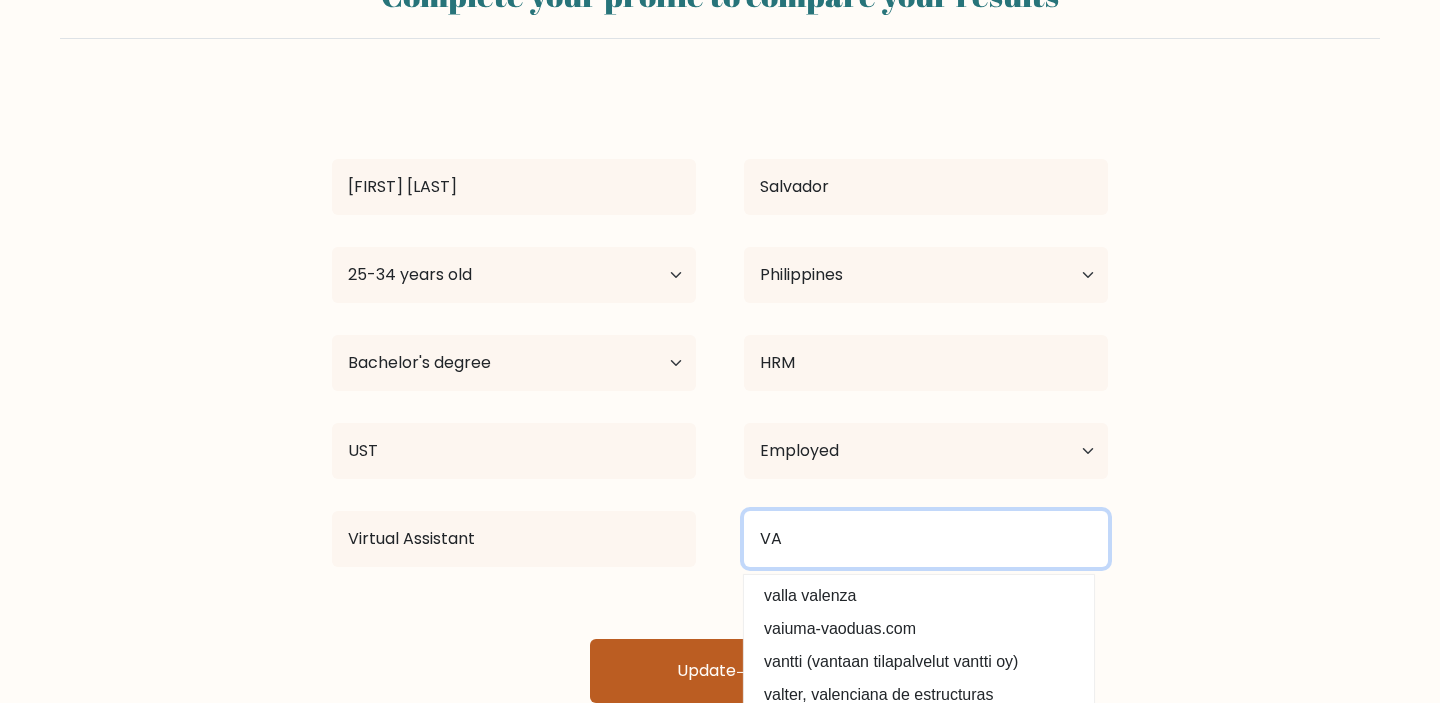 type on "VA" 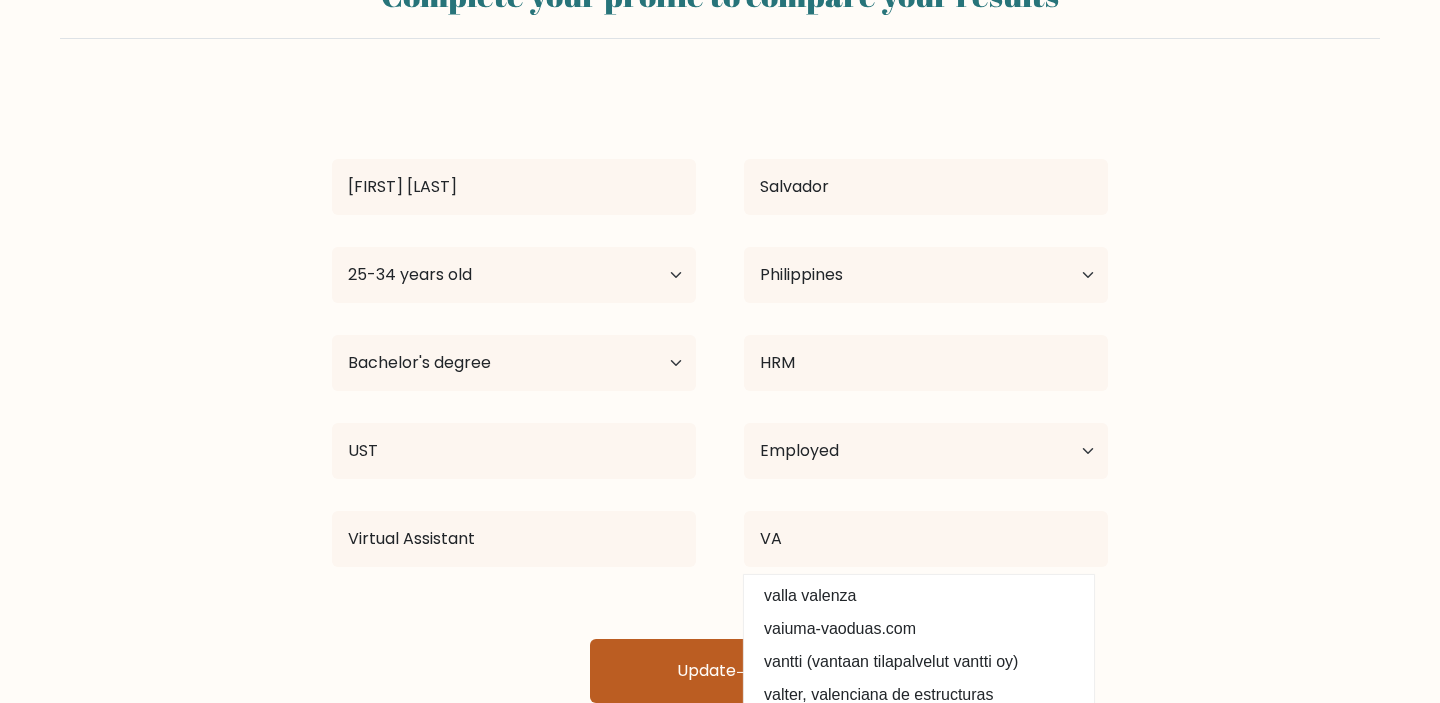 click on "Update" at bounding box center [720, 671] 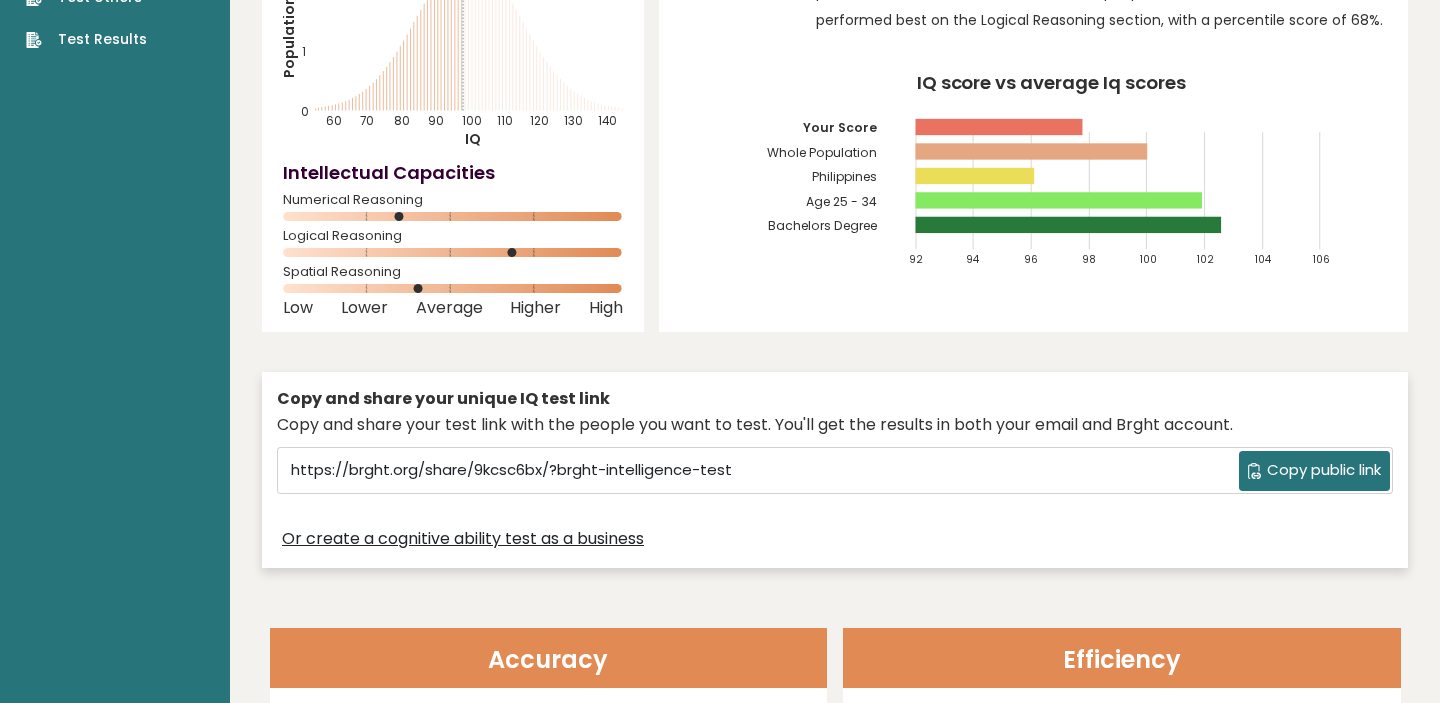 scroll, scrollTop: 0, scrollLeft: 0, axis: both 